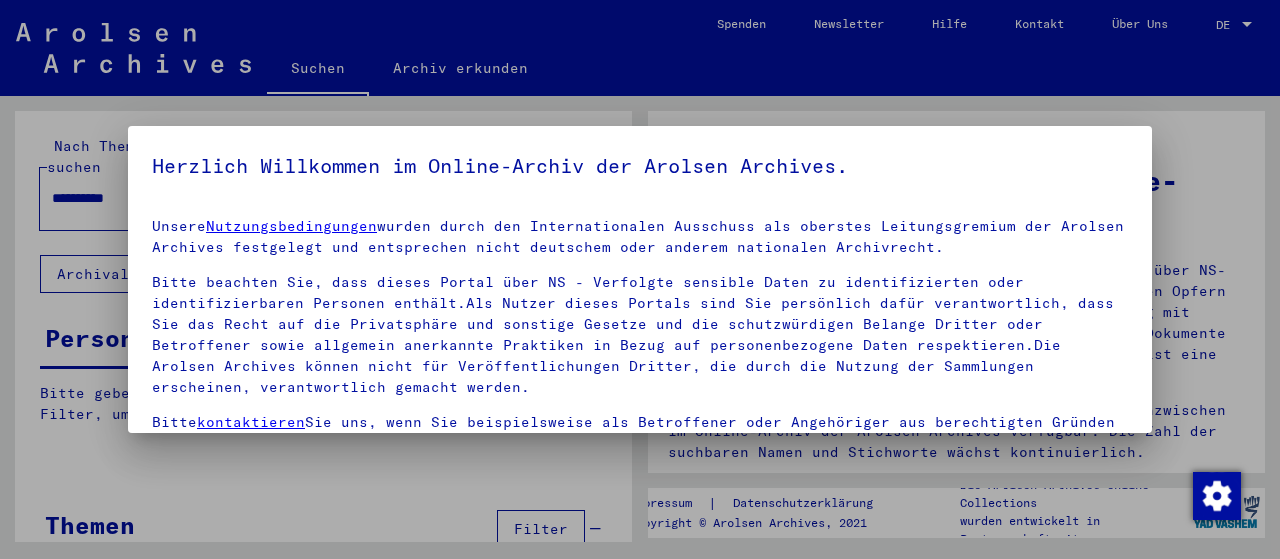 scroll, scrollTop: 0, scrollLeft: 0, axis: both 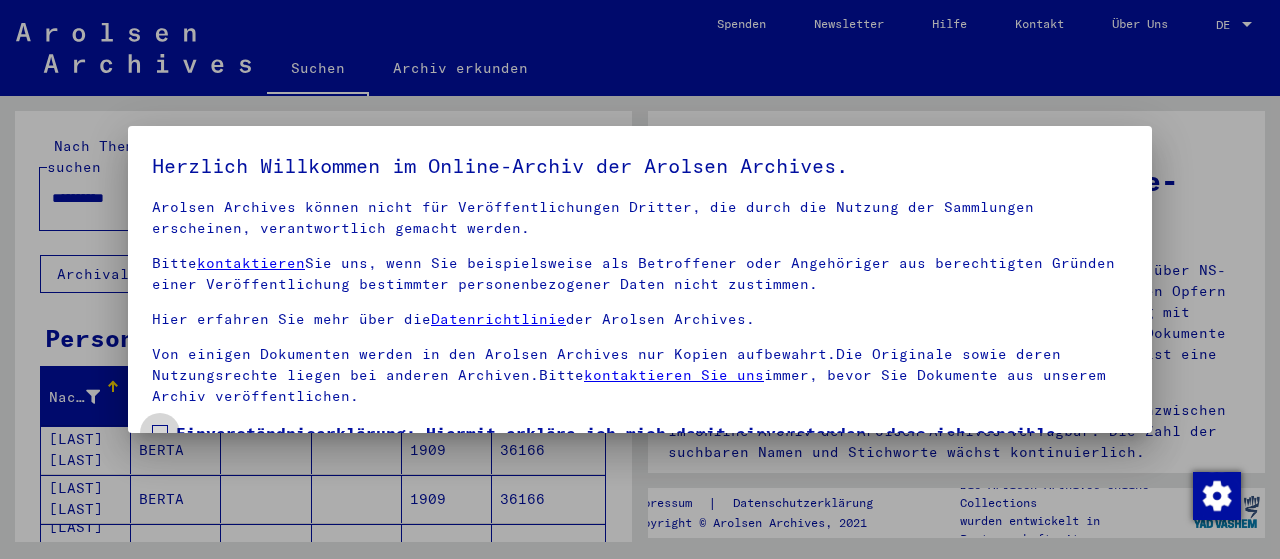 click at bounding box center [160, 433] 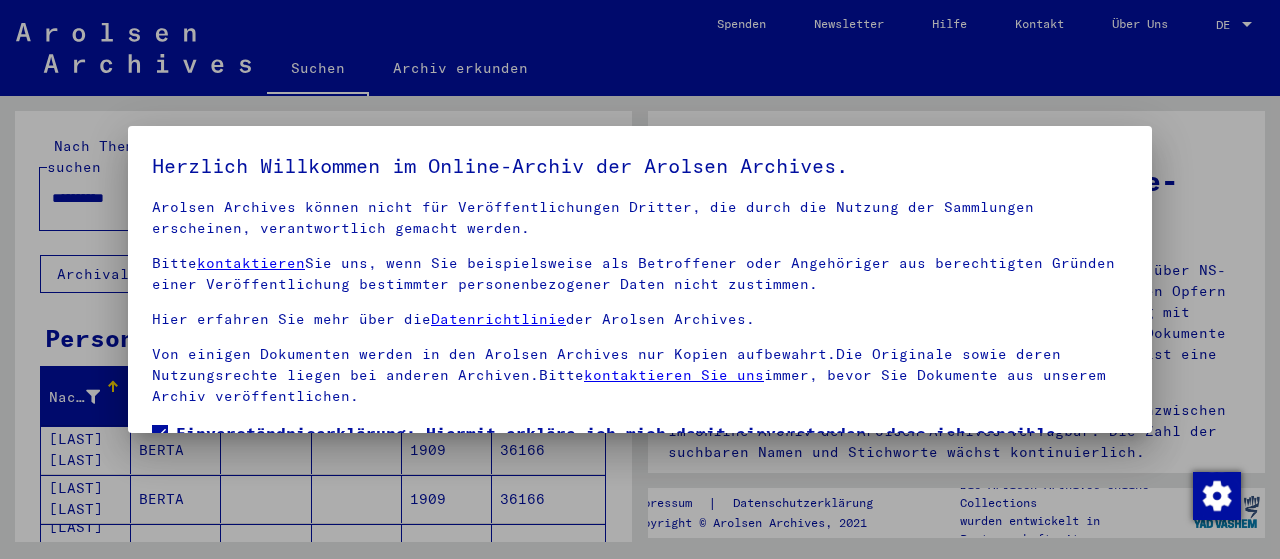 scroll, scrollTop: 156, scrollLeft: 0, axis: vertical 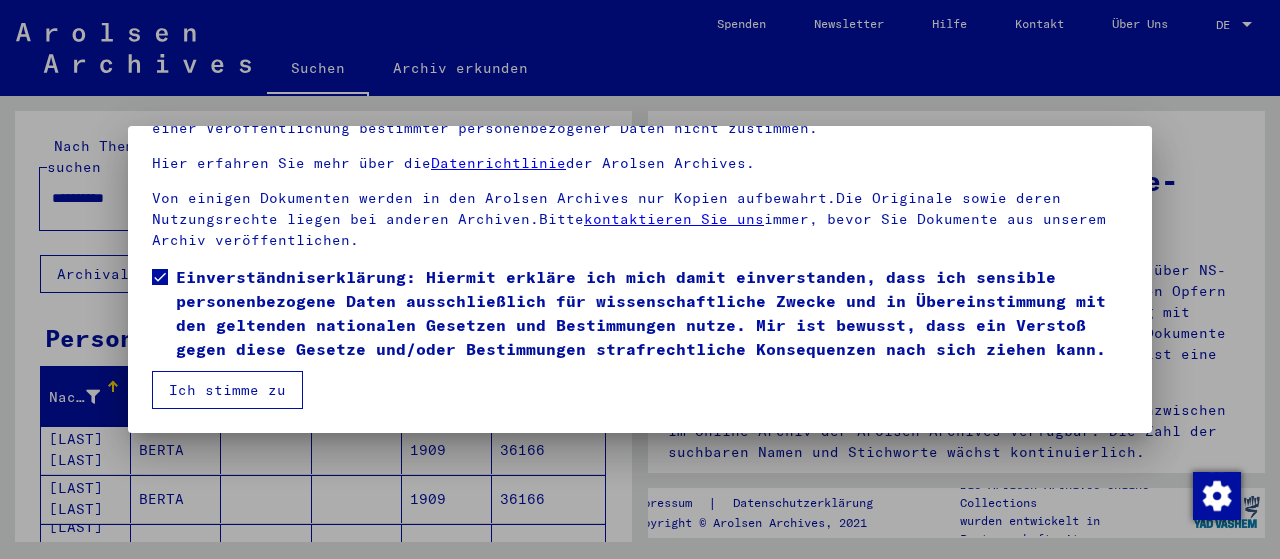 click on "Ich stimme zu" at bounding box center (227, 390) 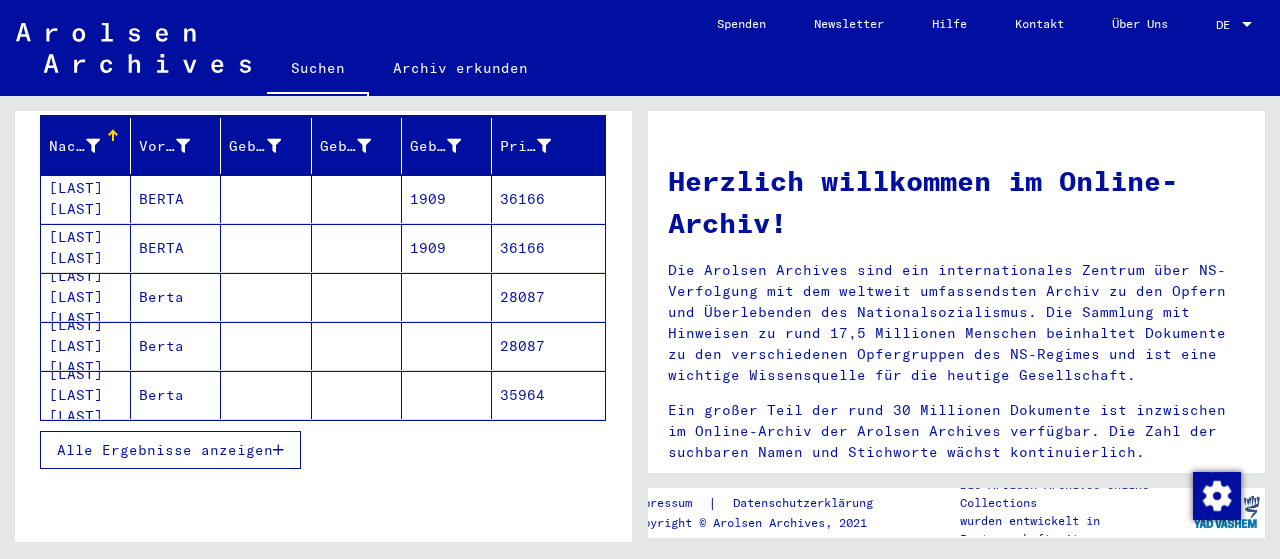 scroll, scrollTop: 300, scrollLeft: 0, axis: vertical 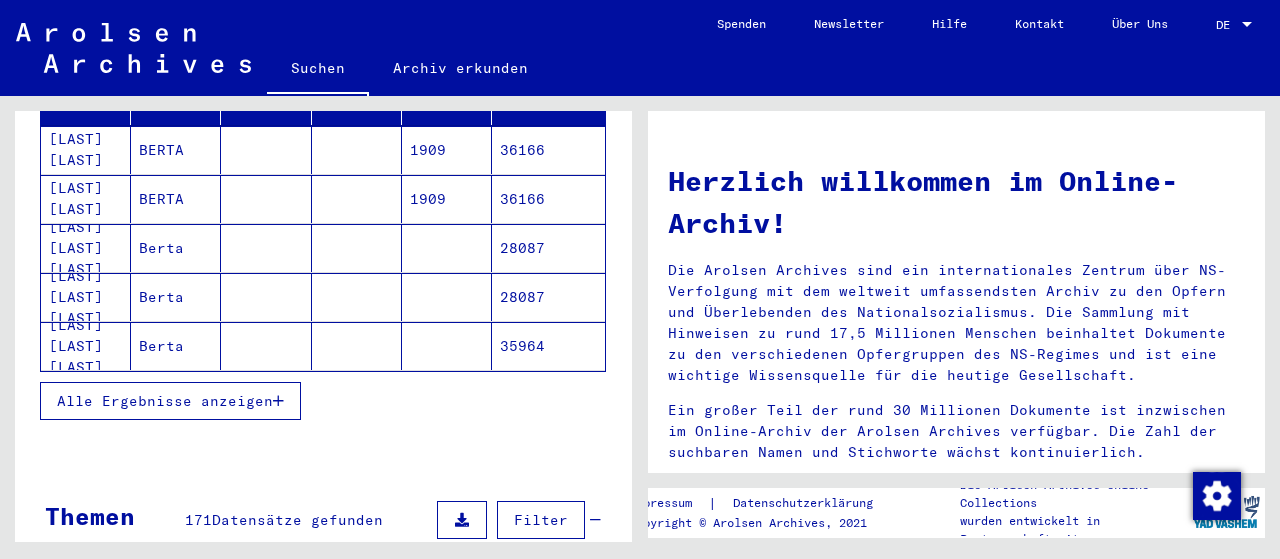click on "Alle Ergebnisse anzeigen" at bounding box center (165, 401) 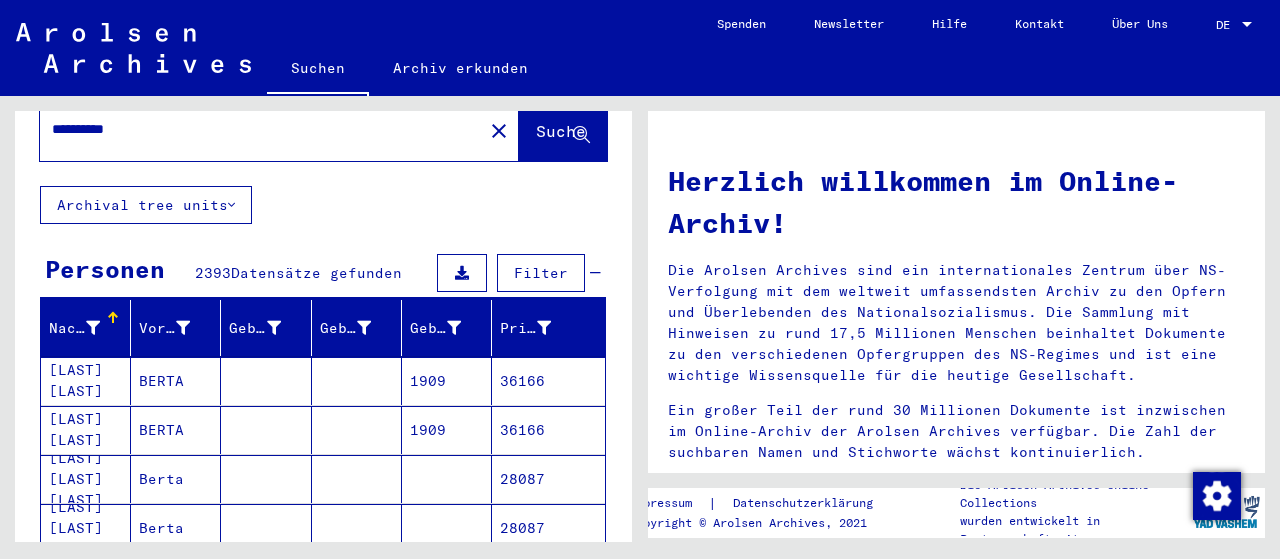 scroll, scrollTop: 100, scrollLeft: 0, axis: vertical 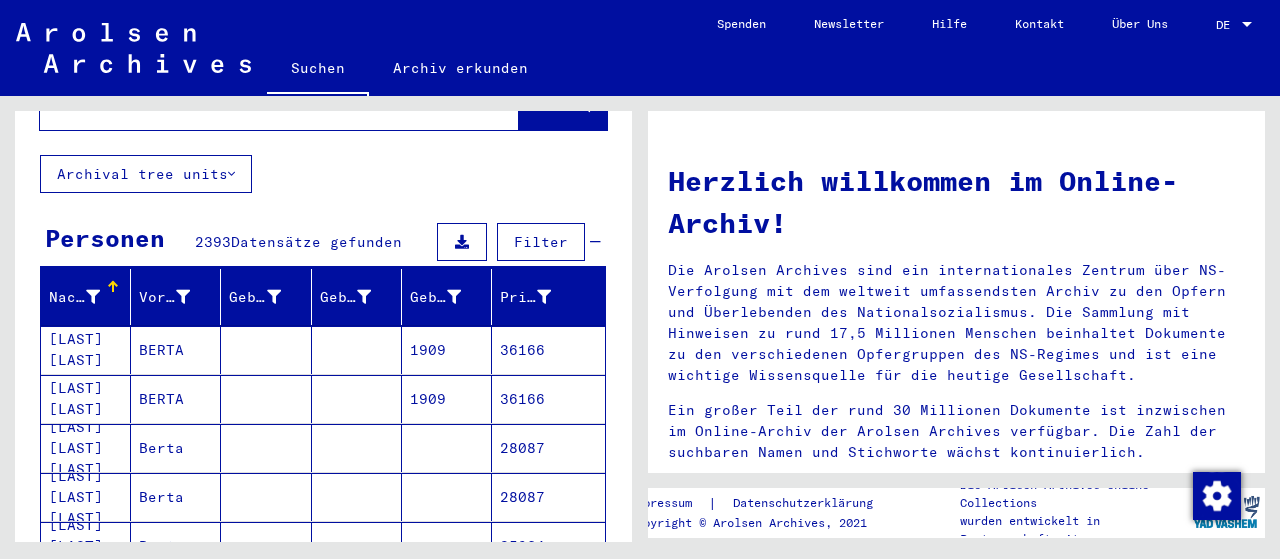 click on "[LAST] [LAST]" at bounding box center (86, 399) 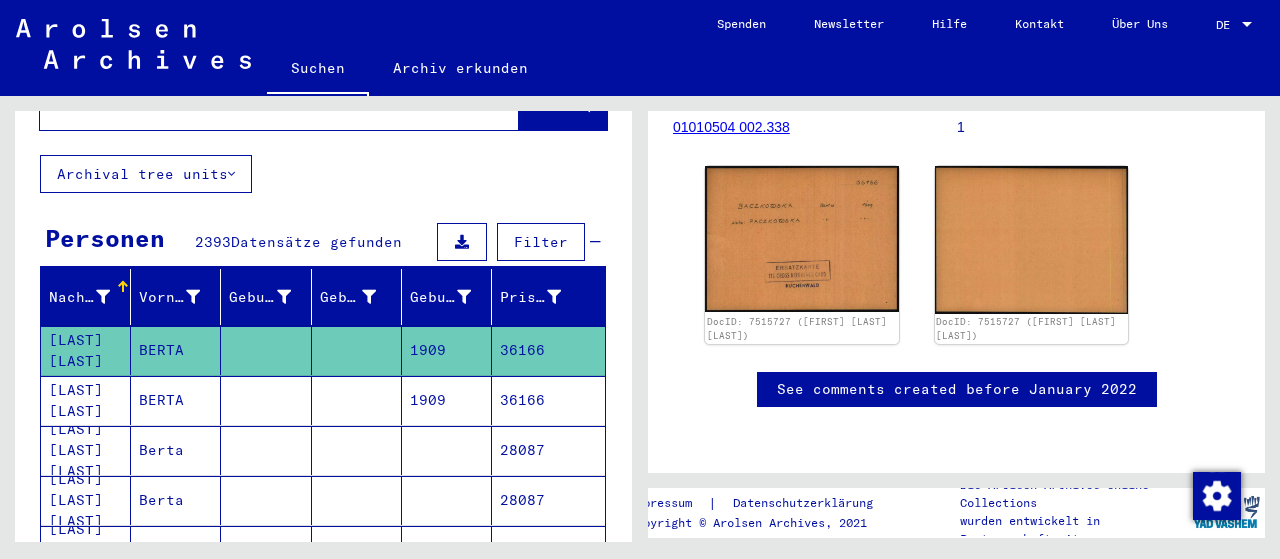 scroll, scrollTop: 320, scrollLeft: 0, axis: vertical 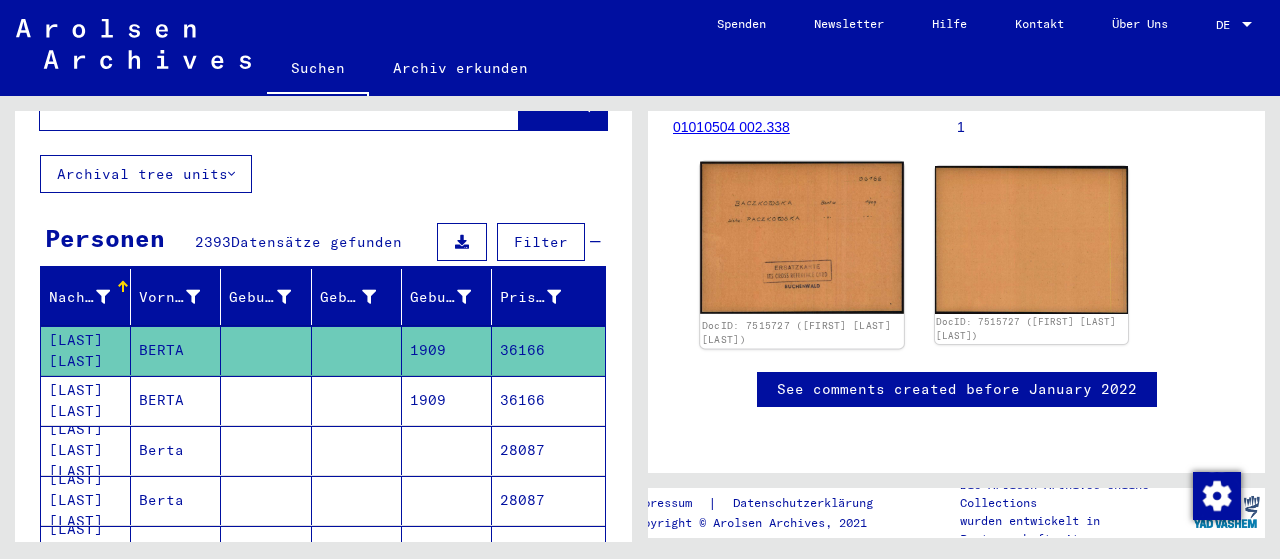 click 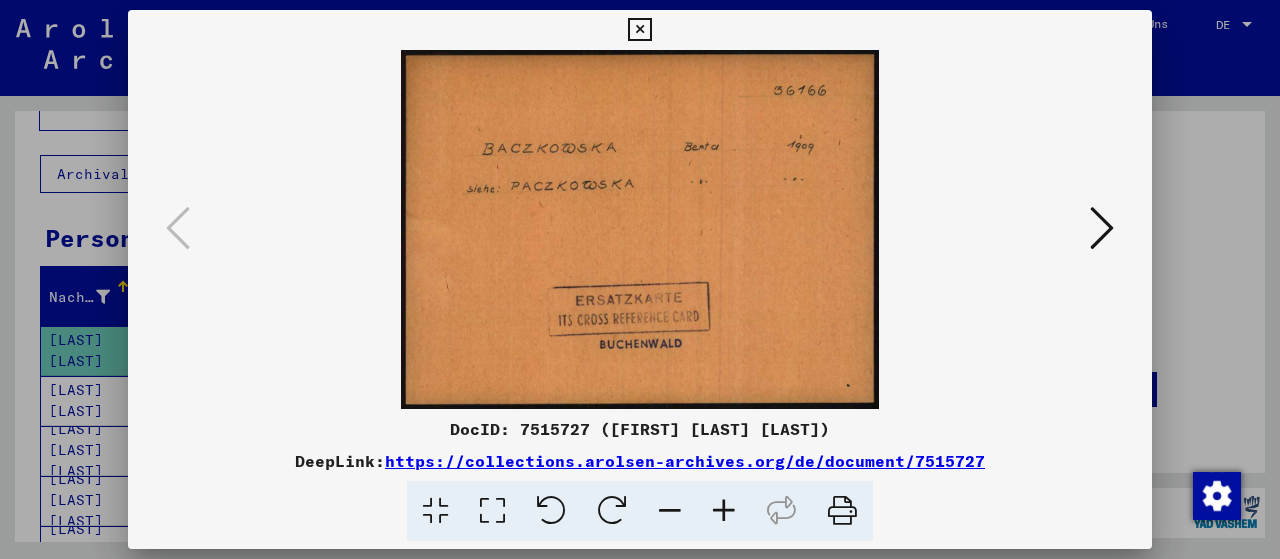 click at bounding box center [1102, 228] 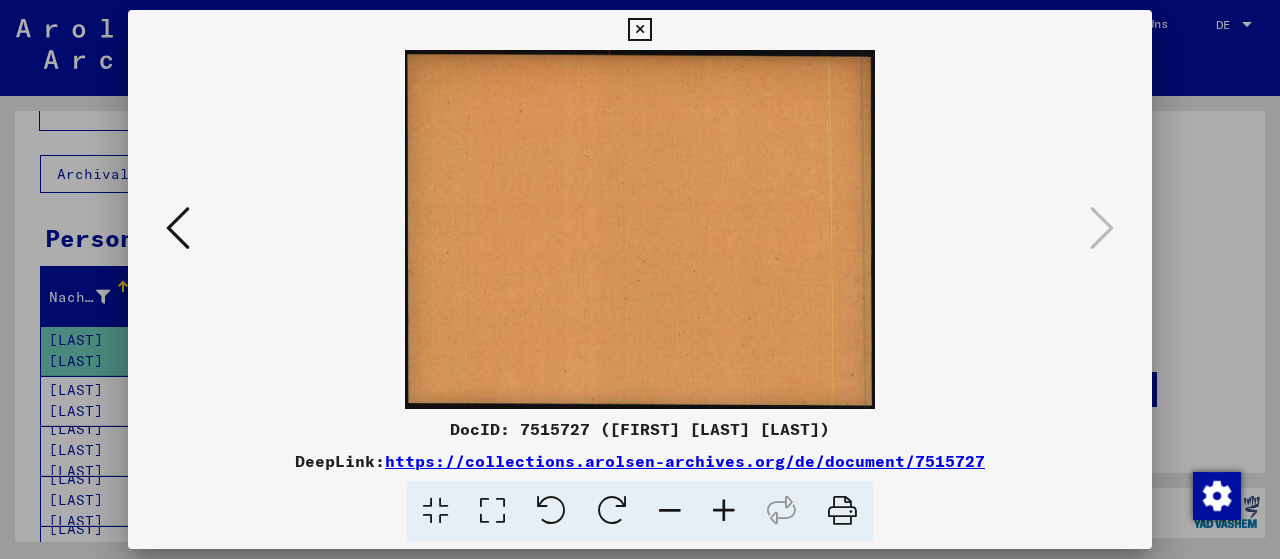 click at bounding box center (178, 228) 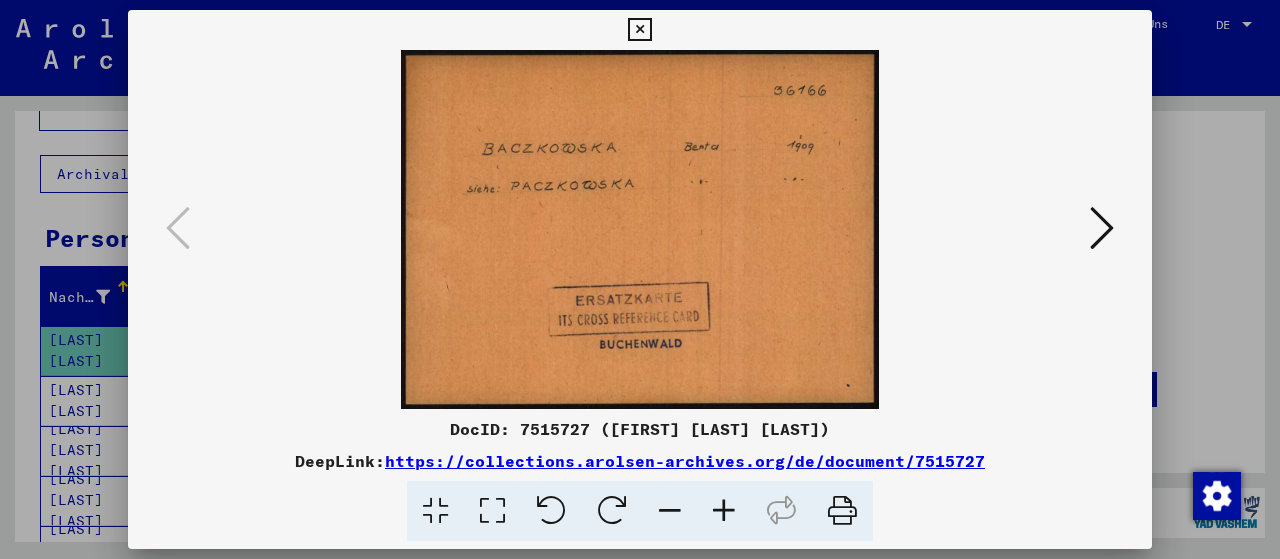 click at bounding box center (639, 30) 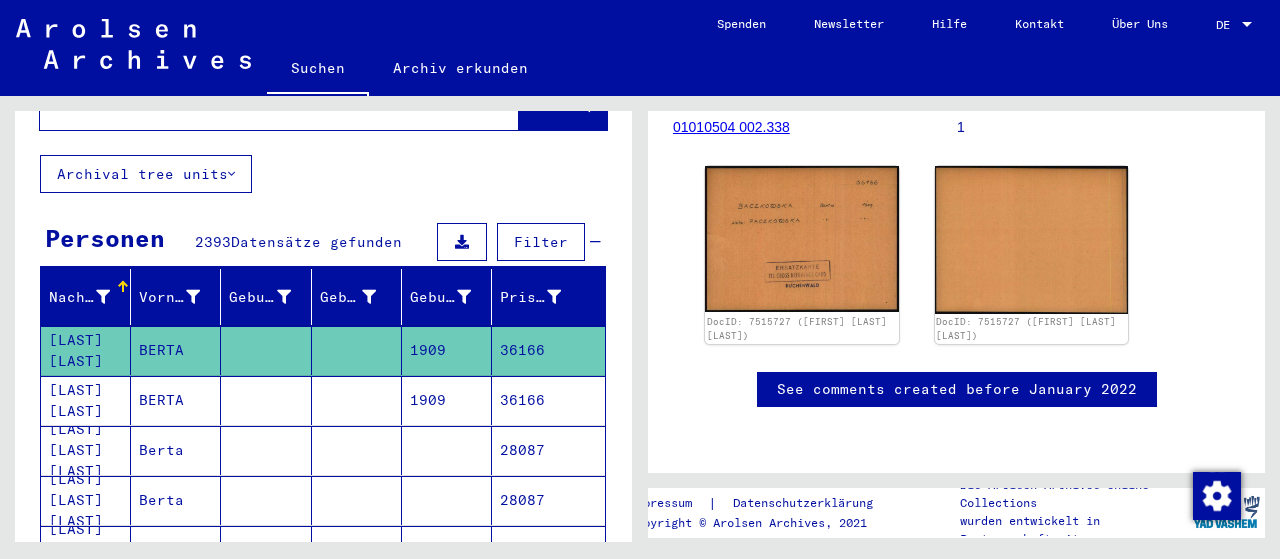 click on "[LAST] [LAST]" at bounding box center [86, 450] 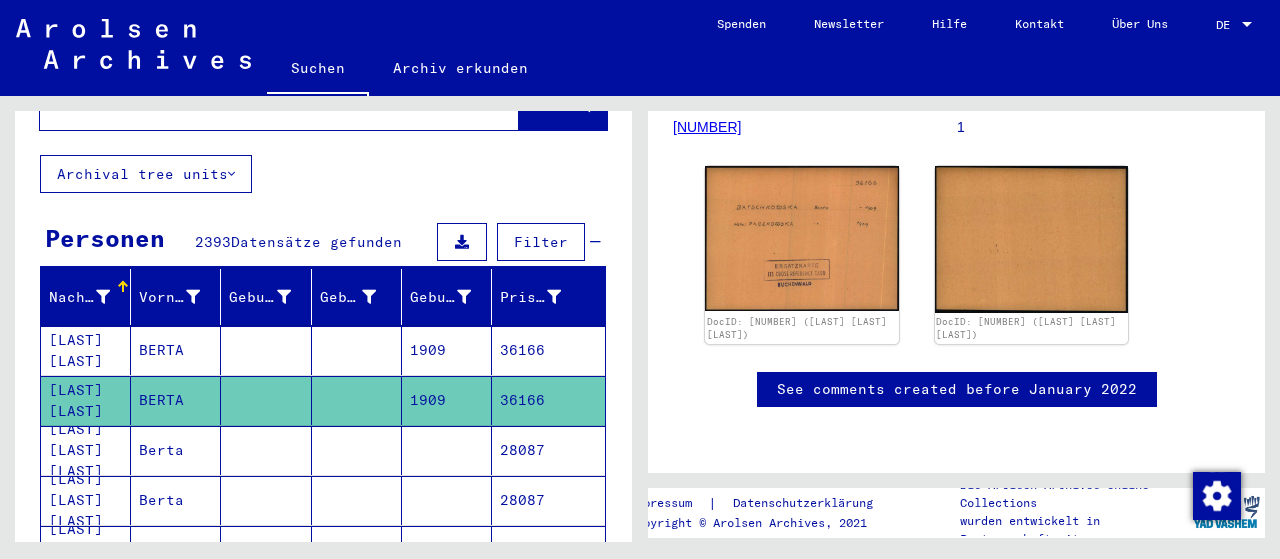 scroll, scrollTop: 300, scrollLeft: 0, axis: vertical 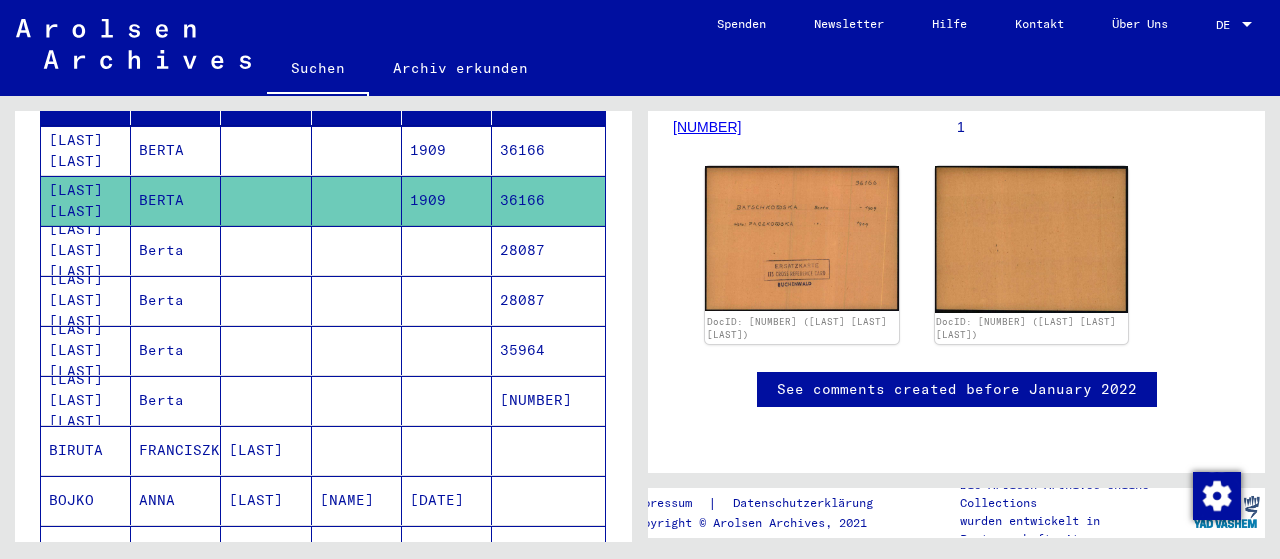 click on "[LAST] [LAST] [LAST]" at bounding box center (86, 300) 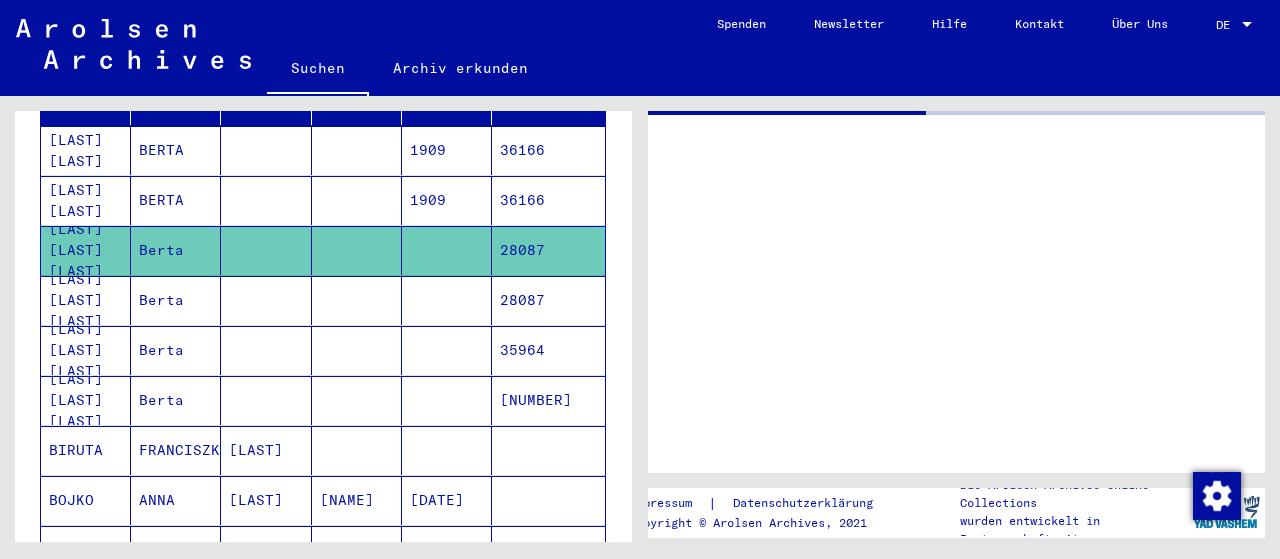 scroll, scrollTop: 0, scrollLeft: 0, axis: both 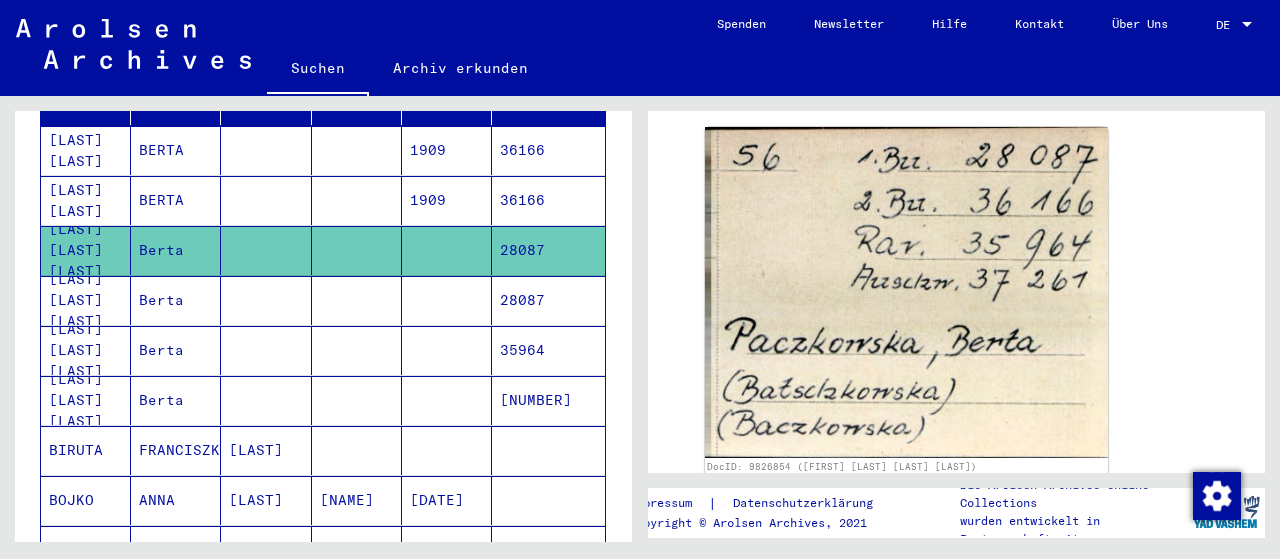 click on "Berta" at bounding box center (176, 350) 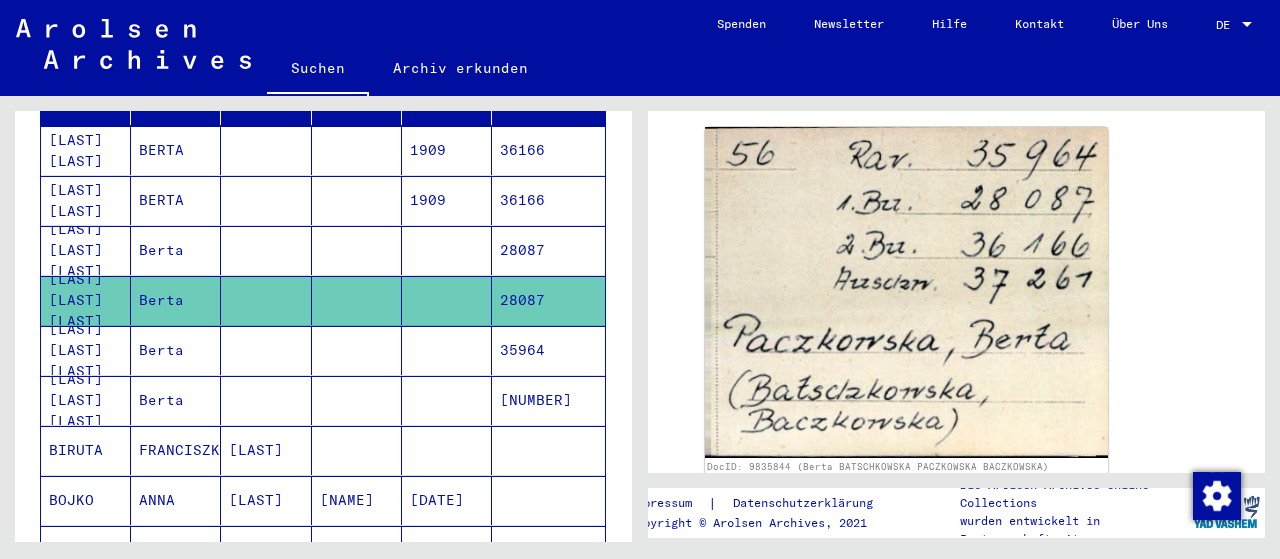 scroll, scrollTop: 400, scrollLeft: 0, axis: vertical 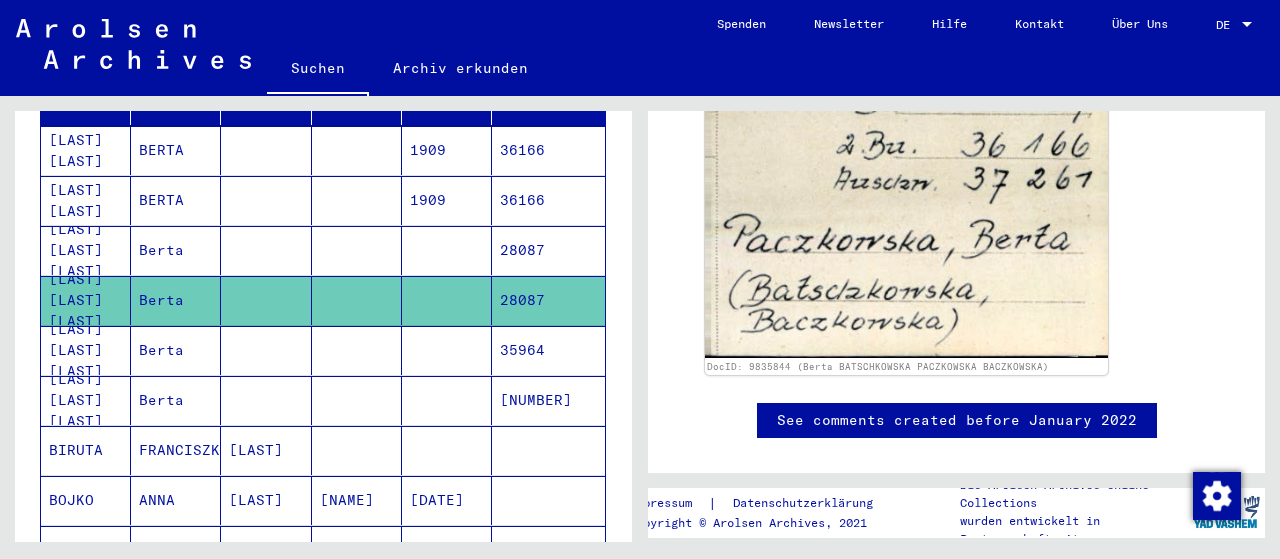 click on "Berta" at bounding box center (176, 400) 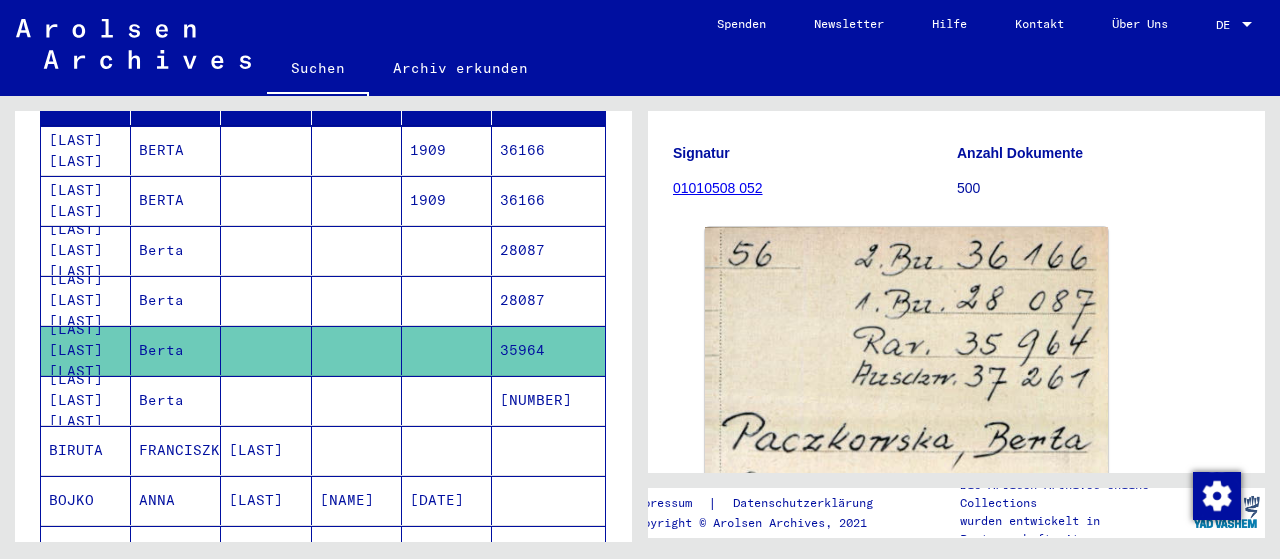 scroll, scrollTop: 300, scrollLeft: 0, axis: vertical 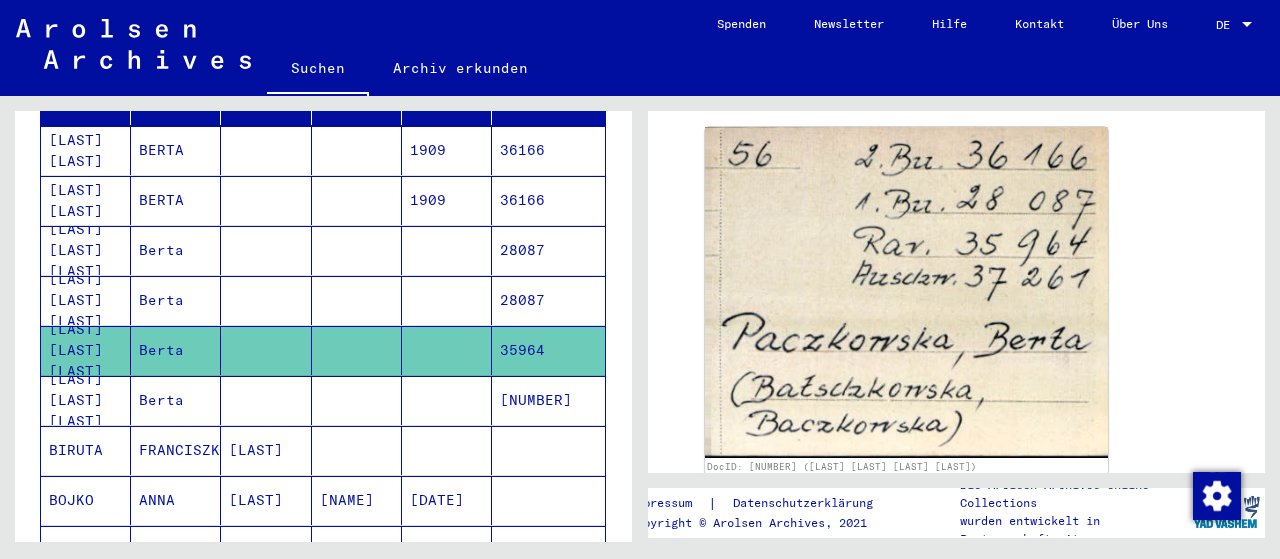 click on "Berta" at bounding box center (176, 450) 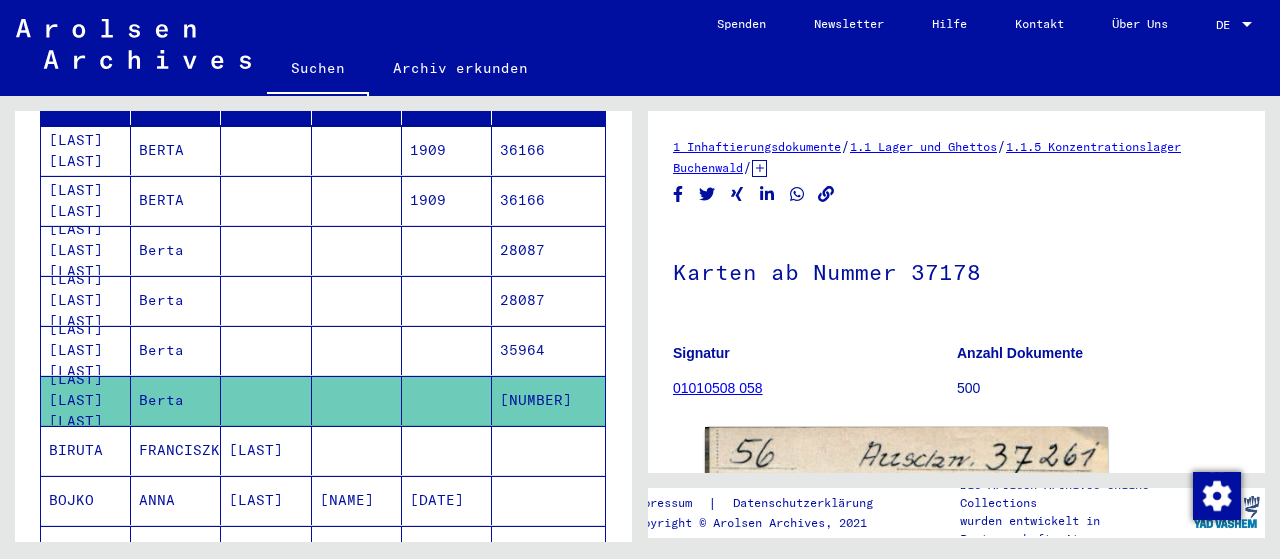 scroll, scrollTop: 0, scrollLeft: 0, axis: both 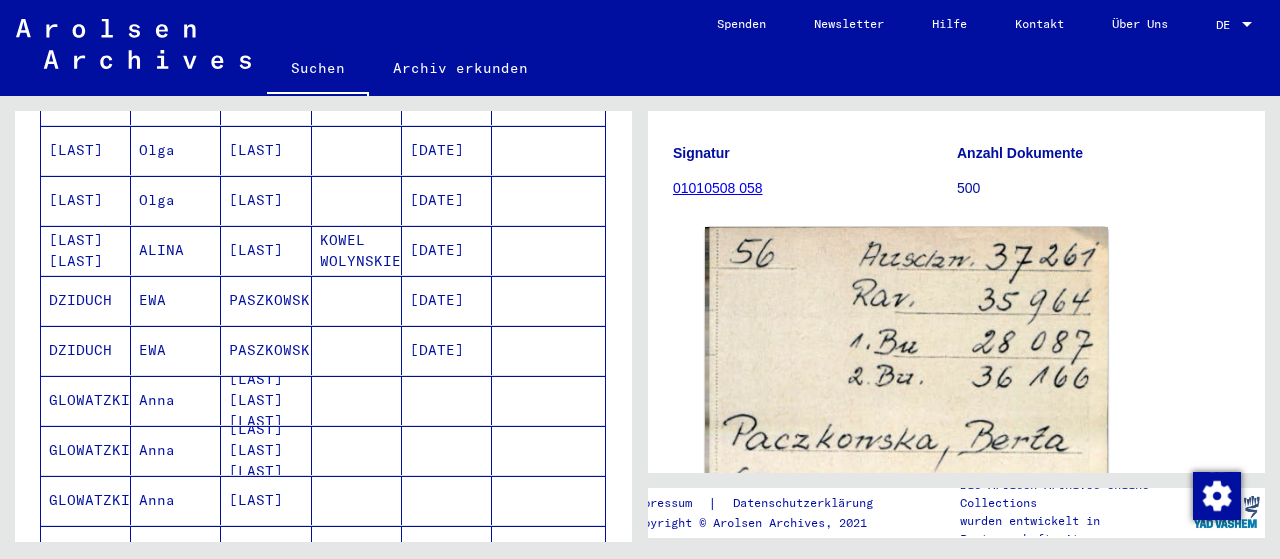 click on "[LAST]" at bounding box center [266, 550] 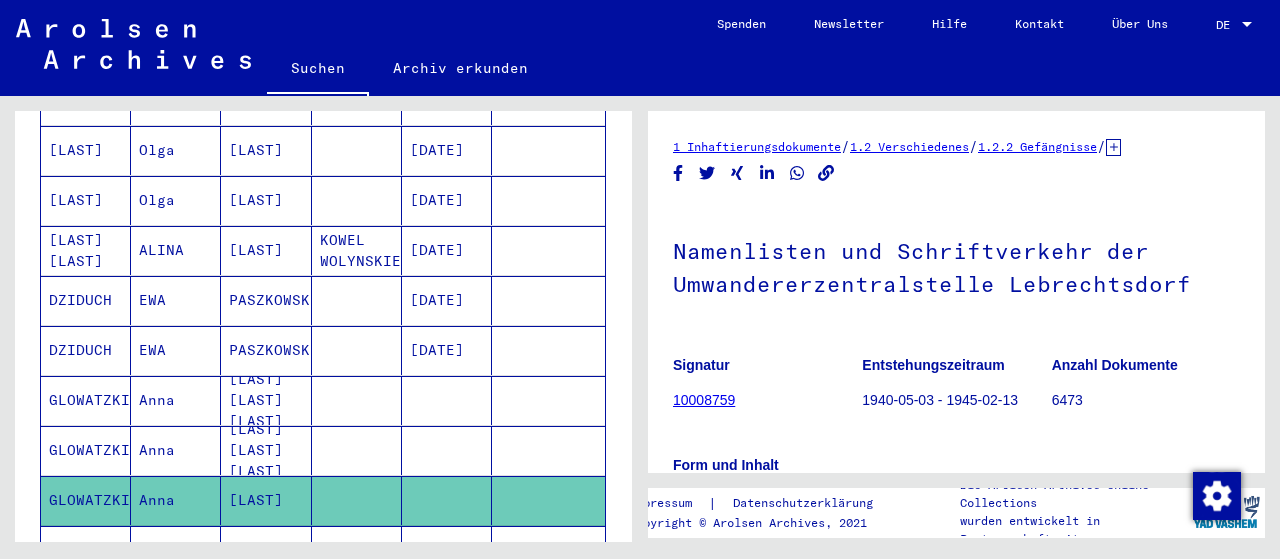scroll, scrollTop: 0, scrollLeft: 0, axis: both 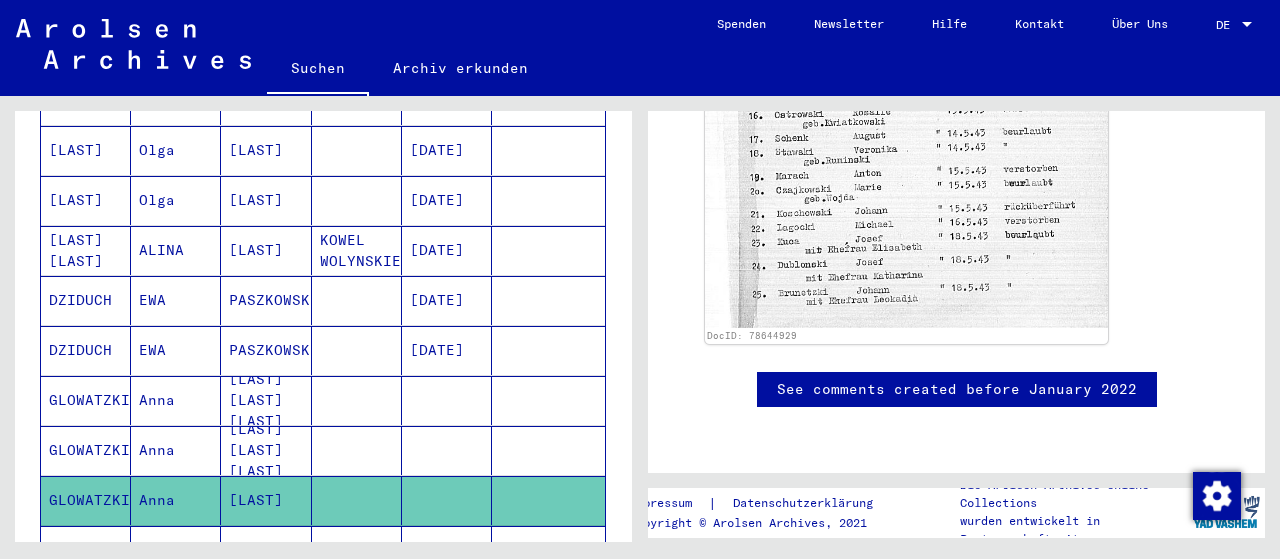 click on "PACZKOWSKA" 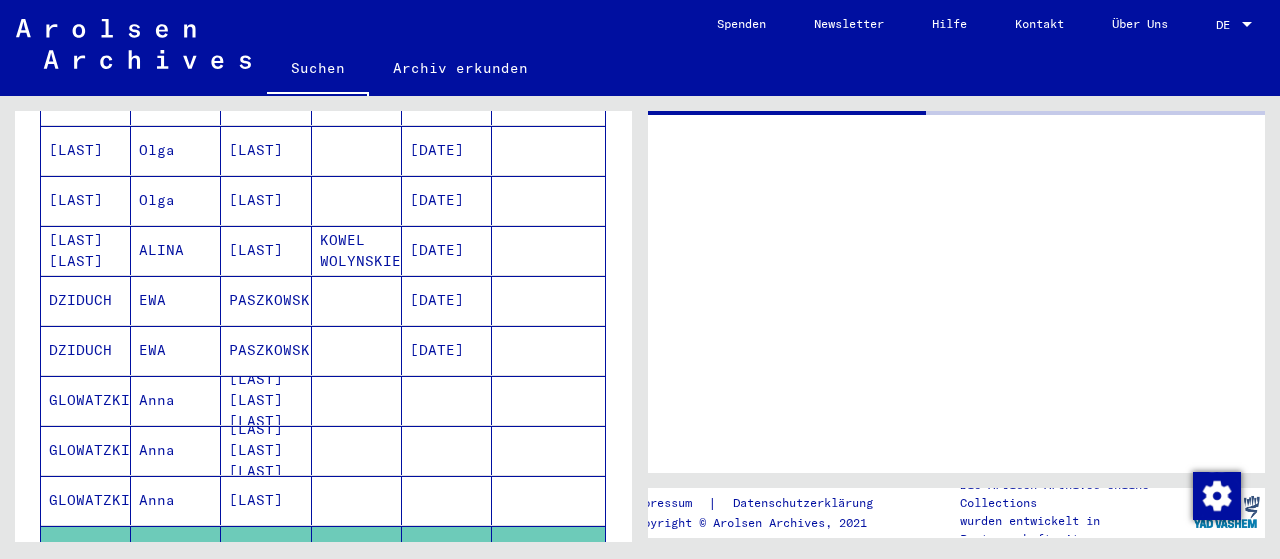 scroll, scrollTop: 0, scrollLeft: 0, axis: both 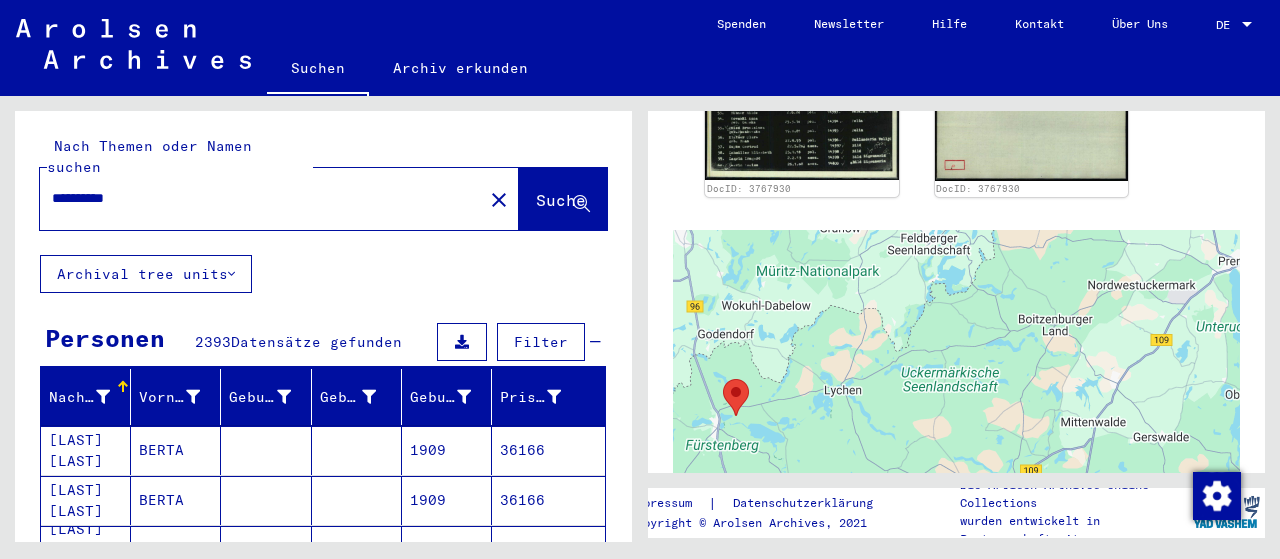 click on "**********" at bounding box center [261, 198] 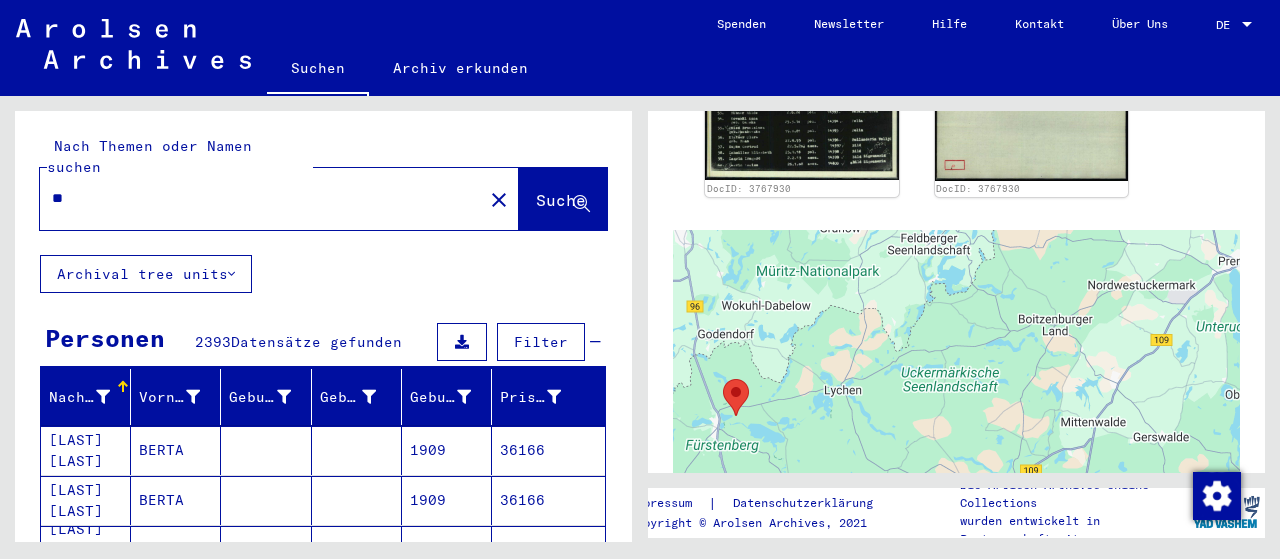 type on "*" 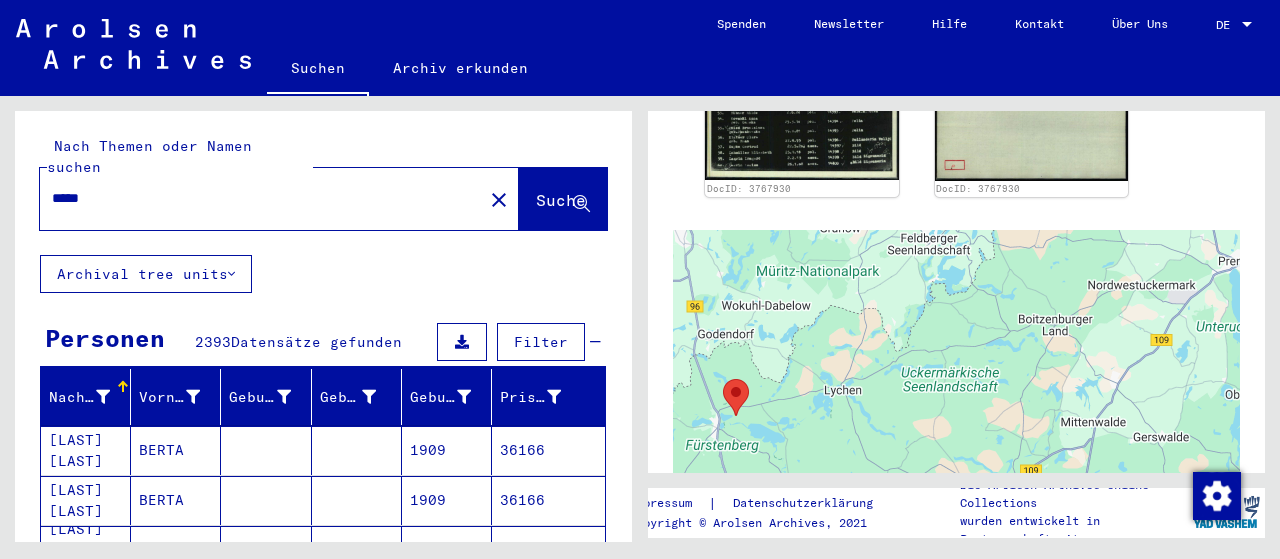 type on "*****" 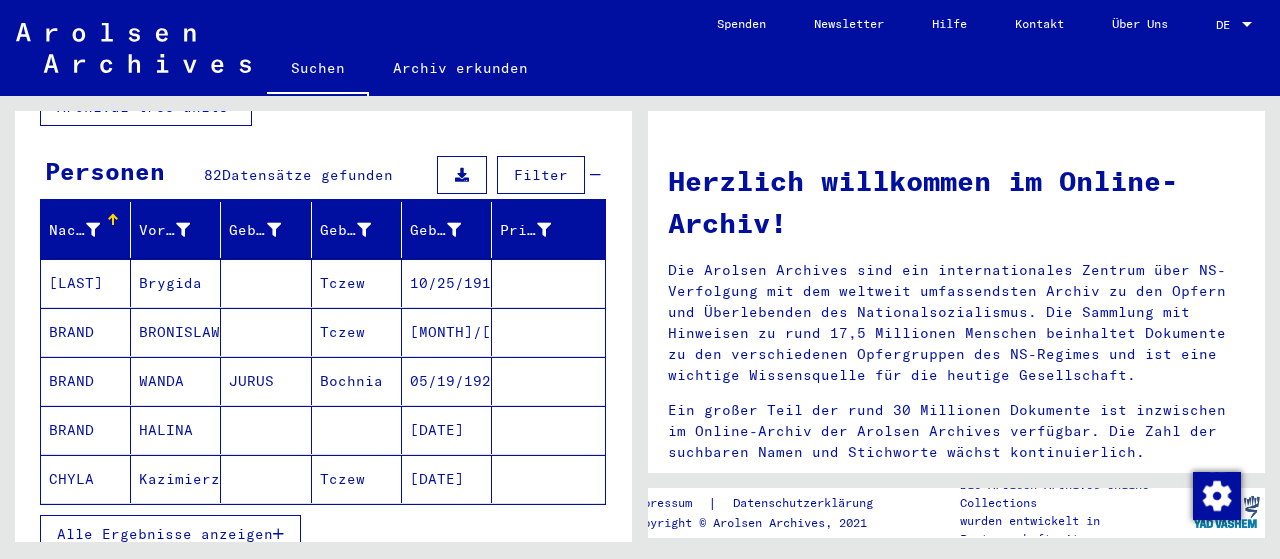 scroll, scrollTop: 200, scrollLeft: 0, axis: vertical 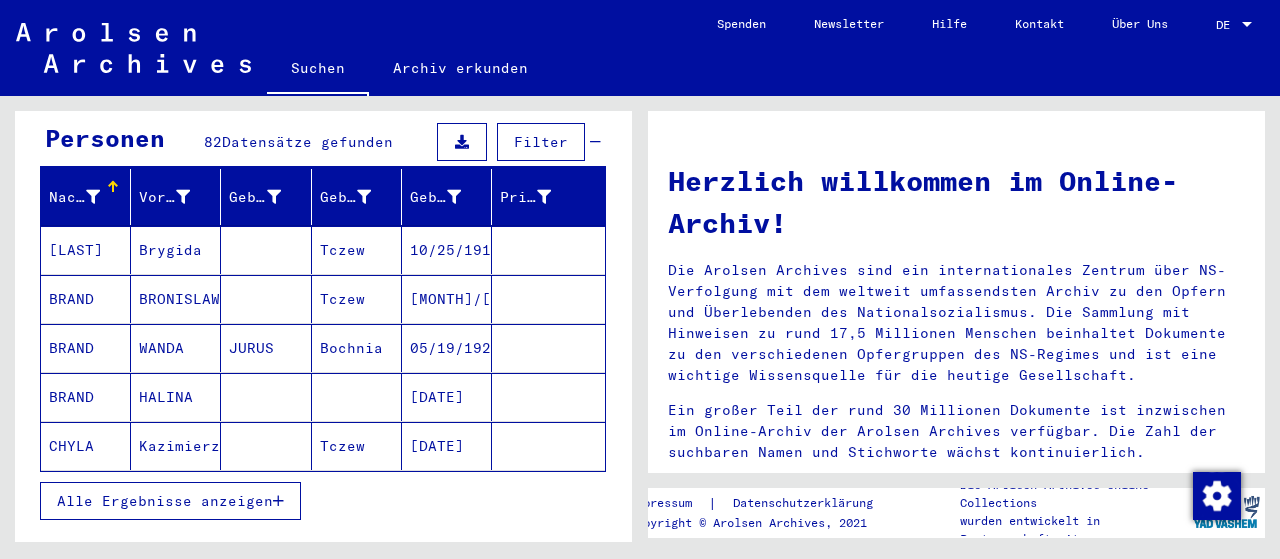 click on "Brygida" at bounding box center (176, 299) 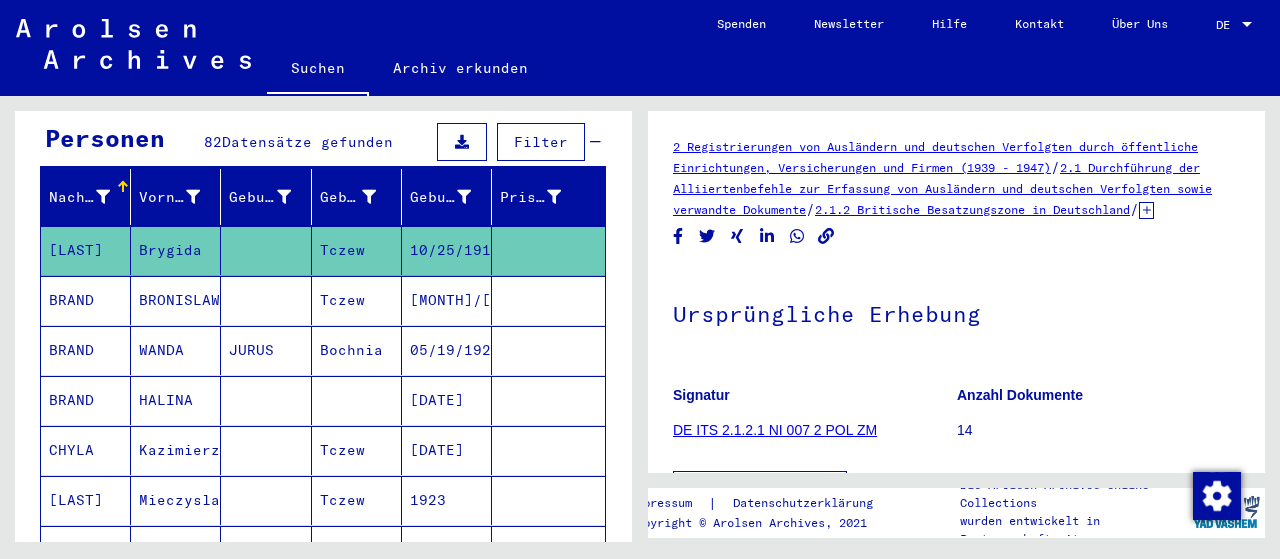 scroll, scrollTop: 0, scrollLeft: 0, axis: both 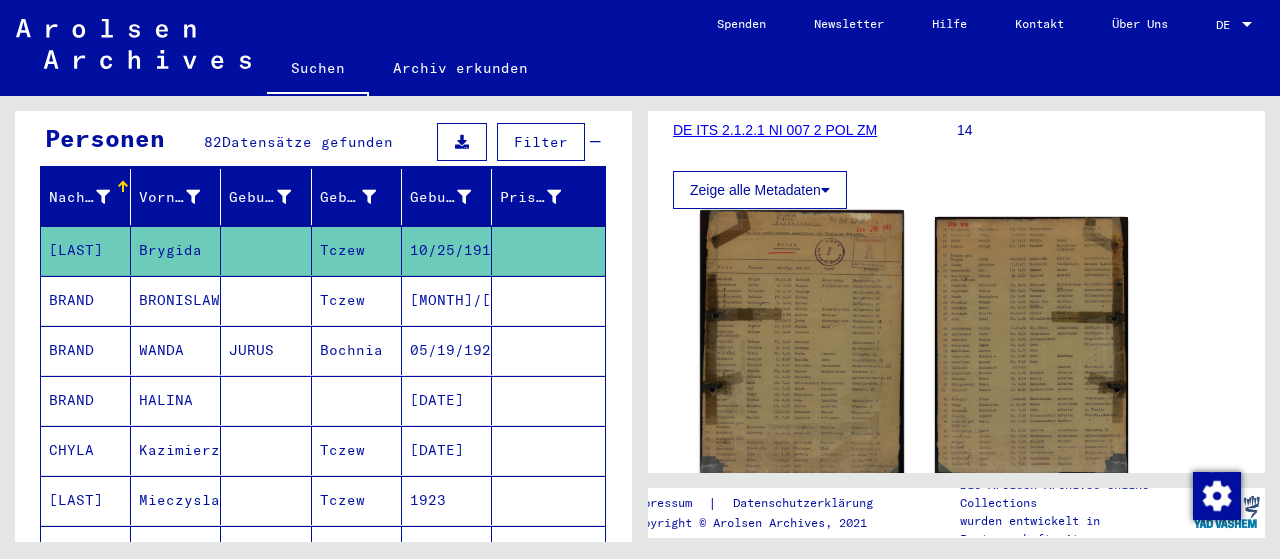click 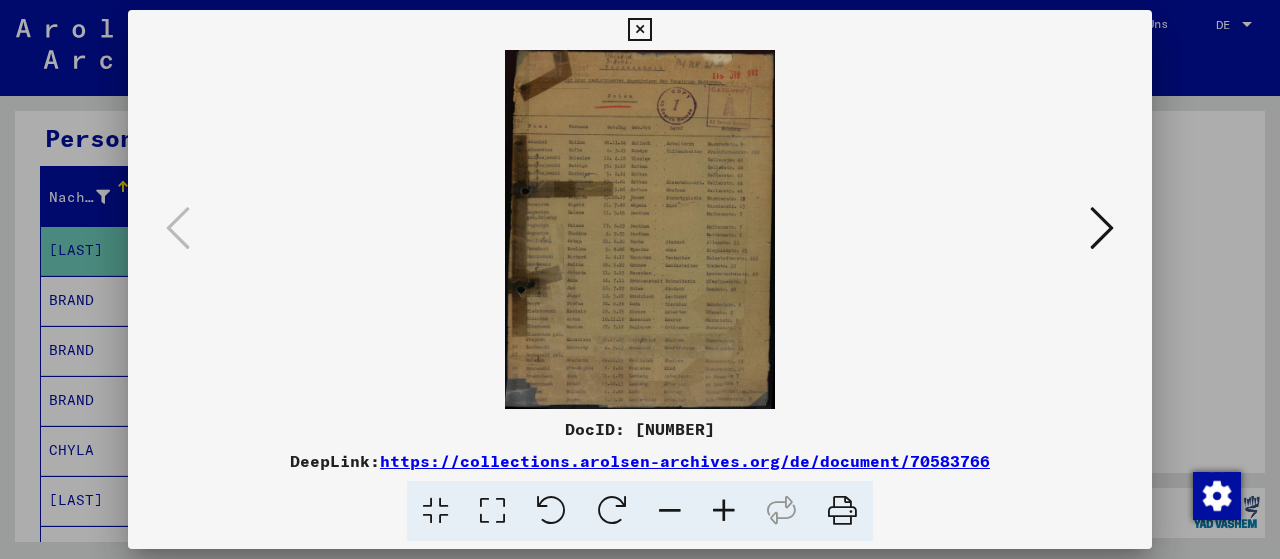 click at bounding box center [724, 511] 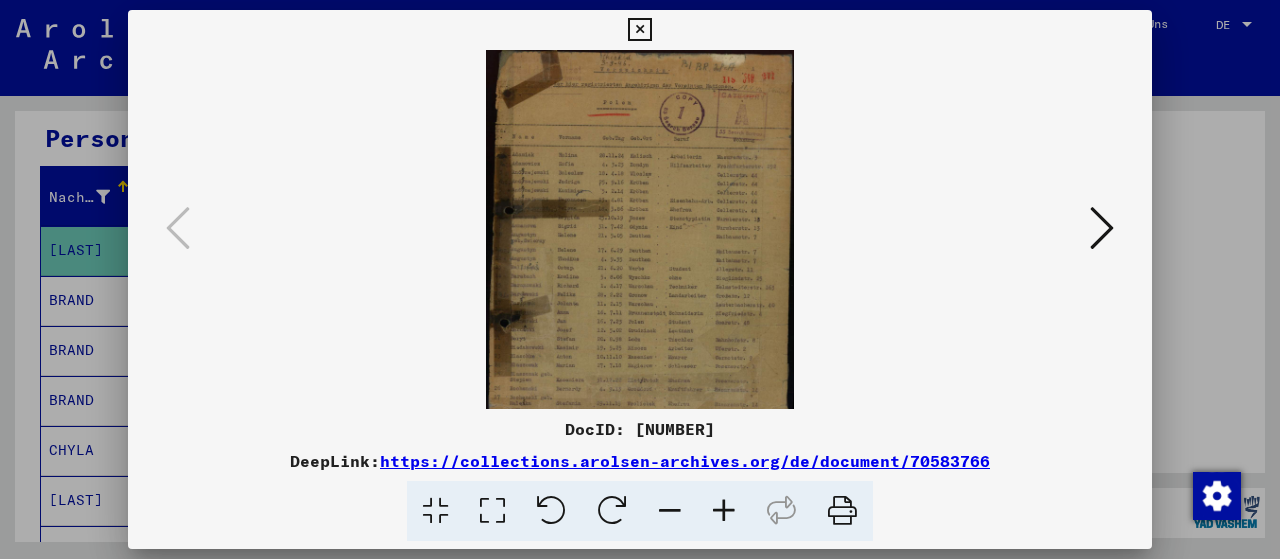 click at bounding box center (724, 511) 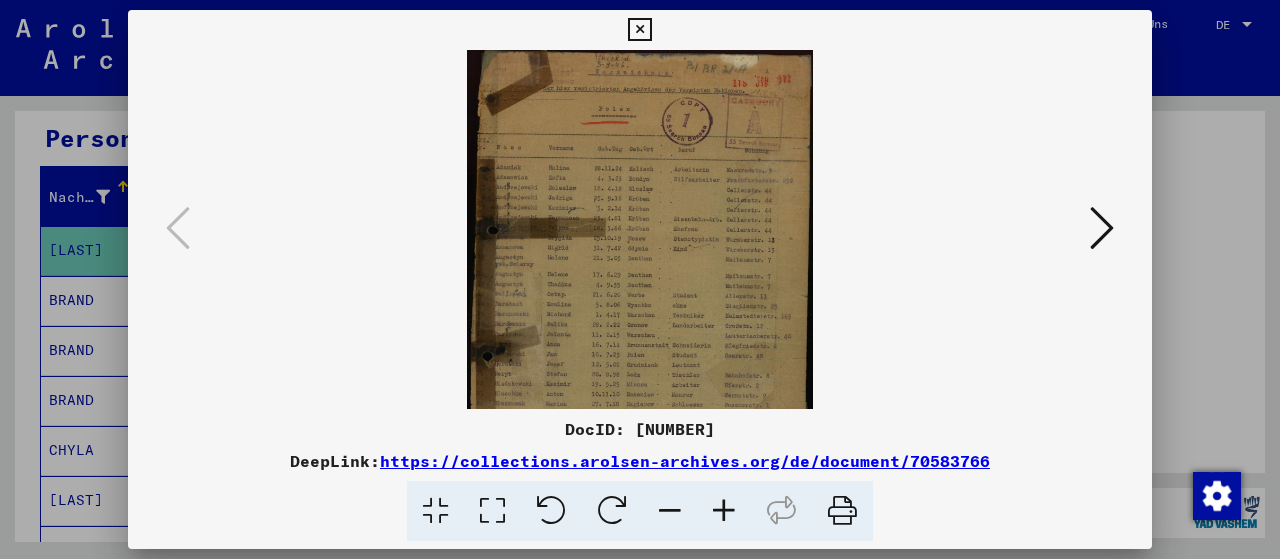 click at bounding box center (724, 511) 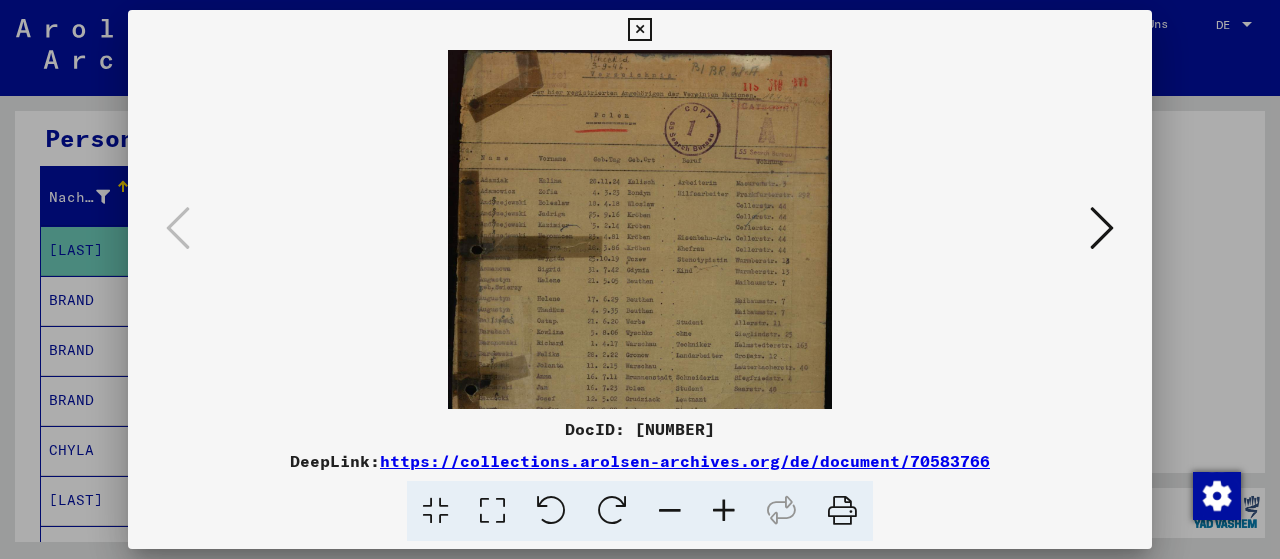 click at bounding box center [724, 511] 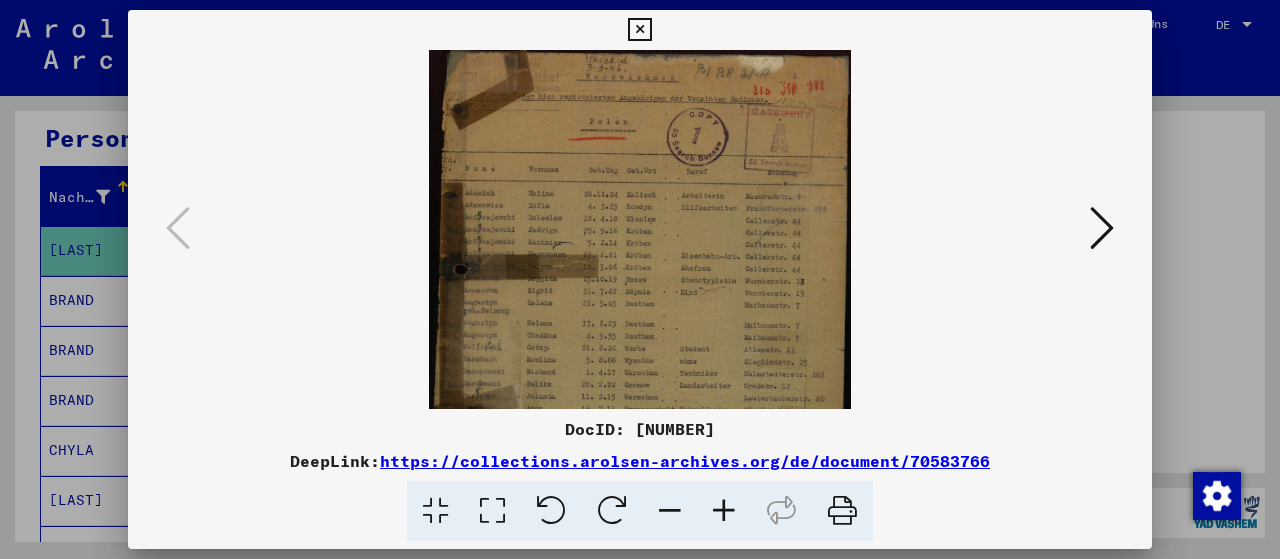 click at bounding box center [724, 511] 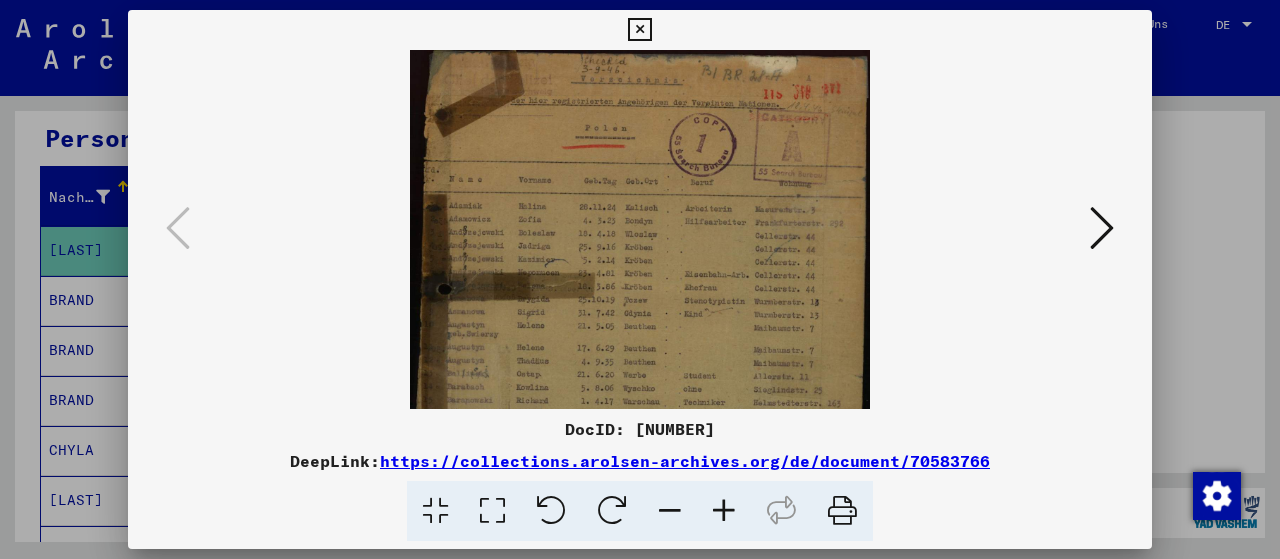 click at bounding box center (640, 354) 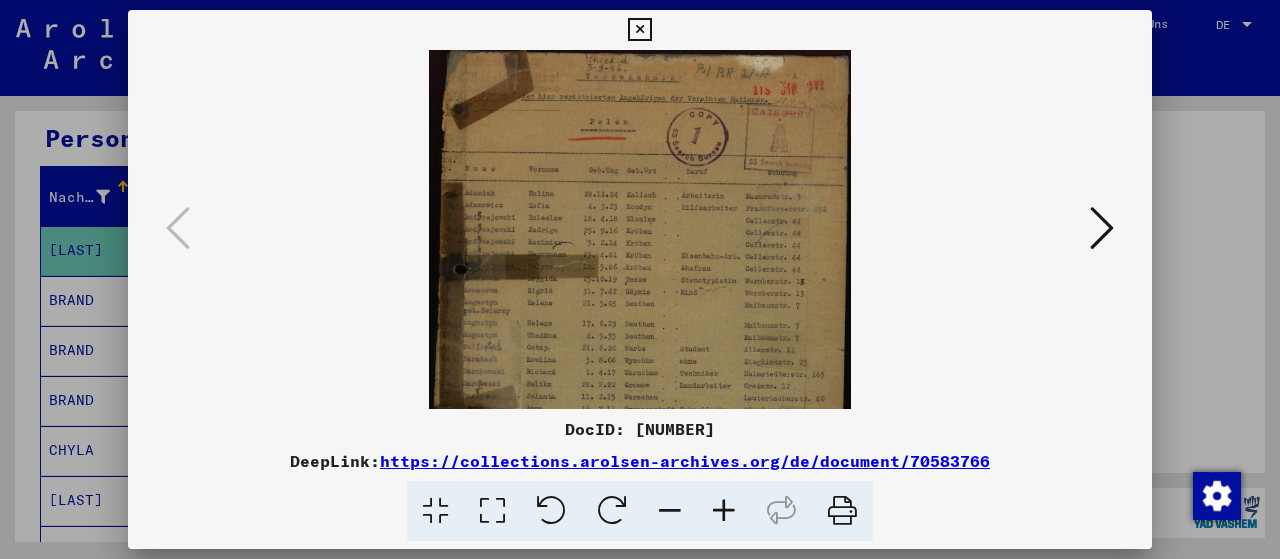 click at bounding box center [670, 511] 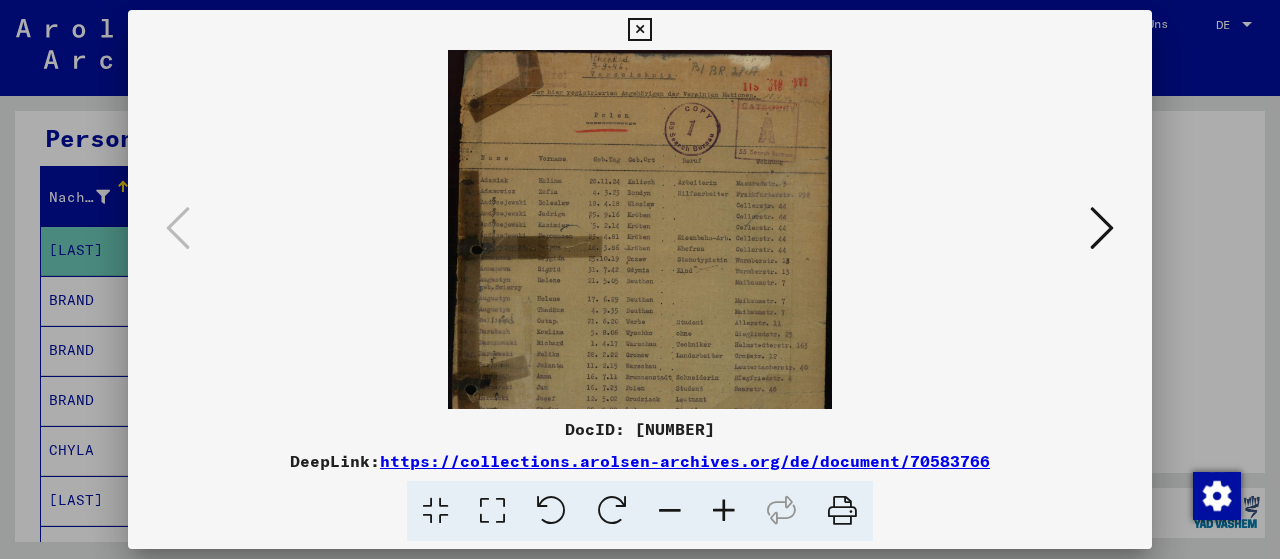 click at bounding box center (670, 511) 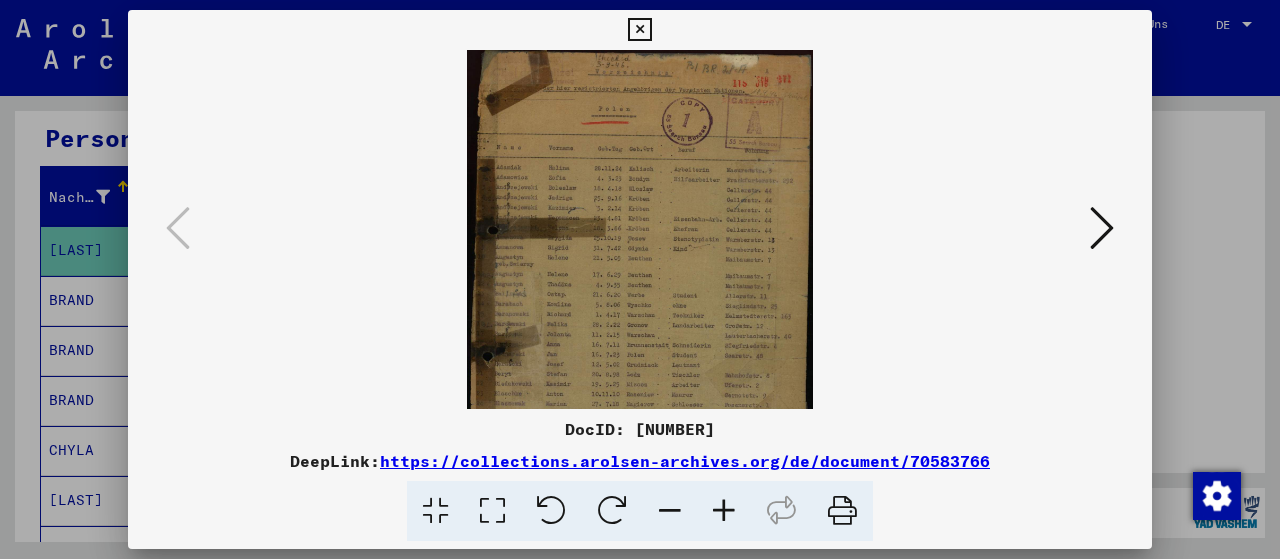 click at bounding box center (670, 511) 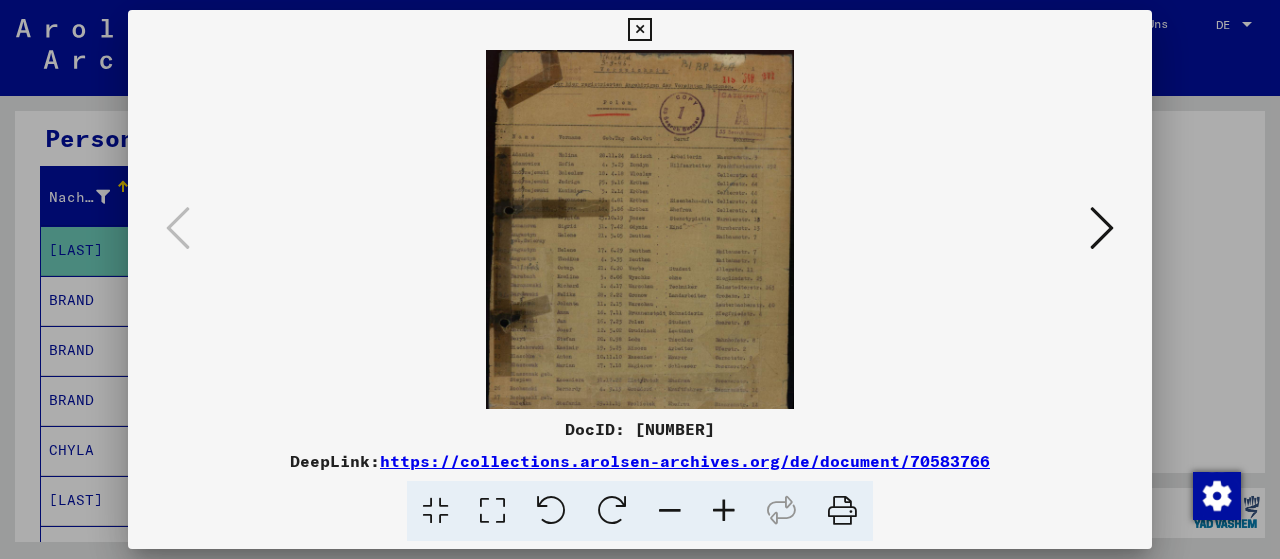 click at bounding box center (670, 511) 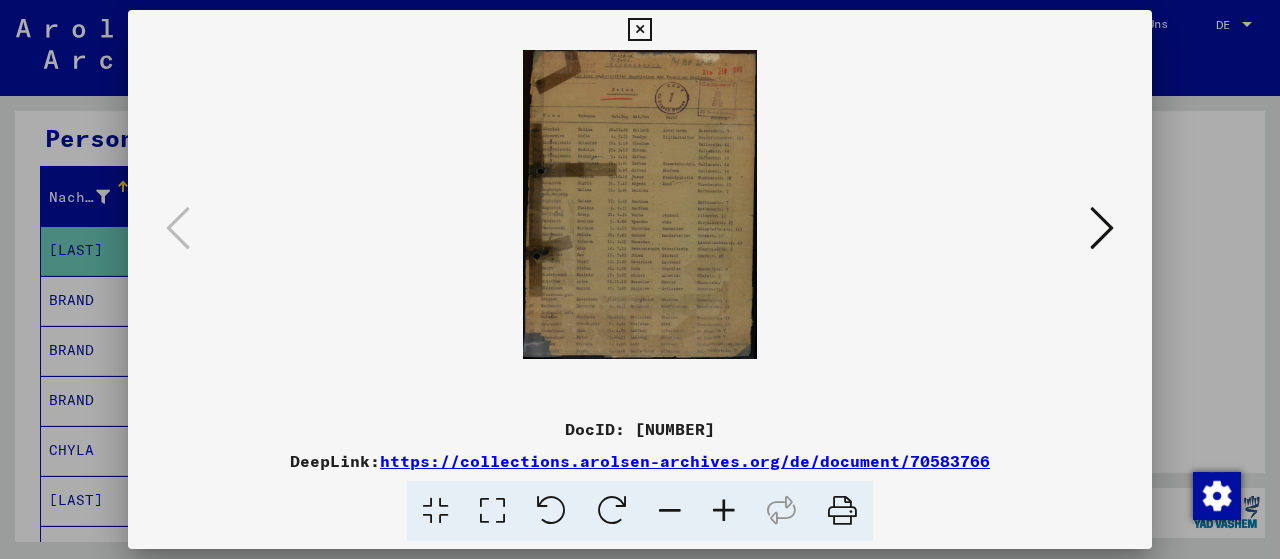 click at bounding box center [670, 511] 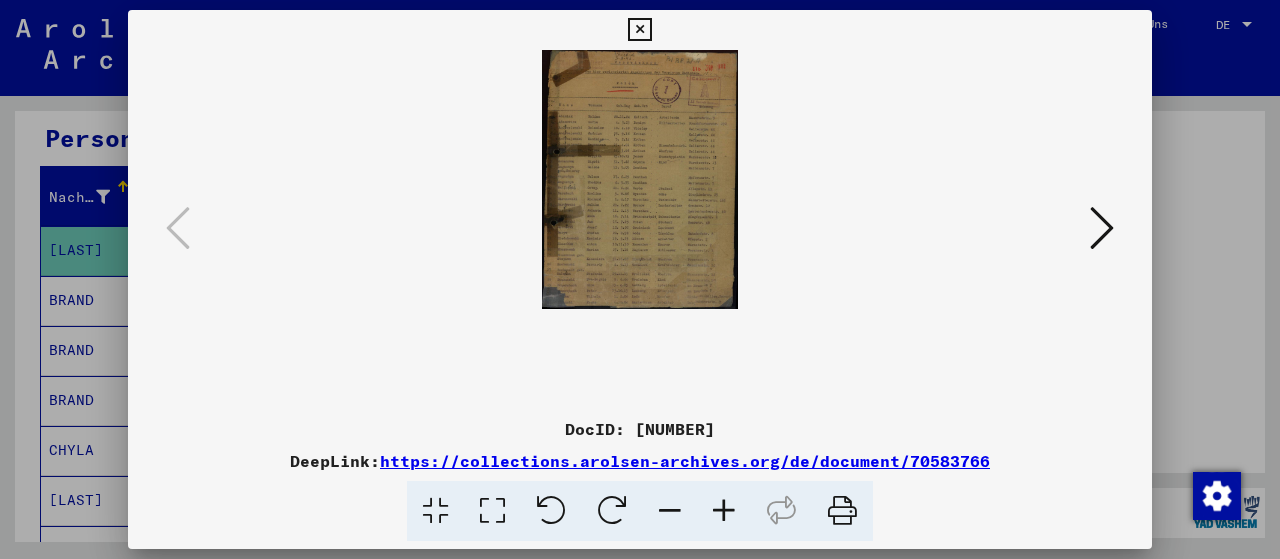 click at bounding box center [639, 179] 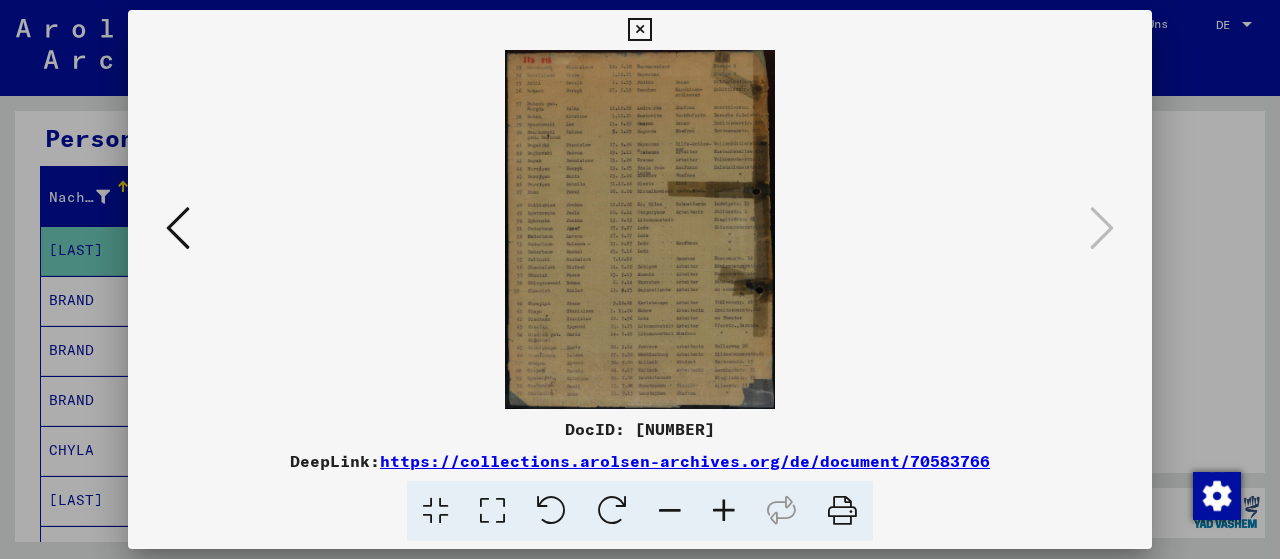 click at bounding box center (639, 229) 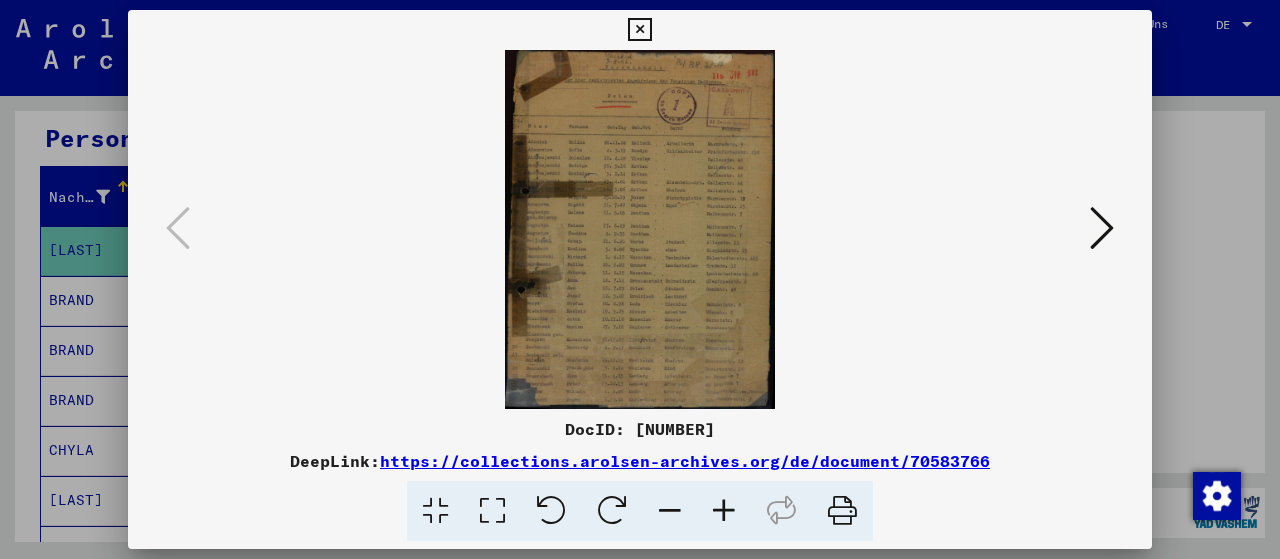 click at bounding box center (639, 30) 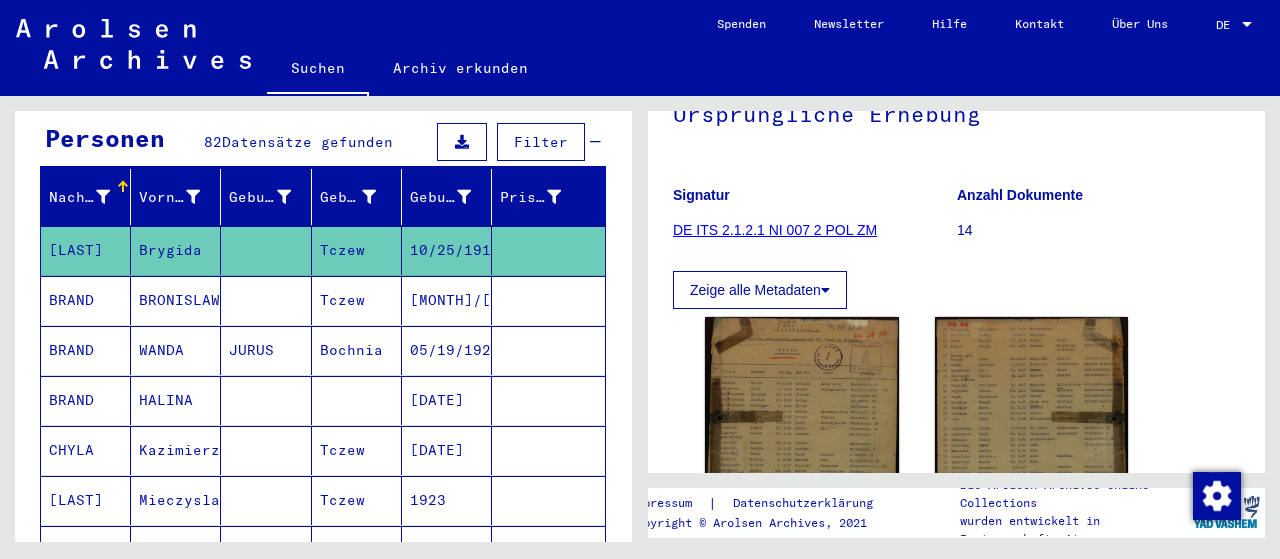 scroll, scrollTop: 200, scrollLeft: 0, axis: vertical 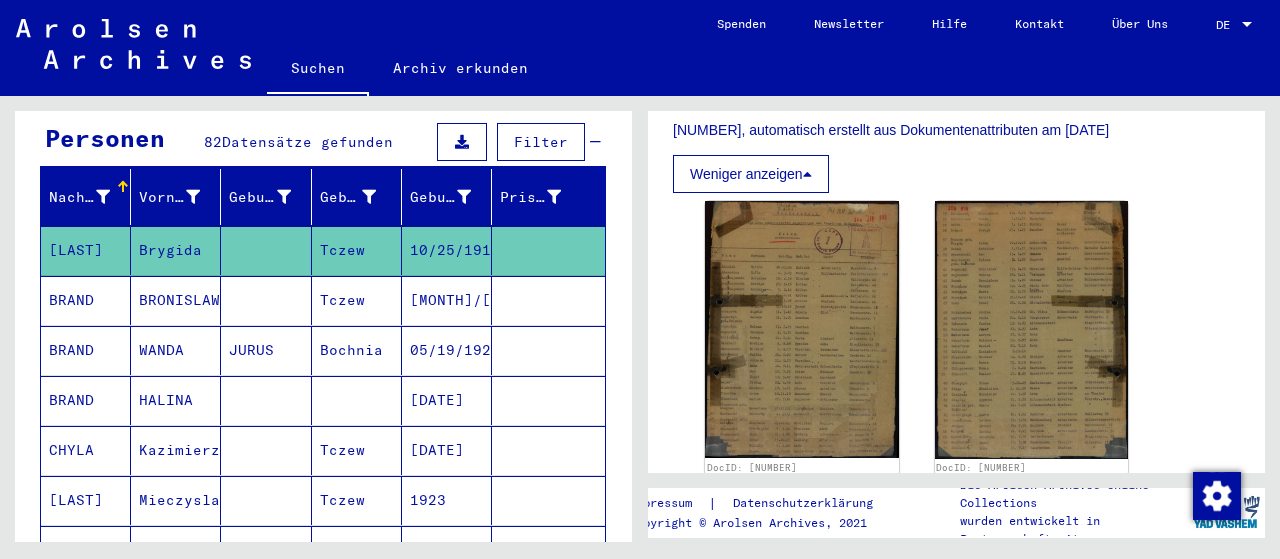 click at bounding box center [807, 174] 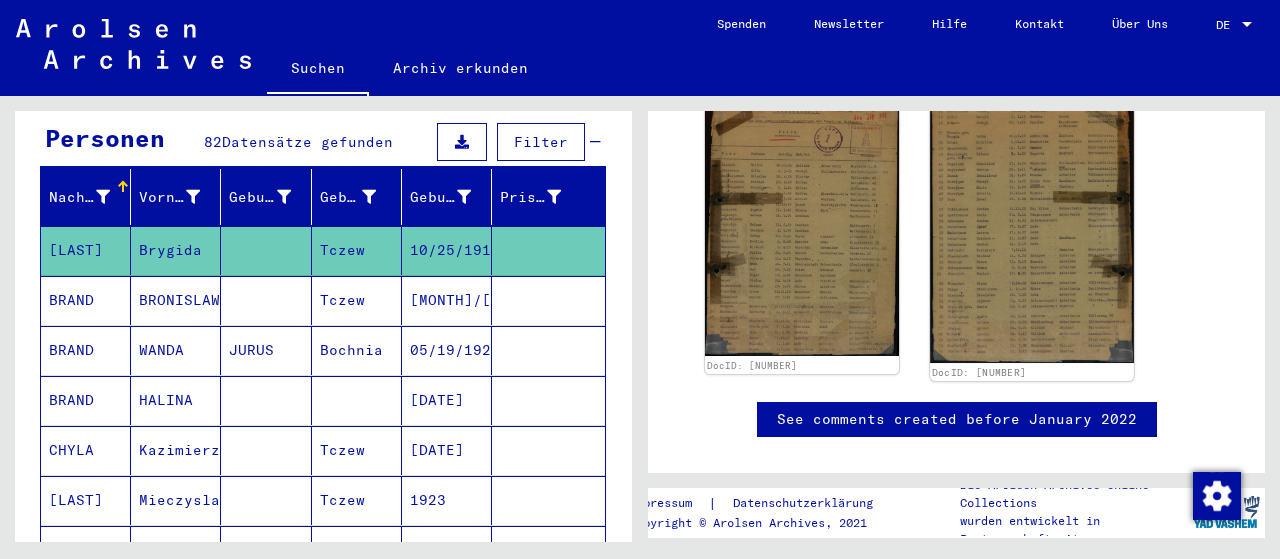 click 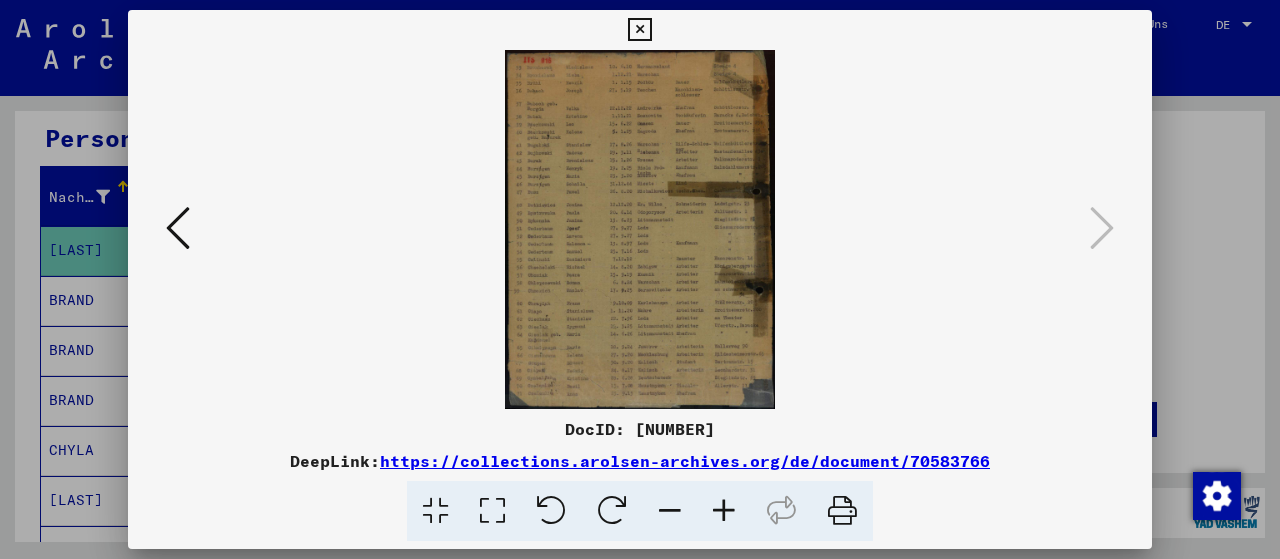 click at bounding box center (639, 30) 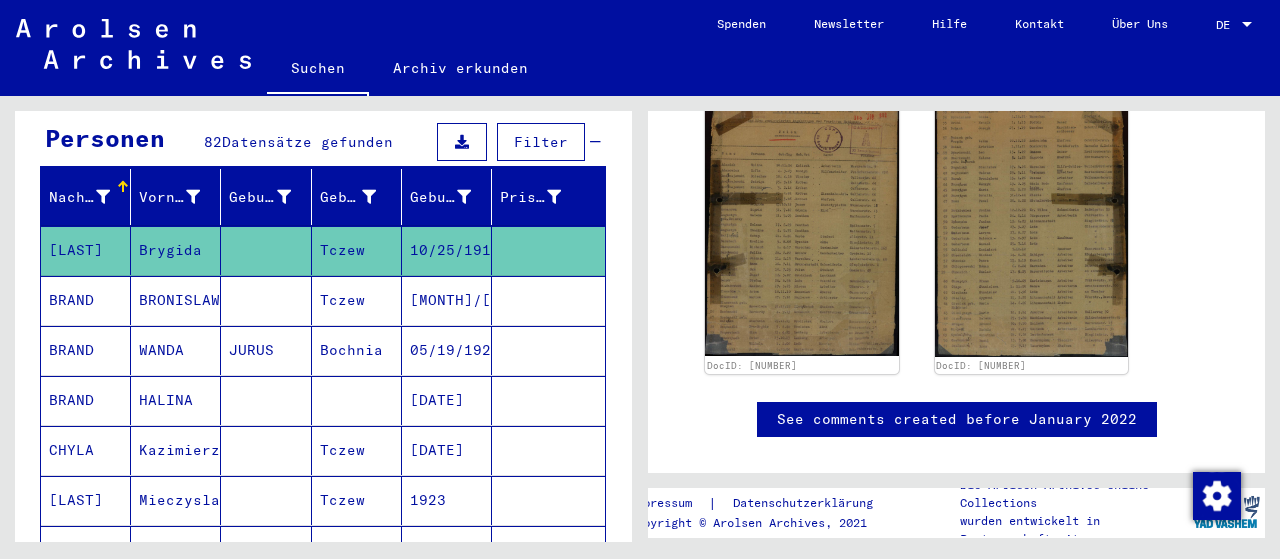 click on "BRONISLAW" at bounding box center (176, 350) 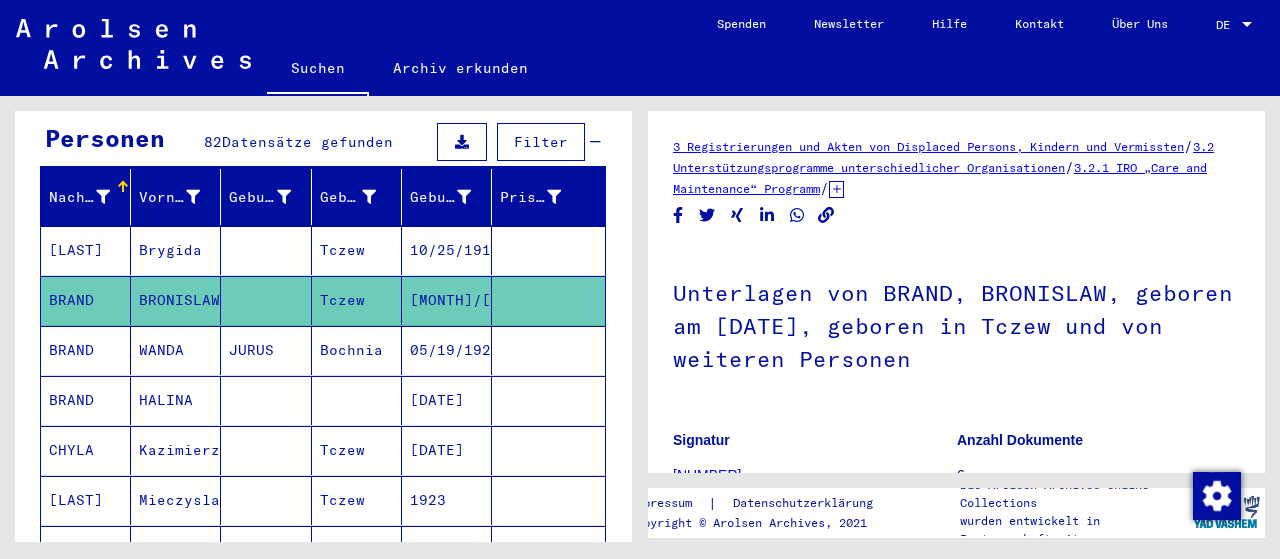 scroll, scrollTop: 0, scrollLeft: 0, axis: both 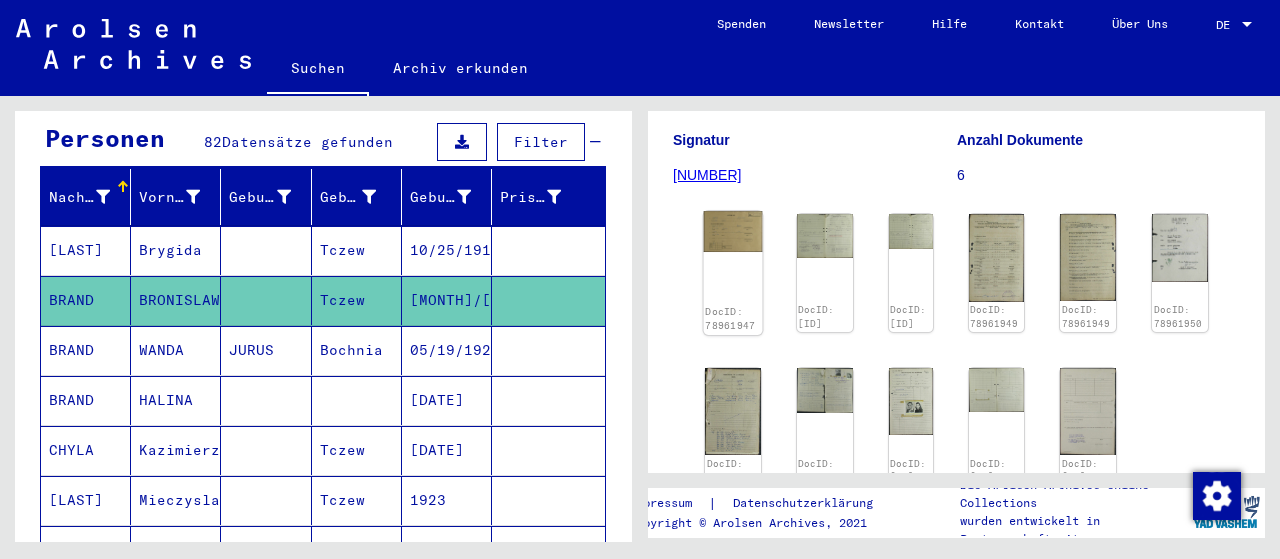click on "DocID: 78961947" 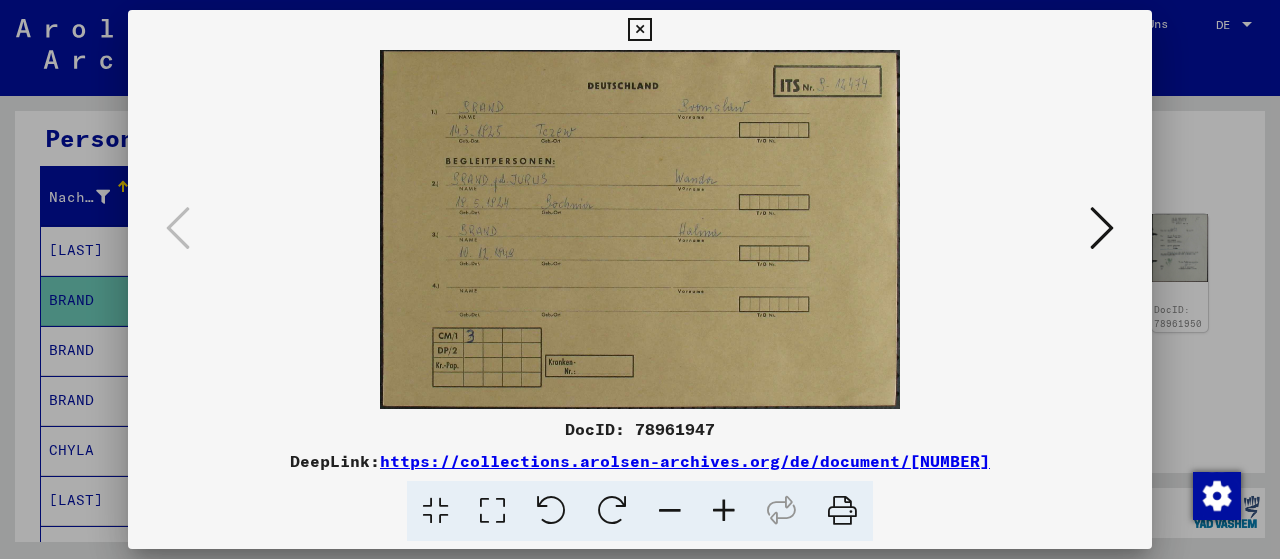 click at bounding box center (640, 229) 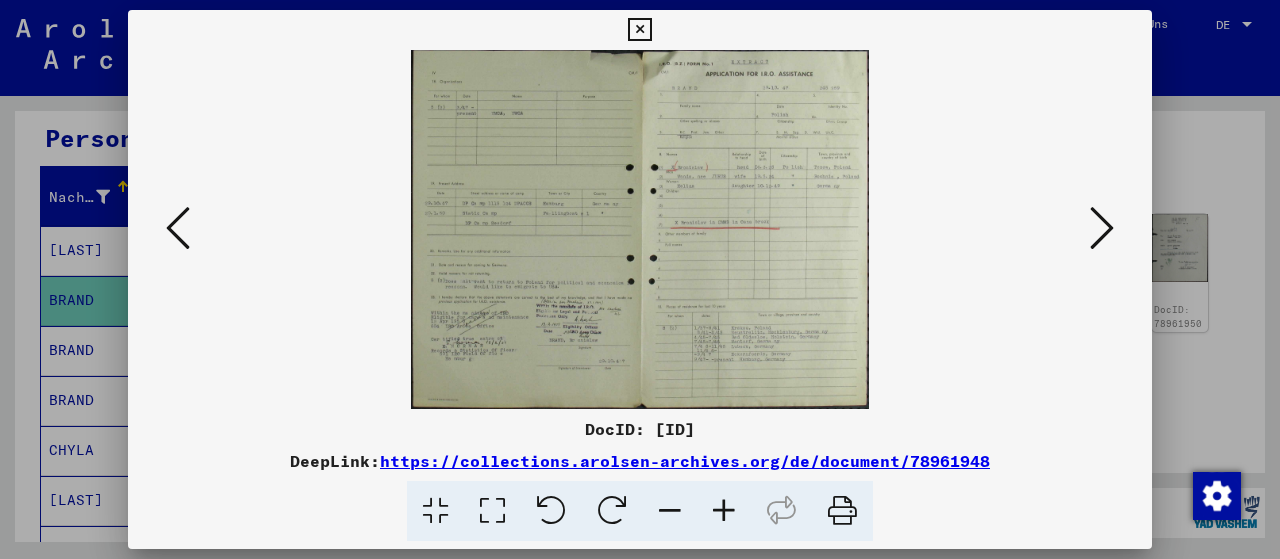 click at bounding box center [640, 229] 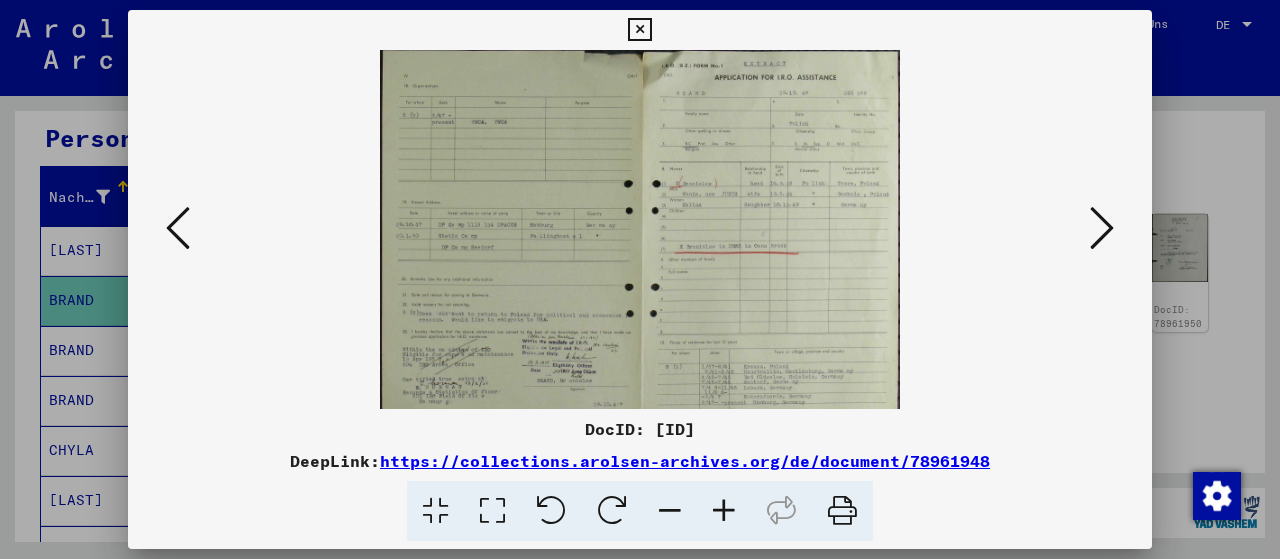 click at bounding box center [724, 511] 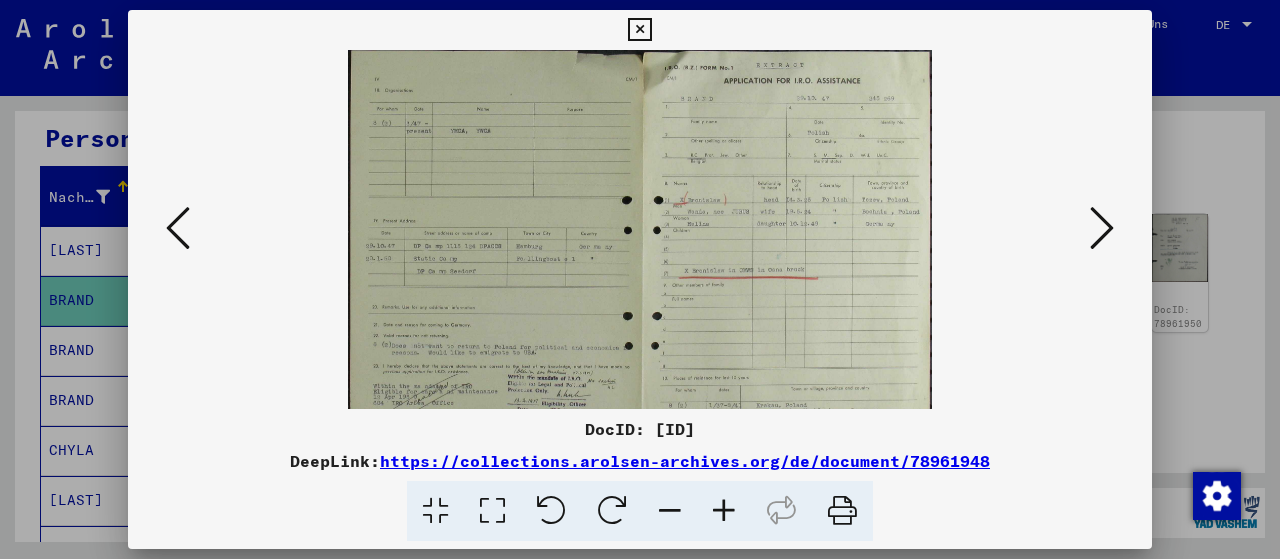 click at bounding box center [724, 511] 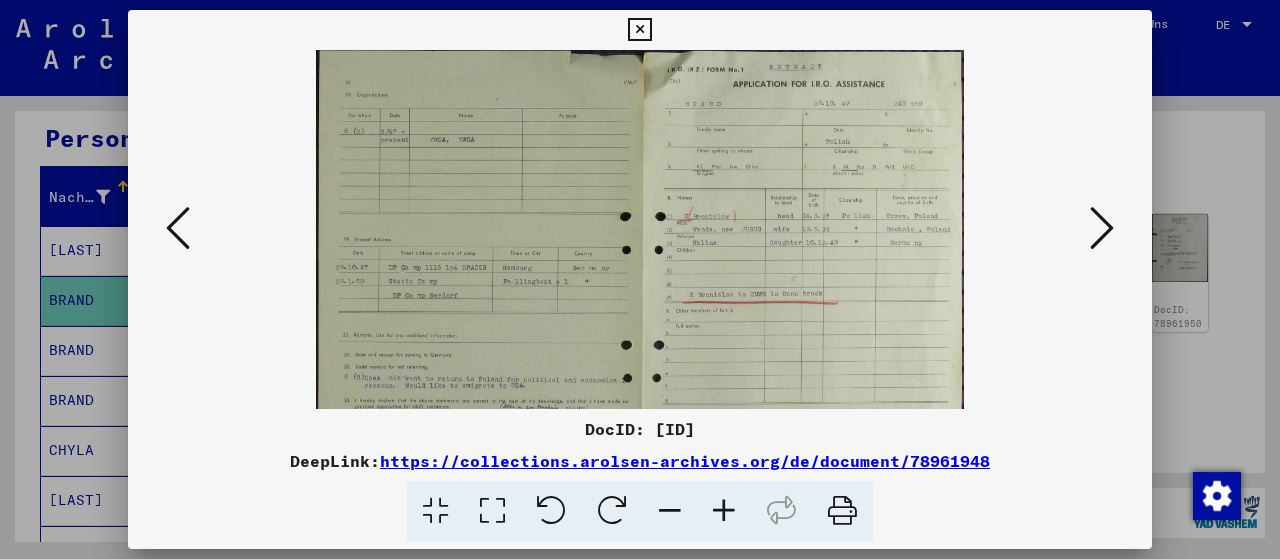 click at bounding box center [724, 511] 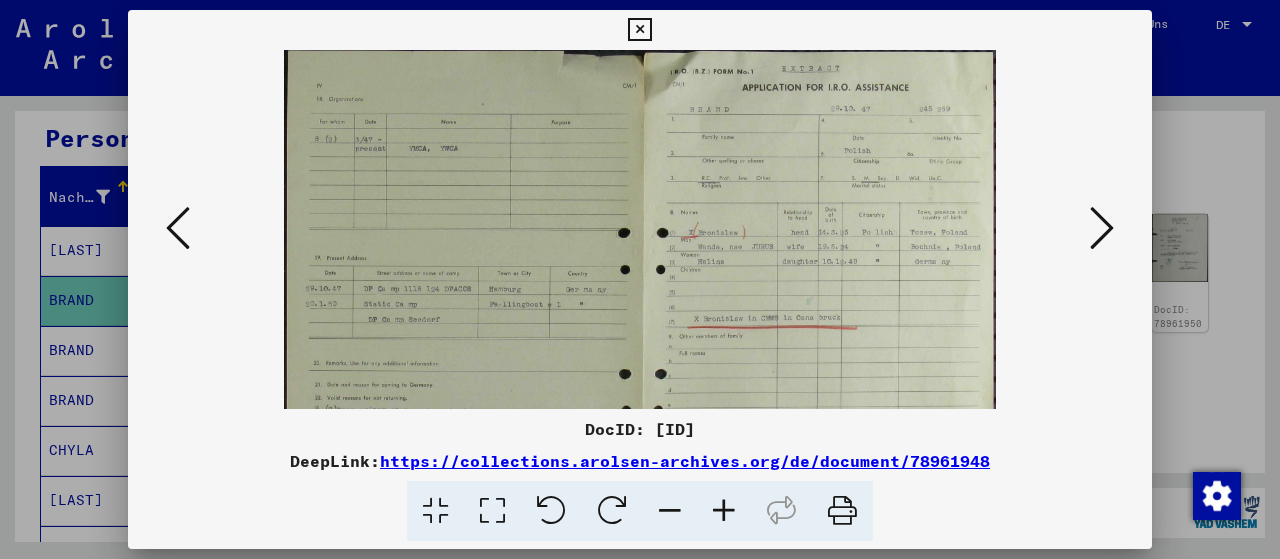 click at bounding box center (1102, 228) 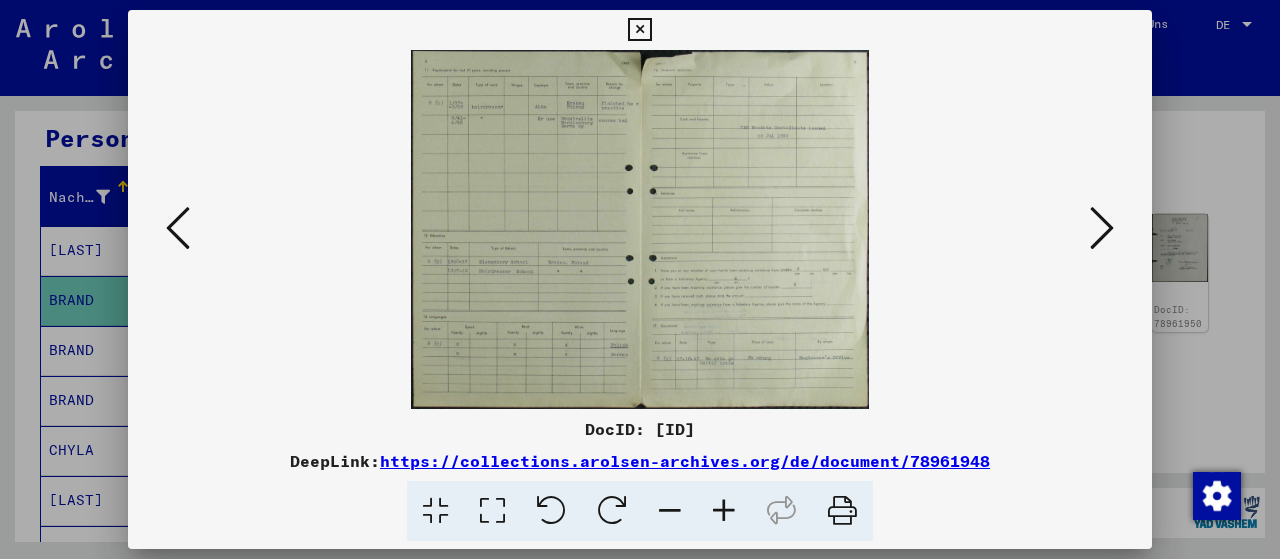 click at bounding box center [1102, 228] 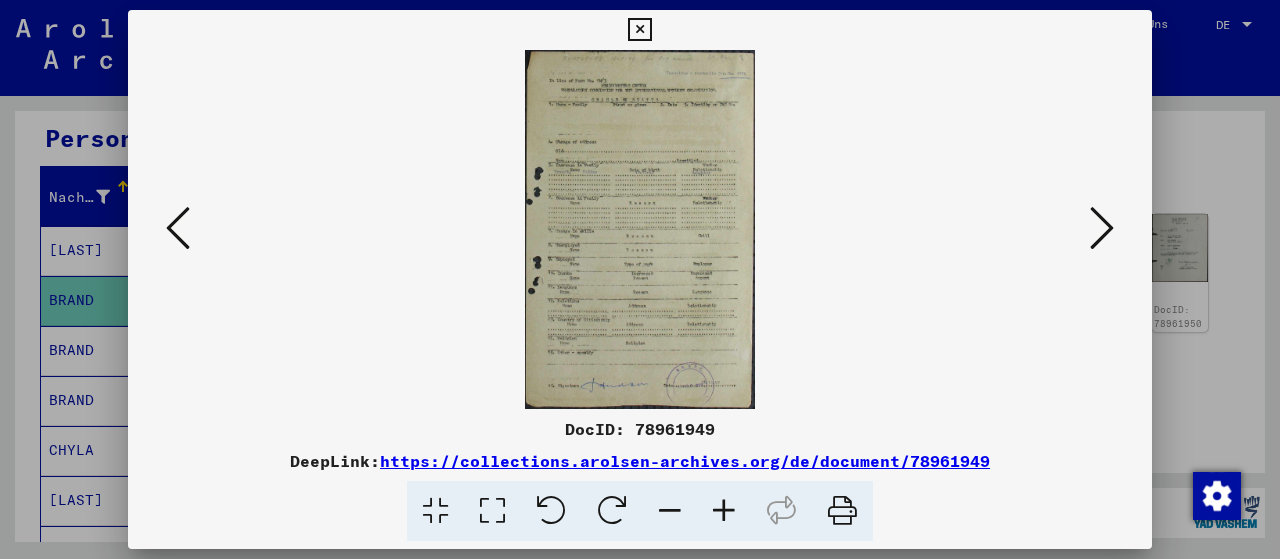 click at bounding box center (724, 511) 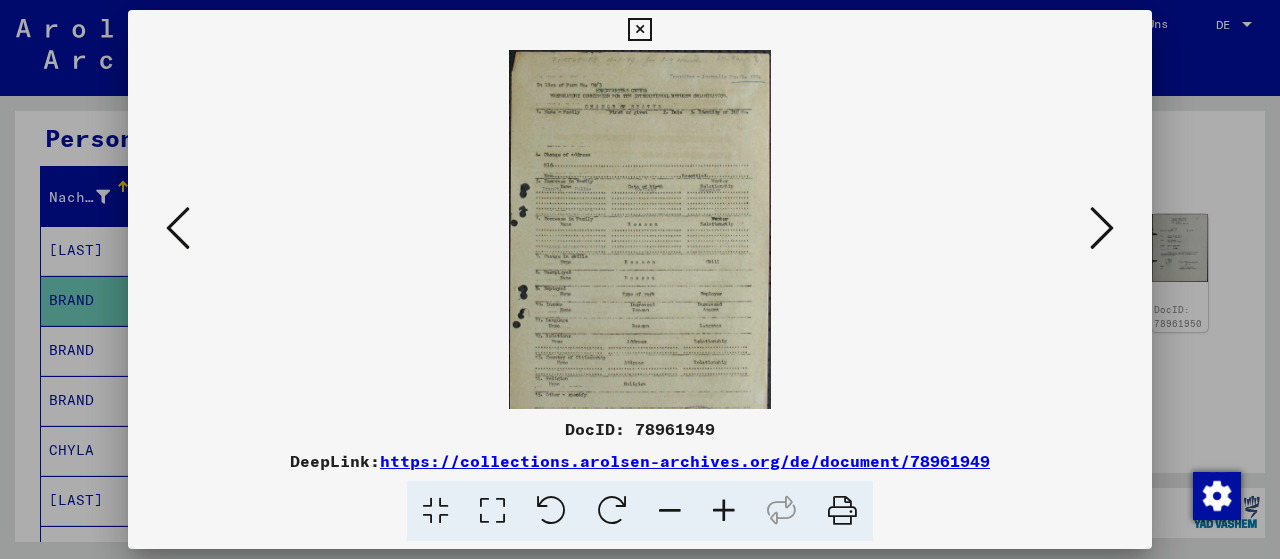 click at bounding box center (724, 511) 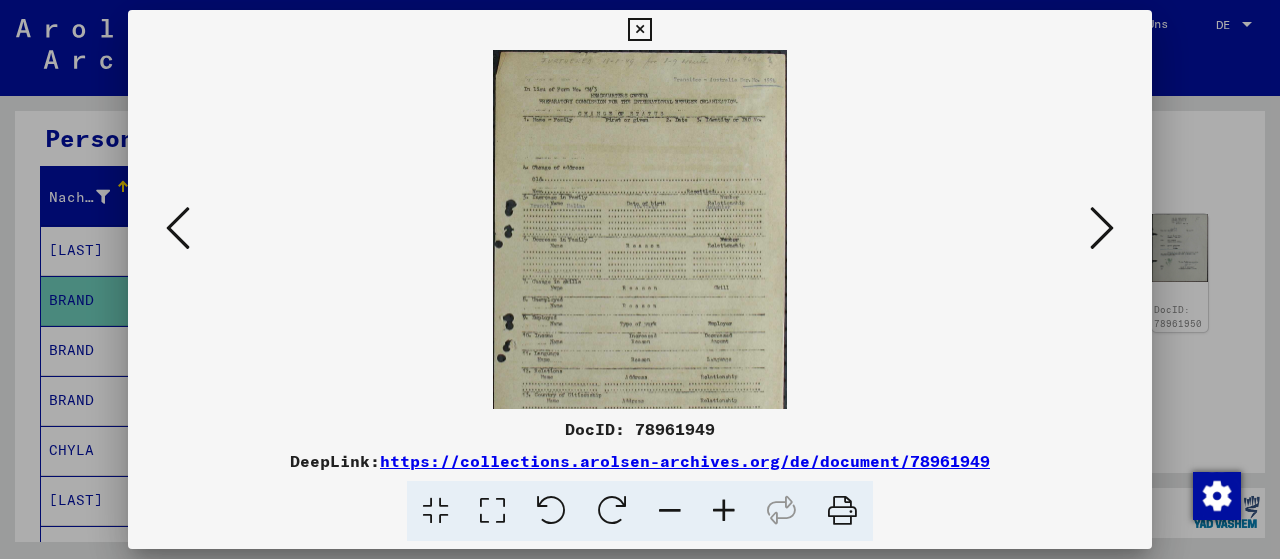 click at bounding box center (724, 511) 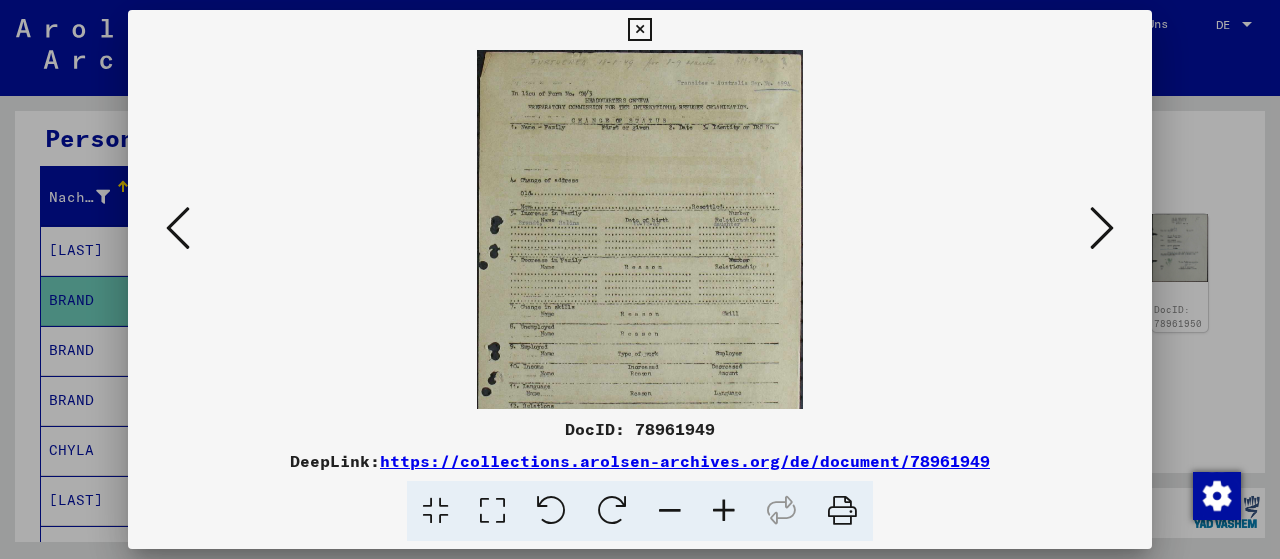 click at bounding box center [724, 511] 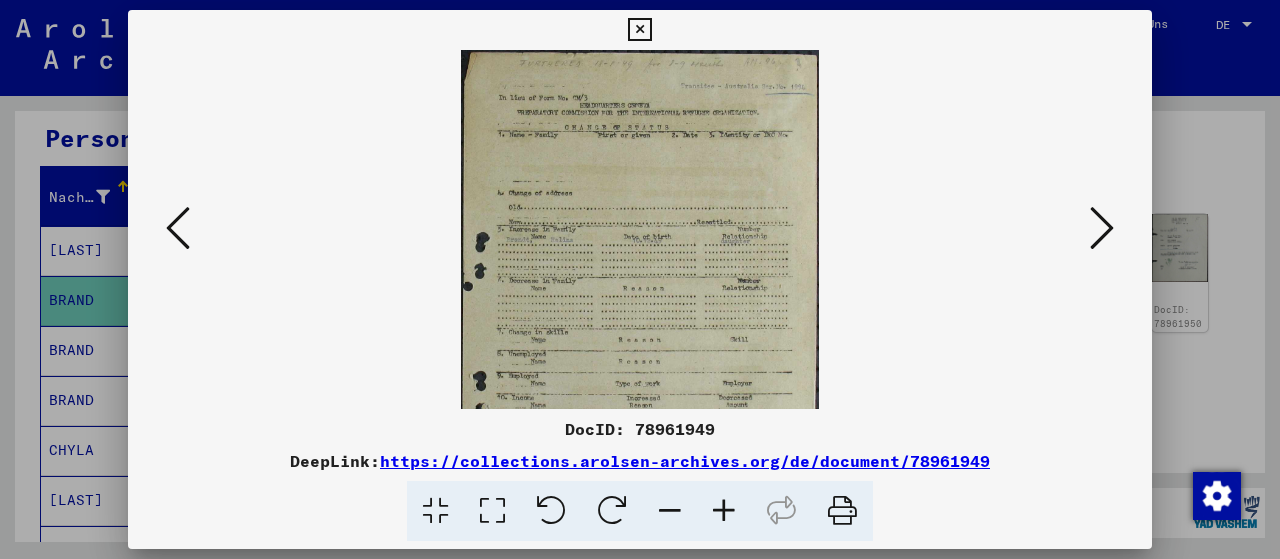 click at bounding box center (724, 511) 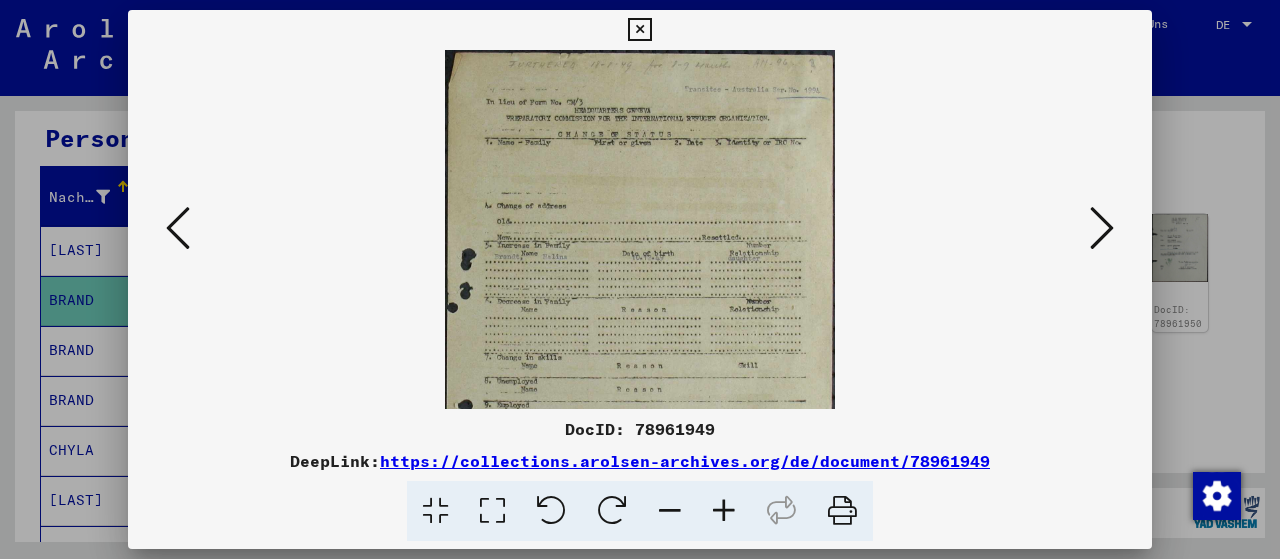 click at bounding box center (724, 511) 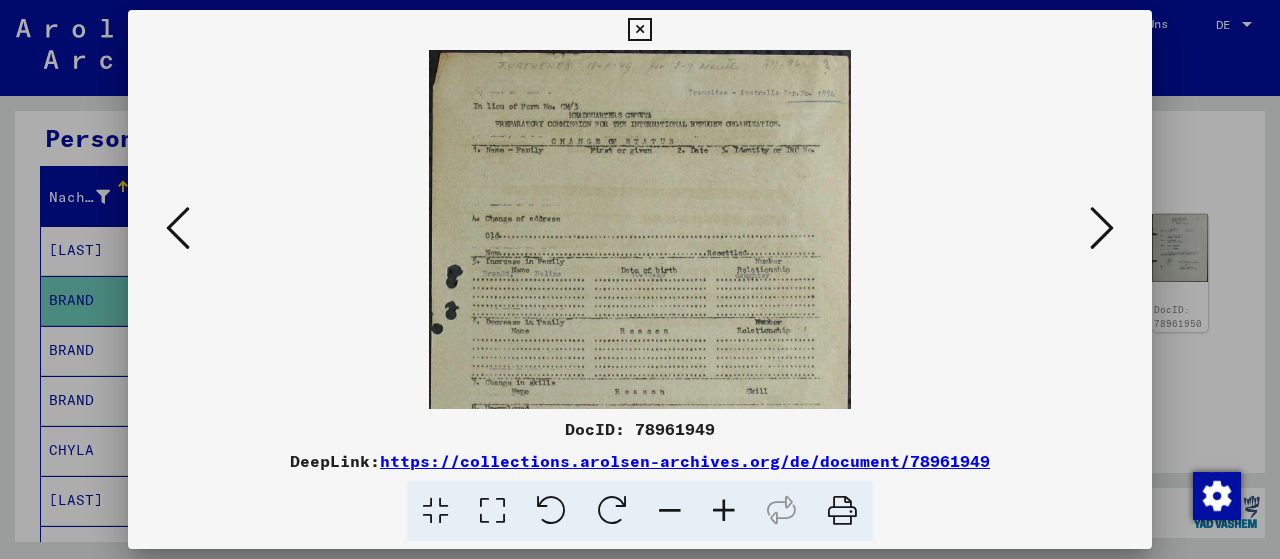 click at bounding box center (724, 511) 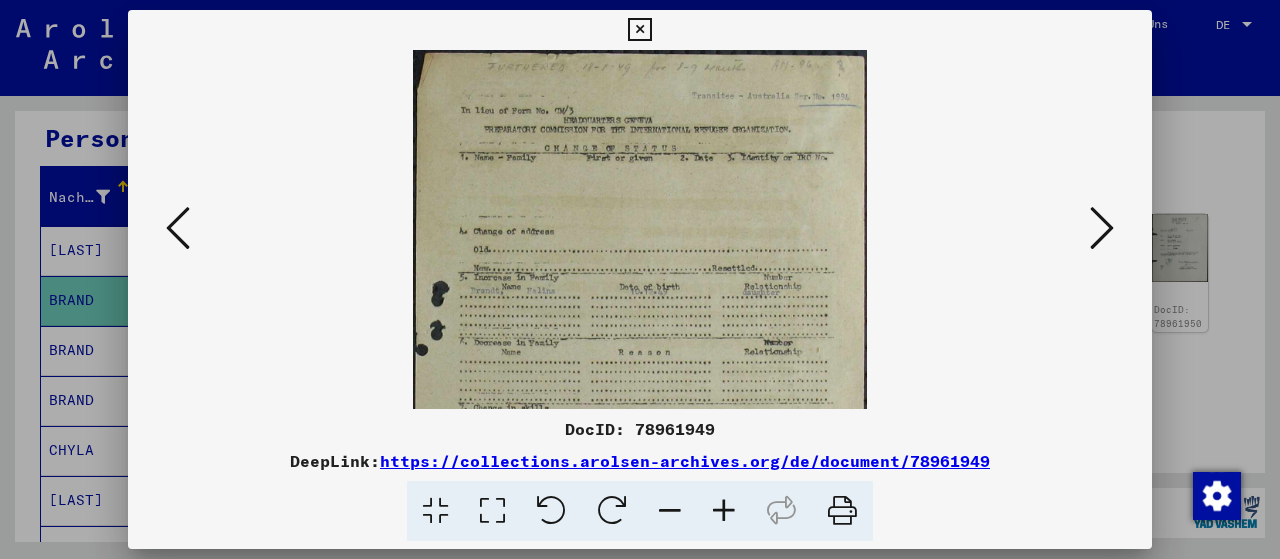 click at bounding box center [639, 30] 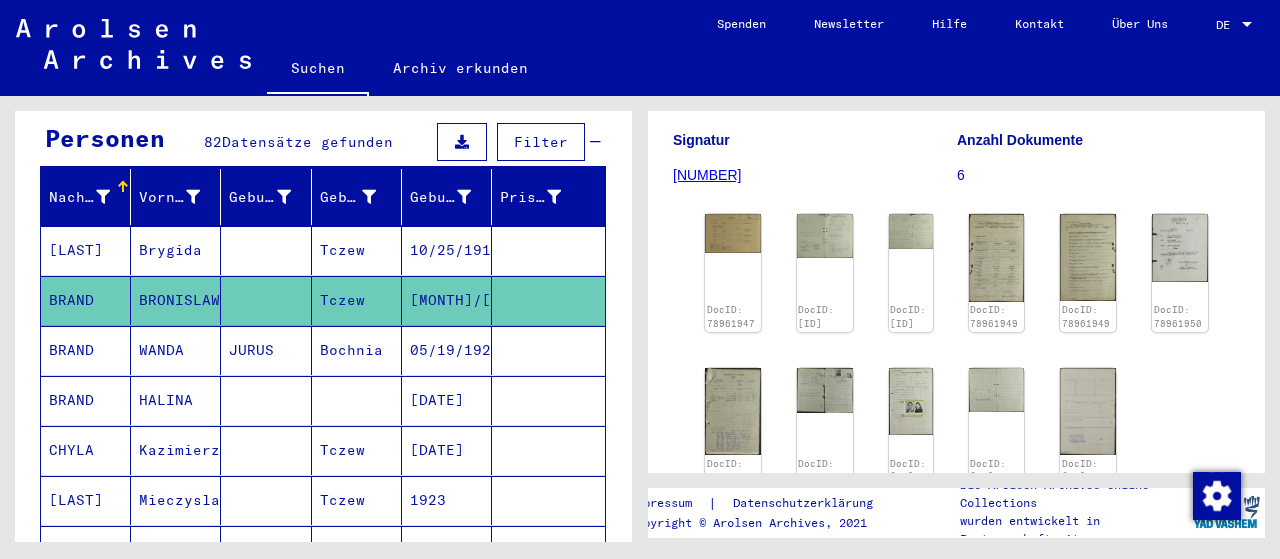 click at bounding box center (266, 450) 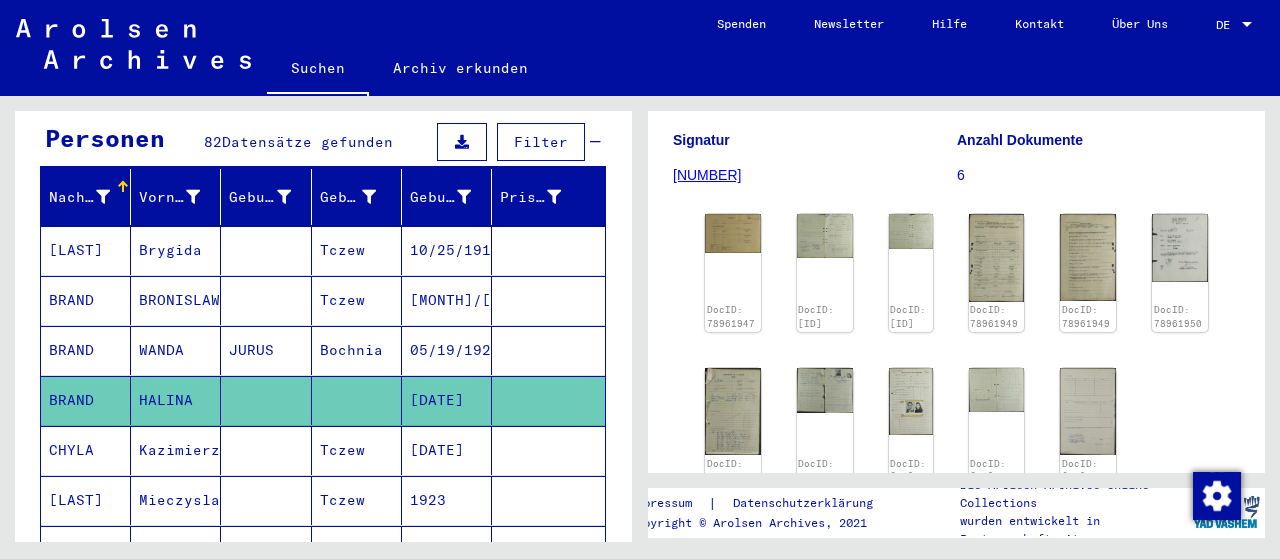 click 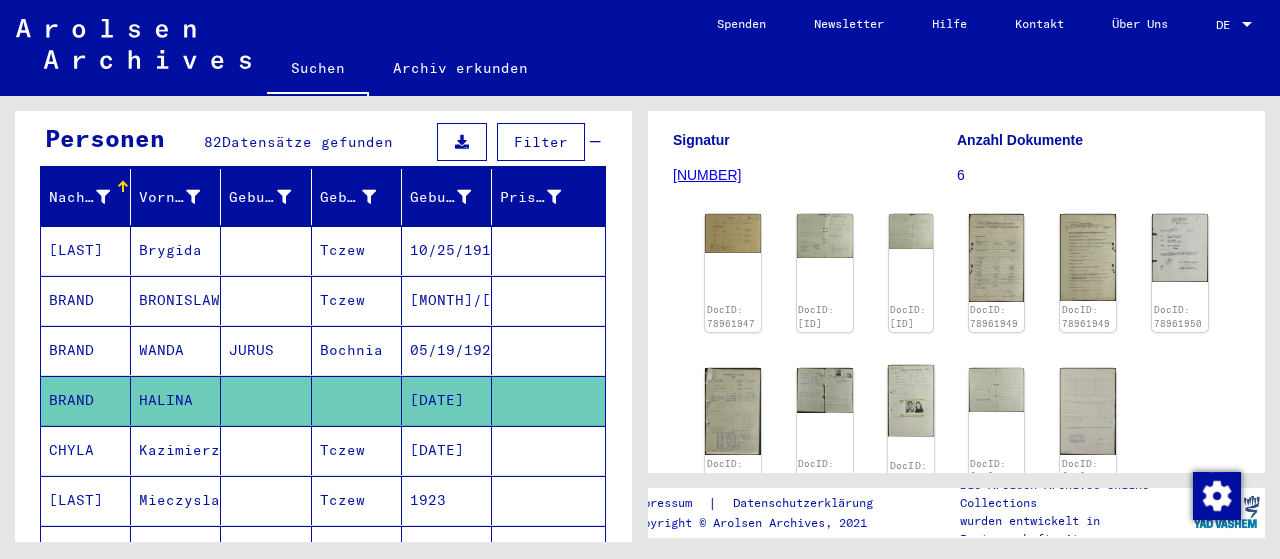 click 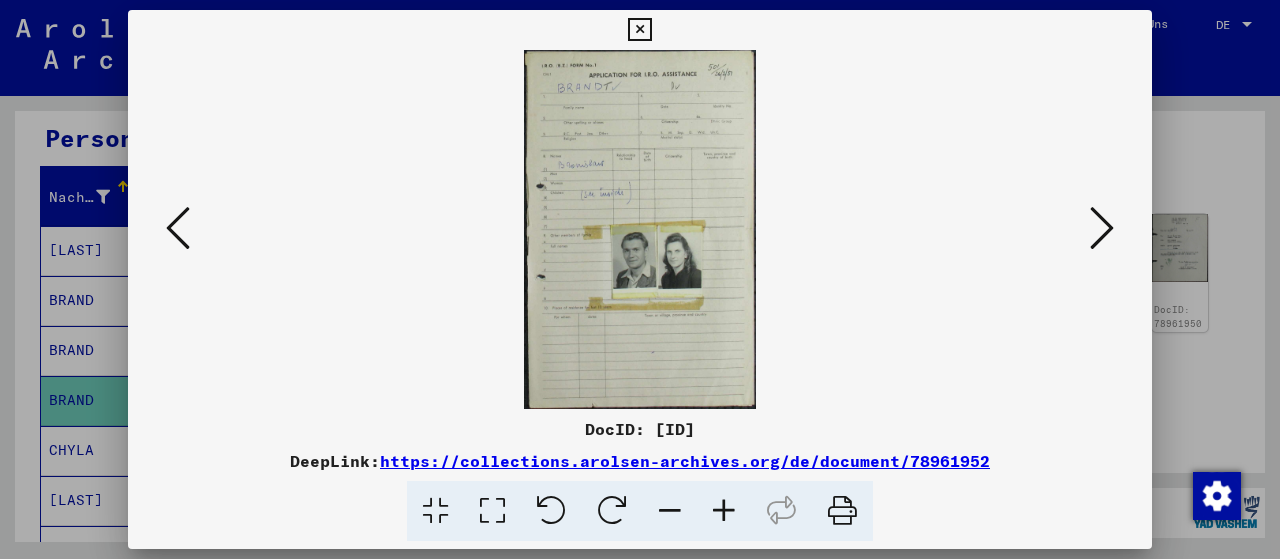 click at bounding box center (639, 30) 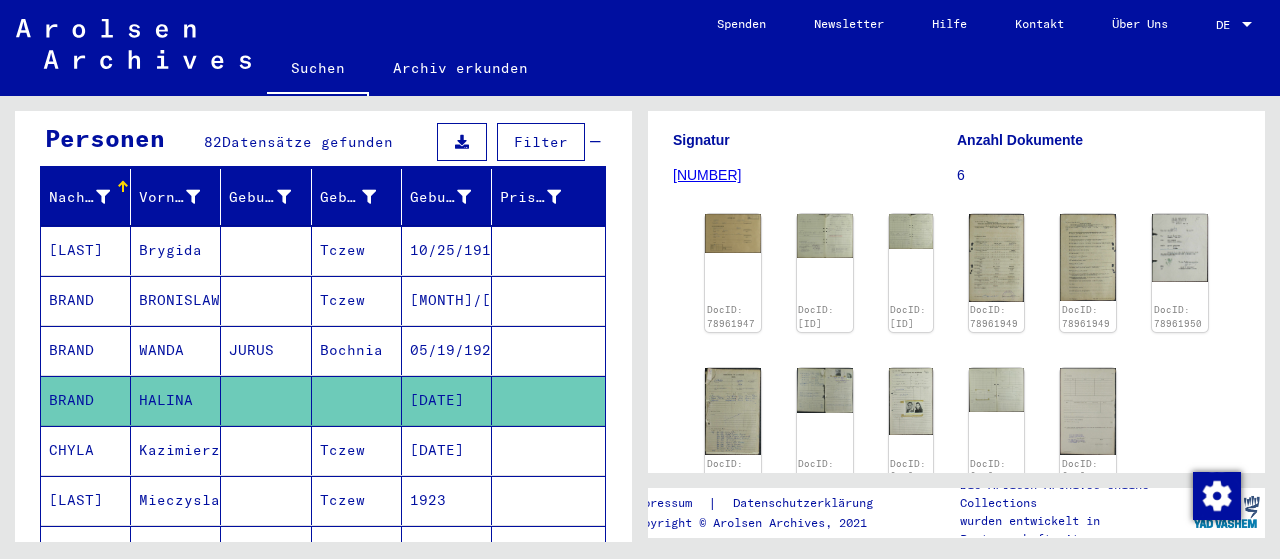 click at bounding box center (266, 500) 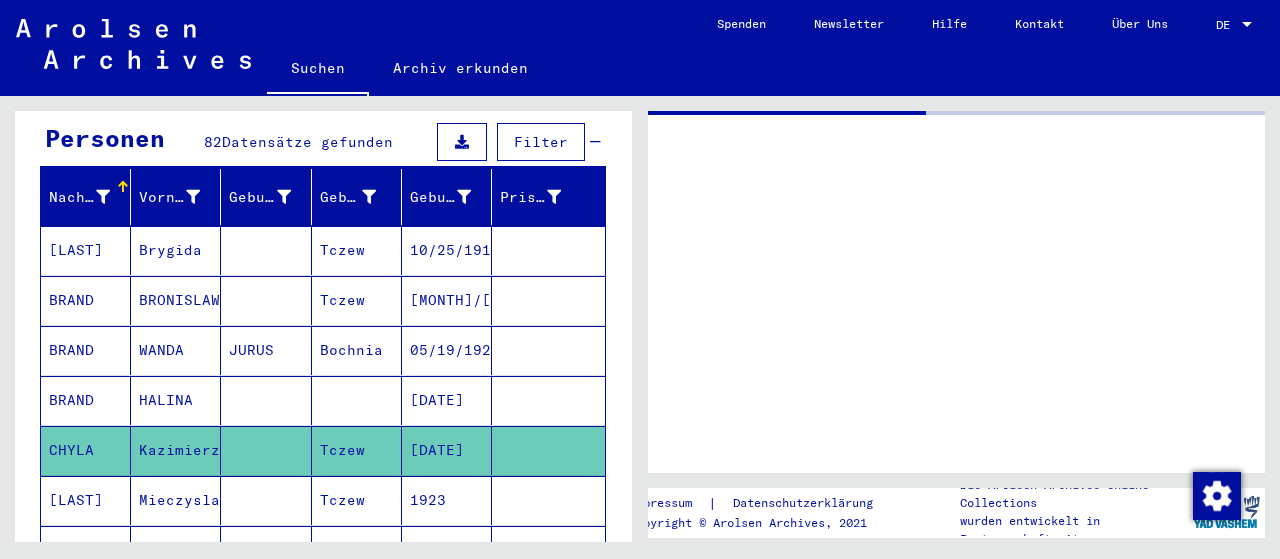 scroll, scrollTop: 0, scrollLeft: 0, axis: both 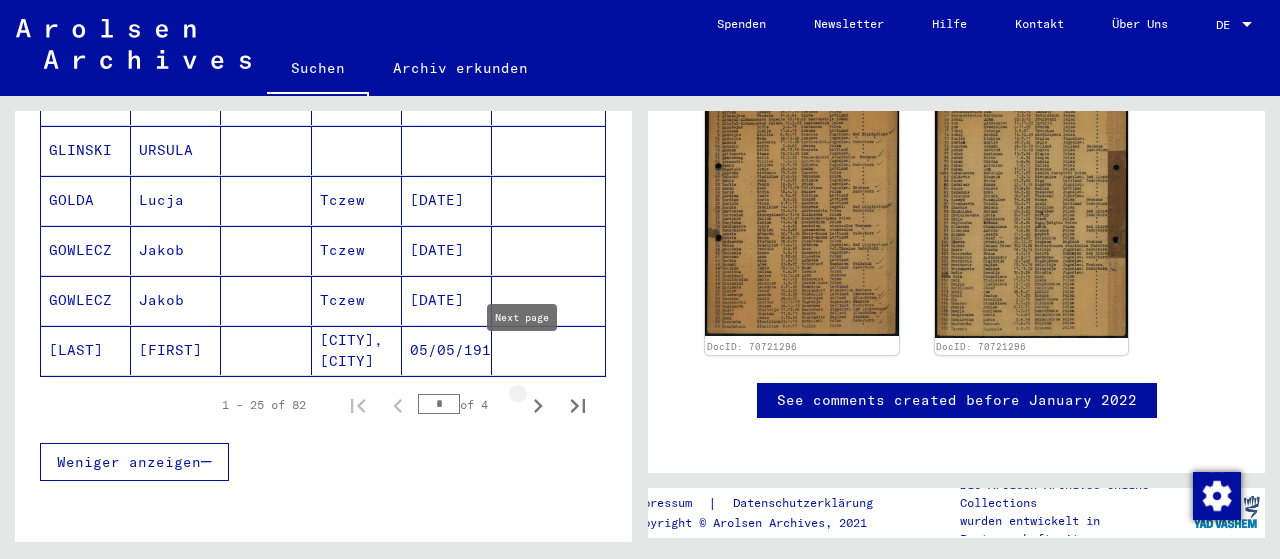 click 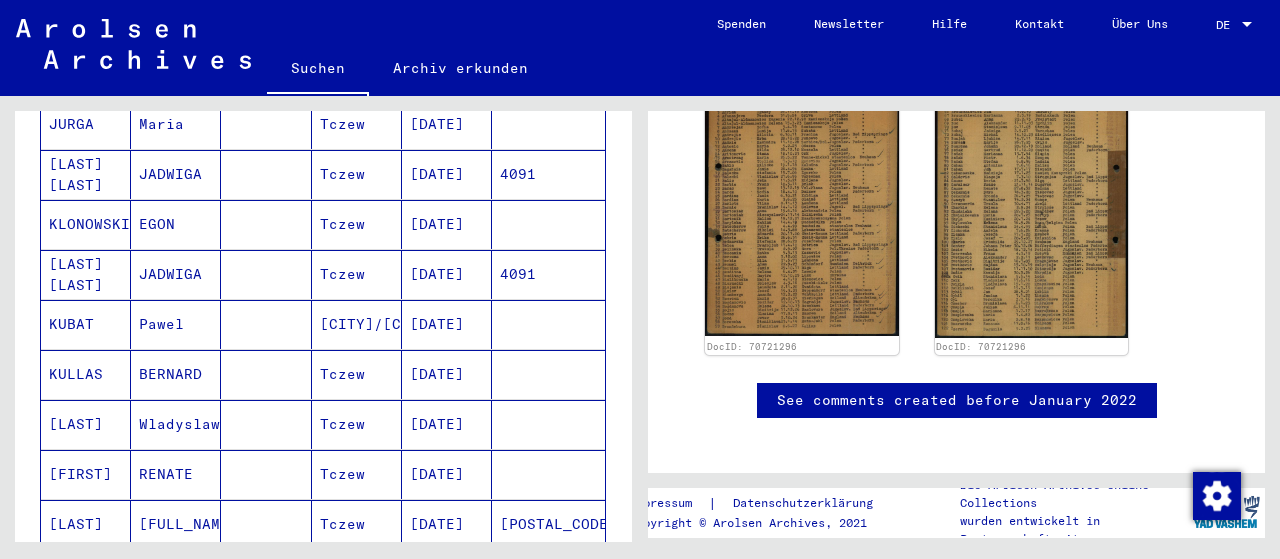 scroll, scrollTop: 600, scrollLeft: 0, axis: vertical 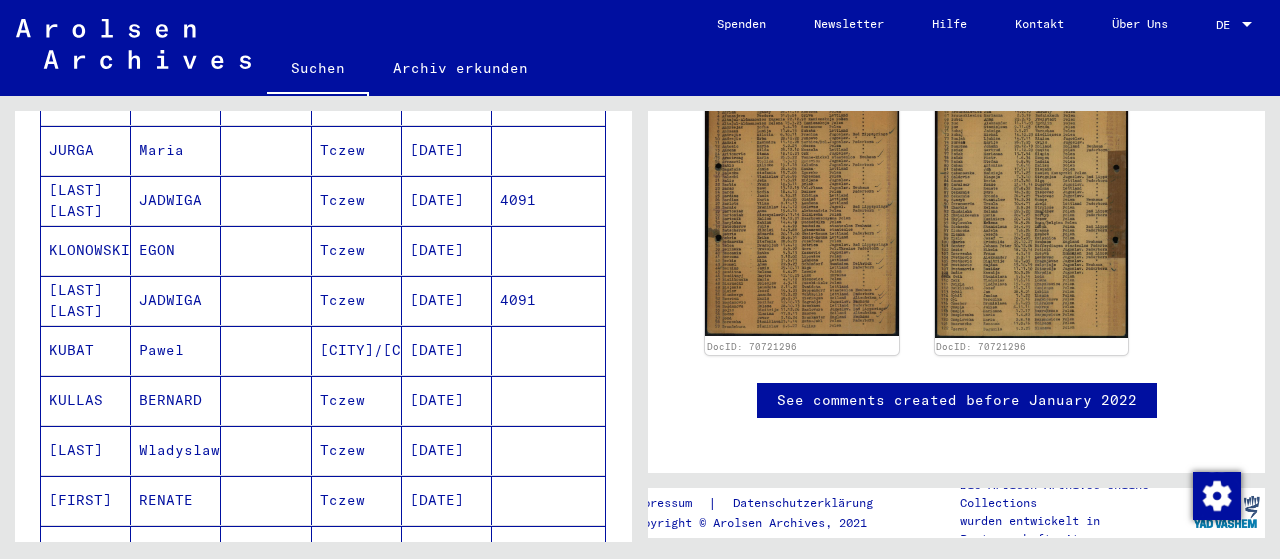 click on "[LAST] [LAST]" at bounding box center (86, 250) 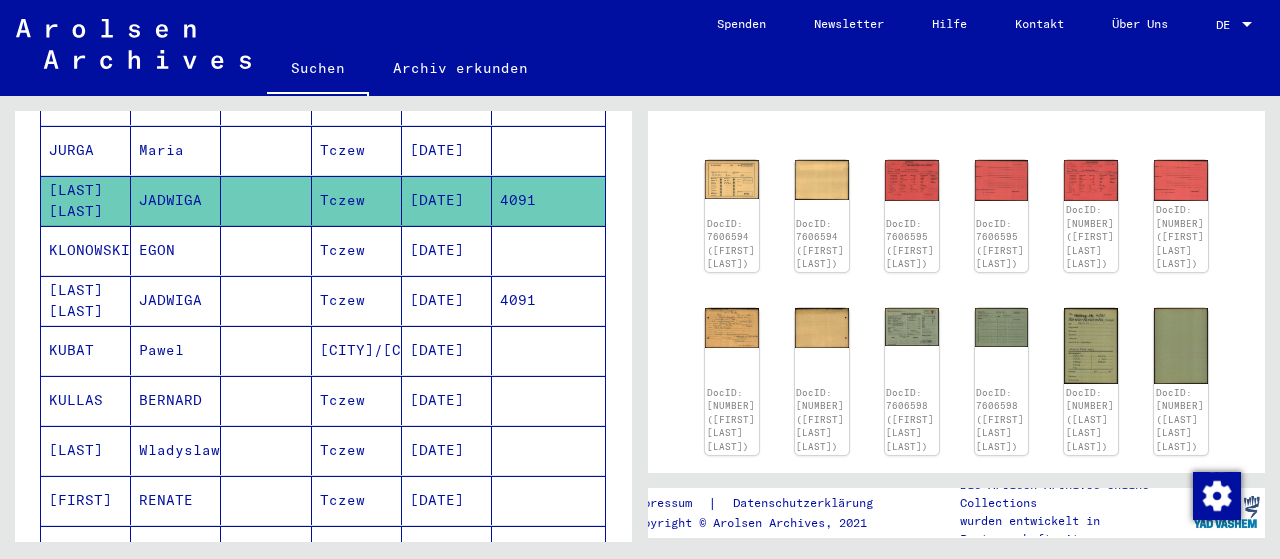 scroll, scrollTop: 162, scrollLeft: 0, axis: vertical 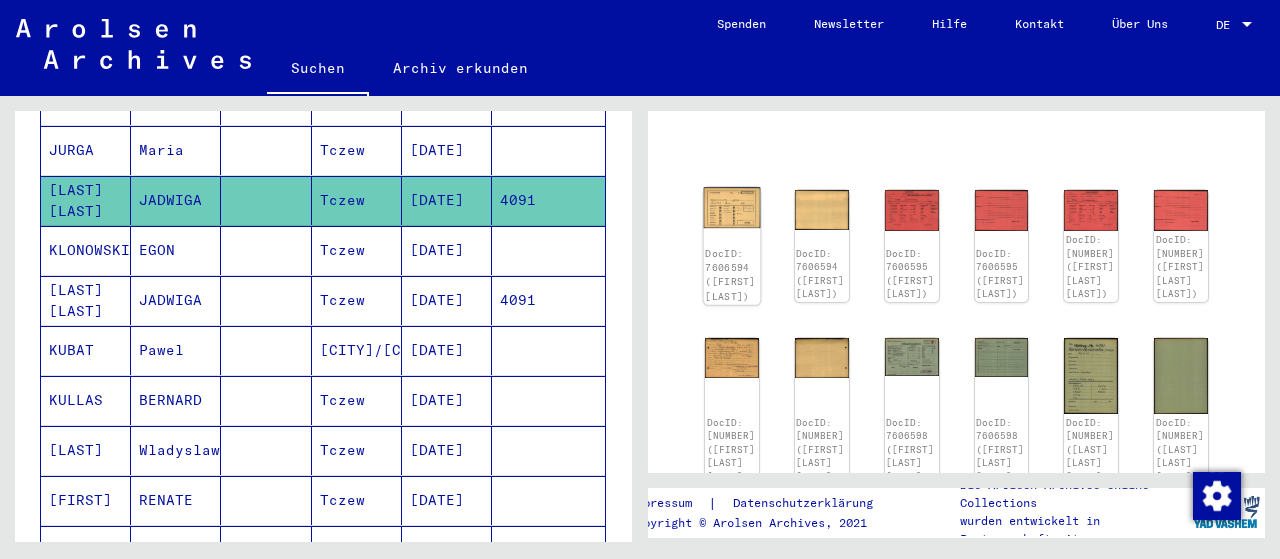 click 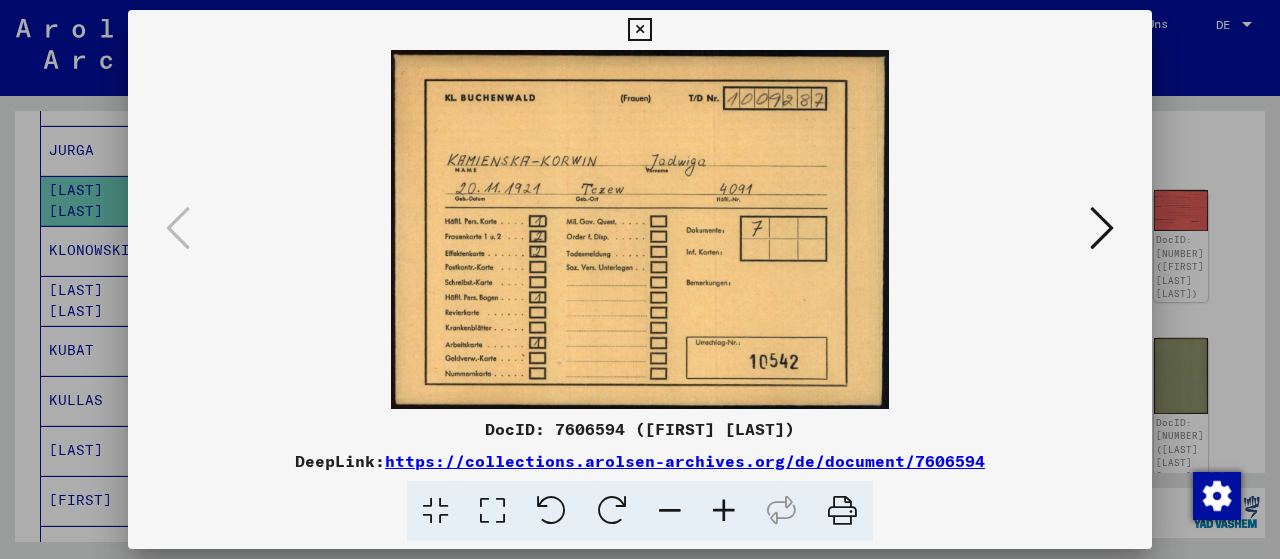 click at bounding box center [1102, 228] 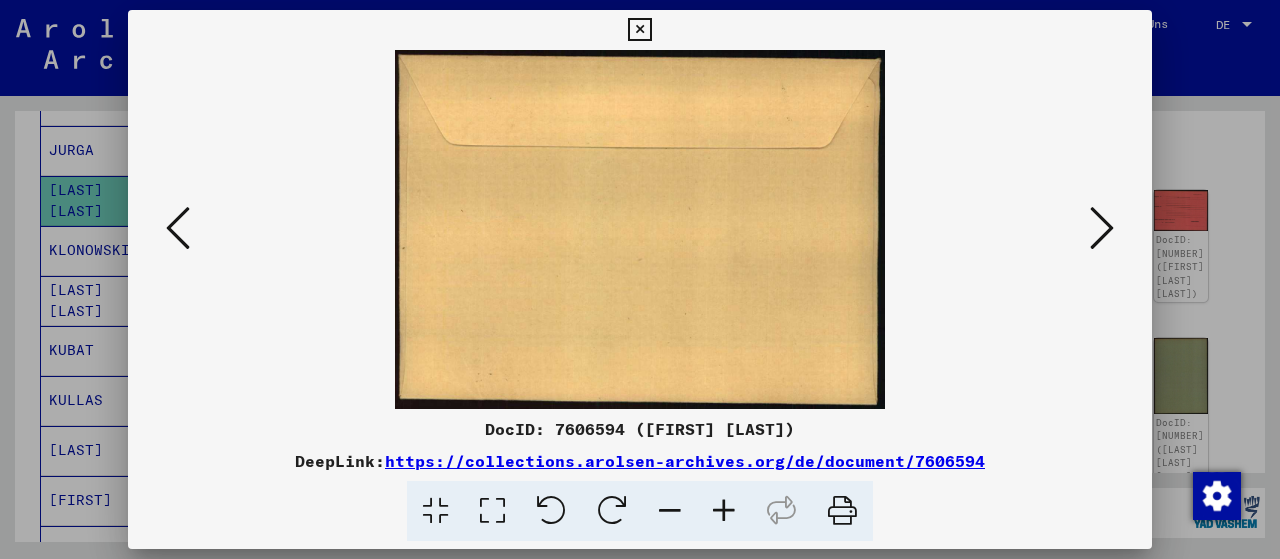 click at bounding box center (1102, 228) 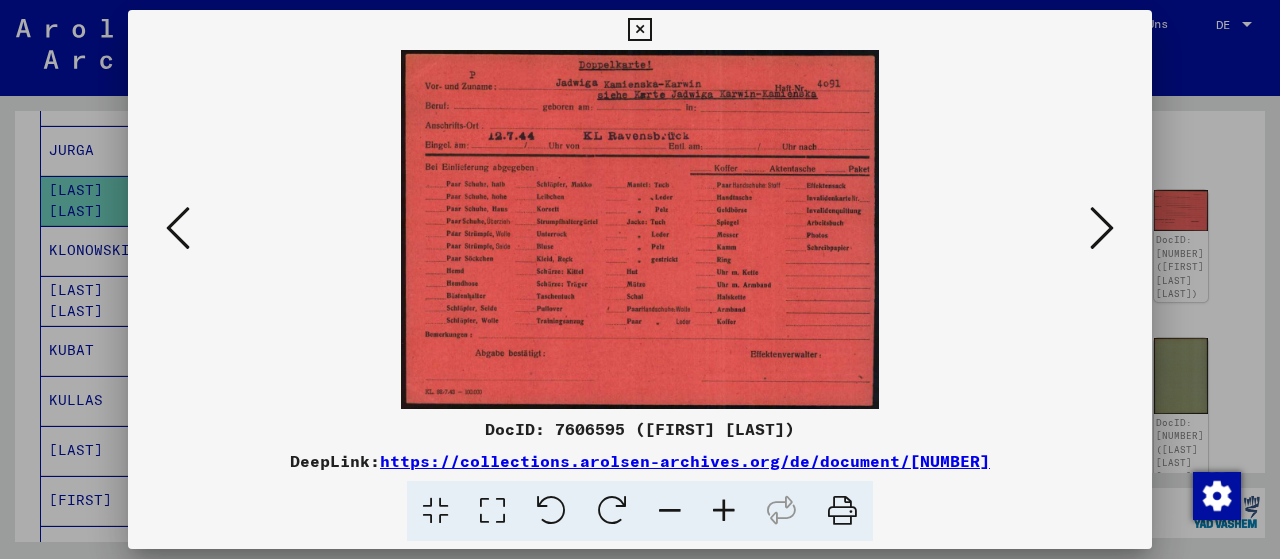 click at bounding box center (1102, 228) 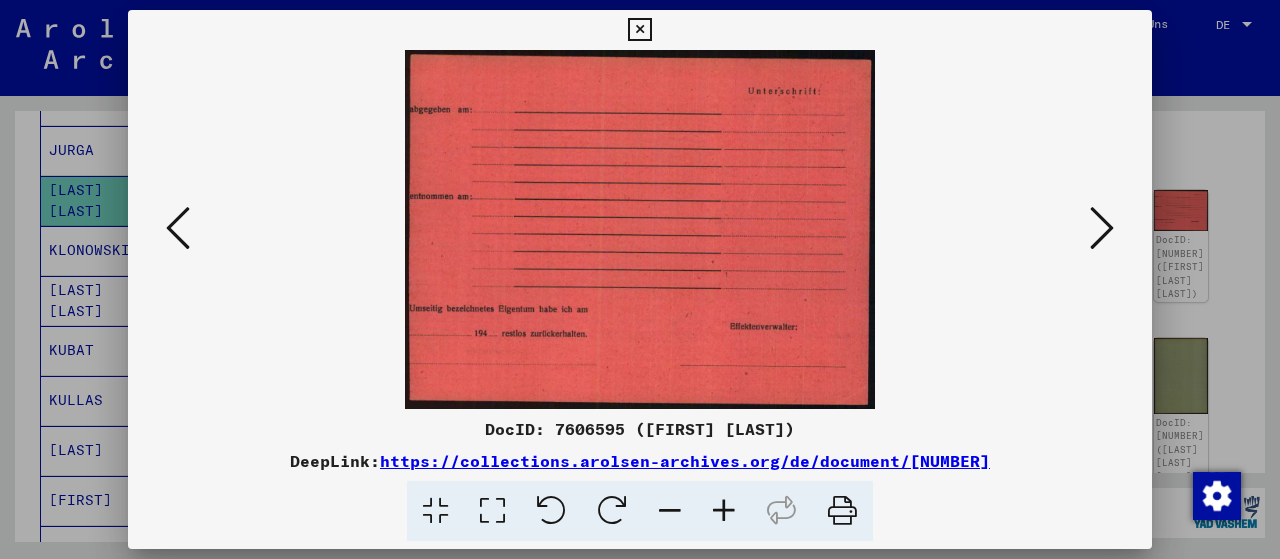 click at bounding box center [1102, 228] 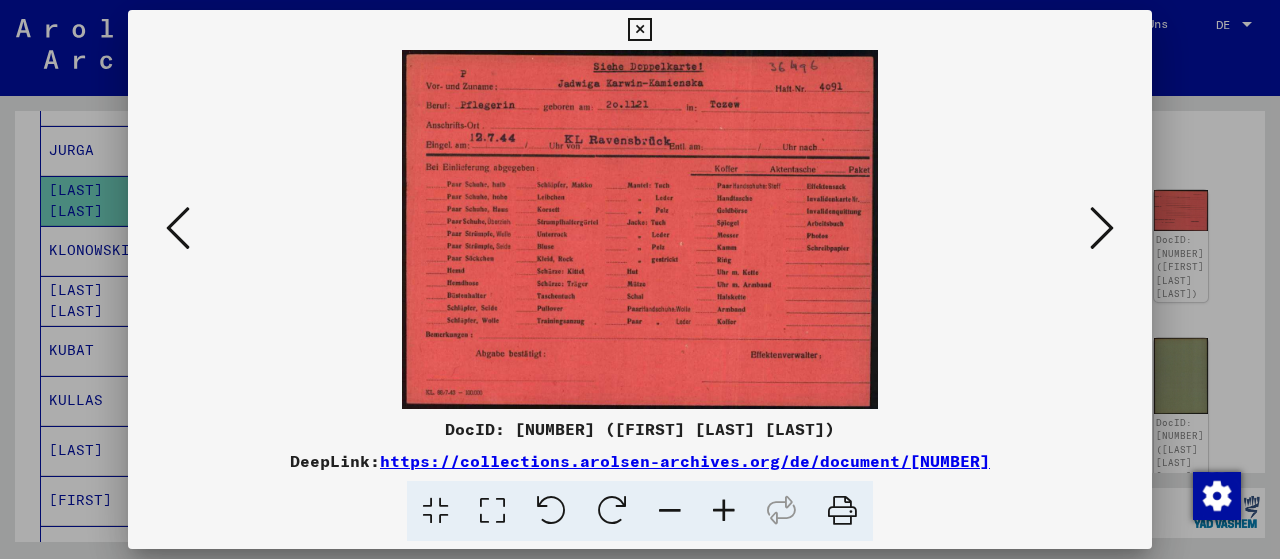 click at bounding box center [1102, 228] 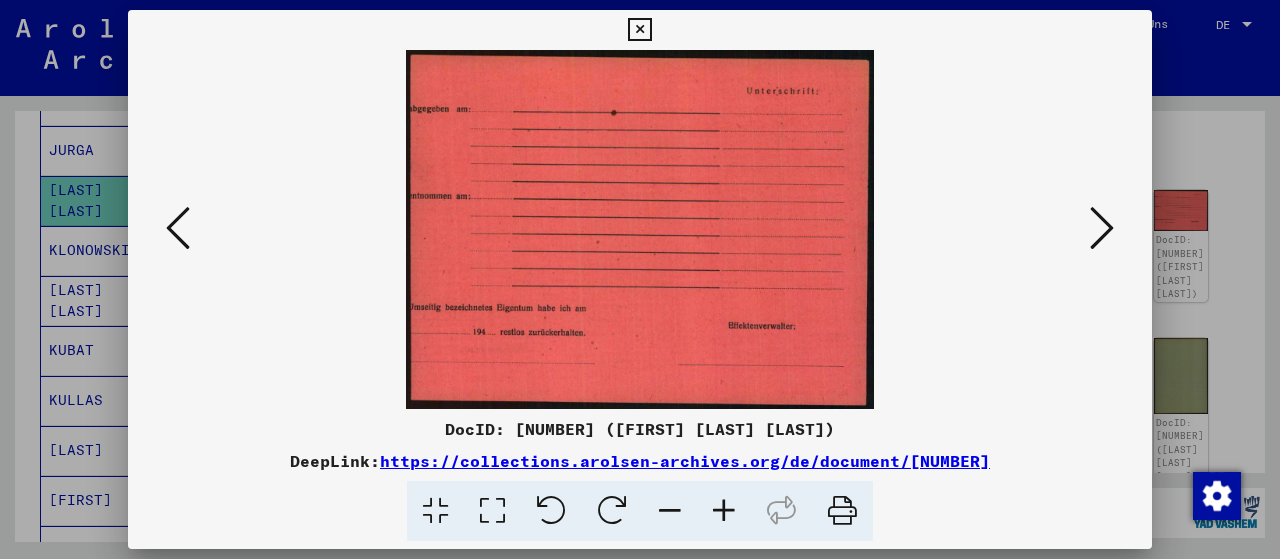 click at bounding box center [1102, 228] 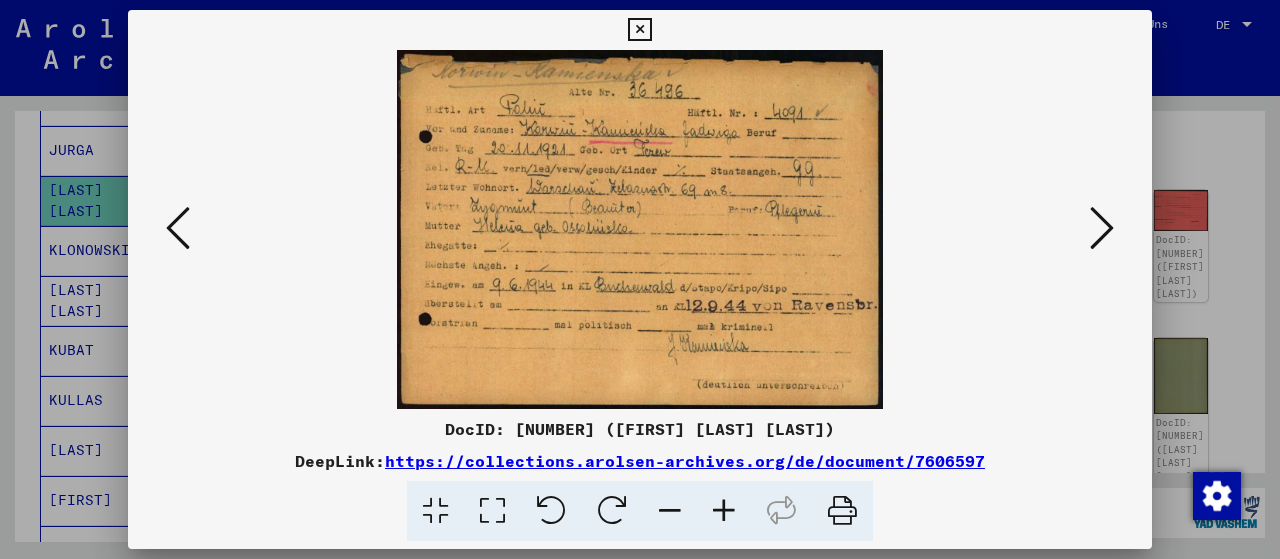 click at bounding box center (1102, 228) 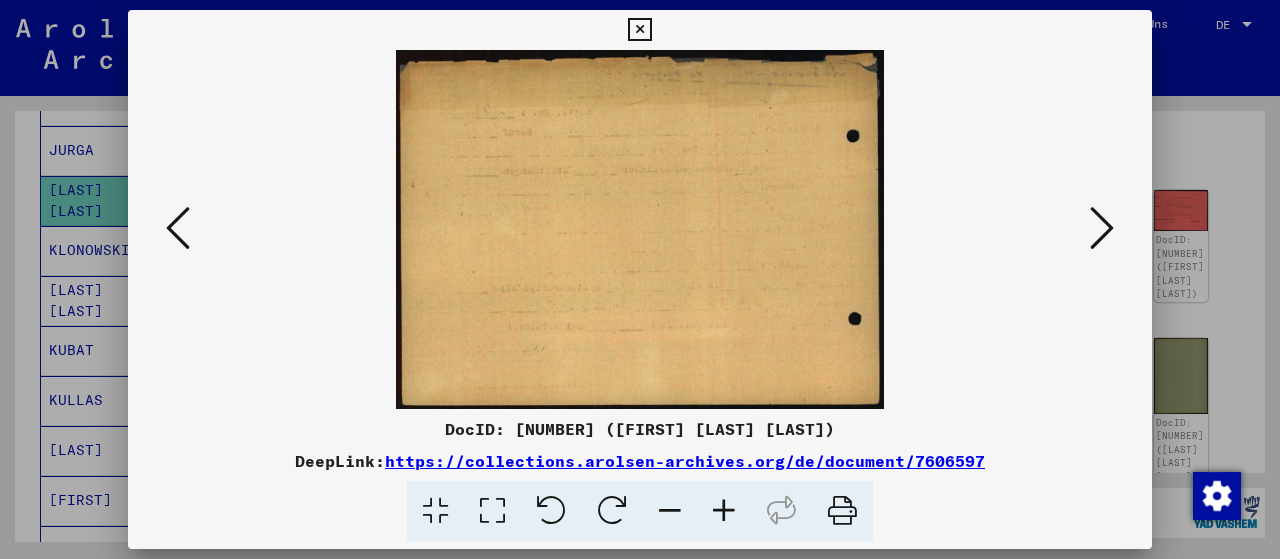click at bounding box center (1102, 228) 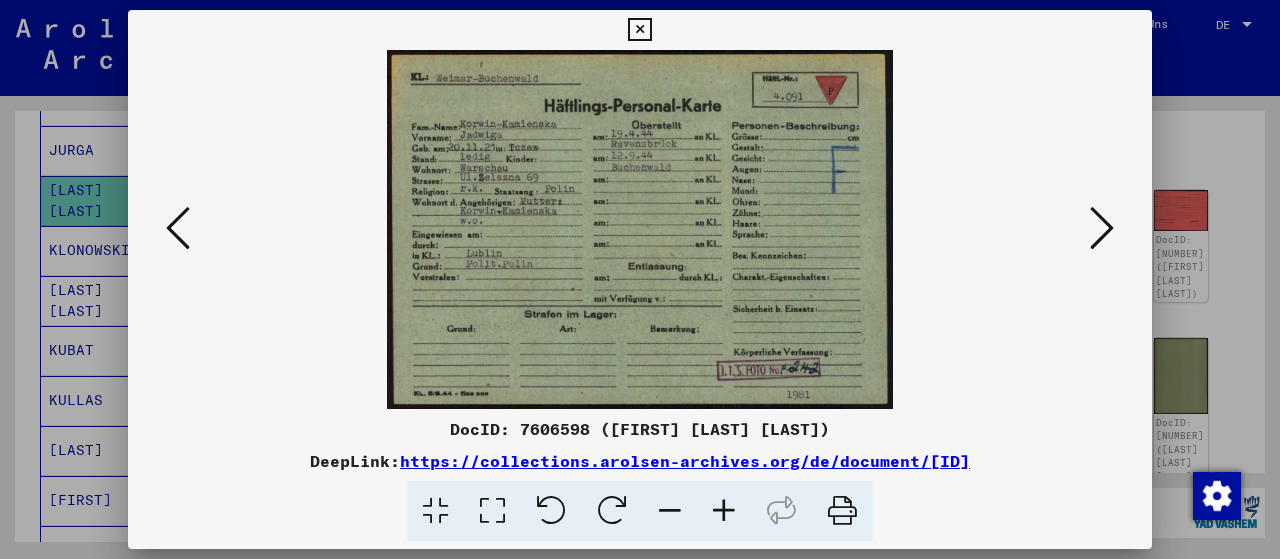 click at bounding box center (1102, 228) 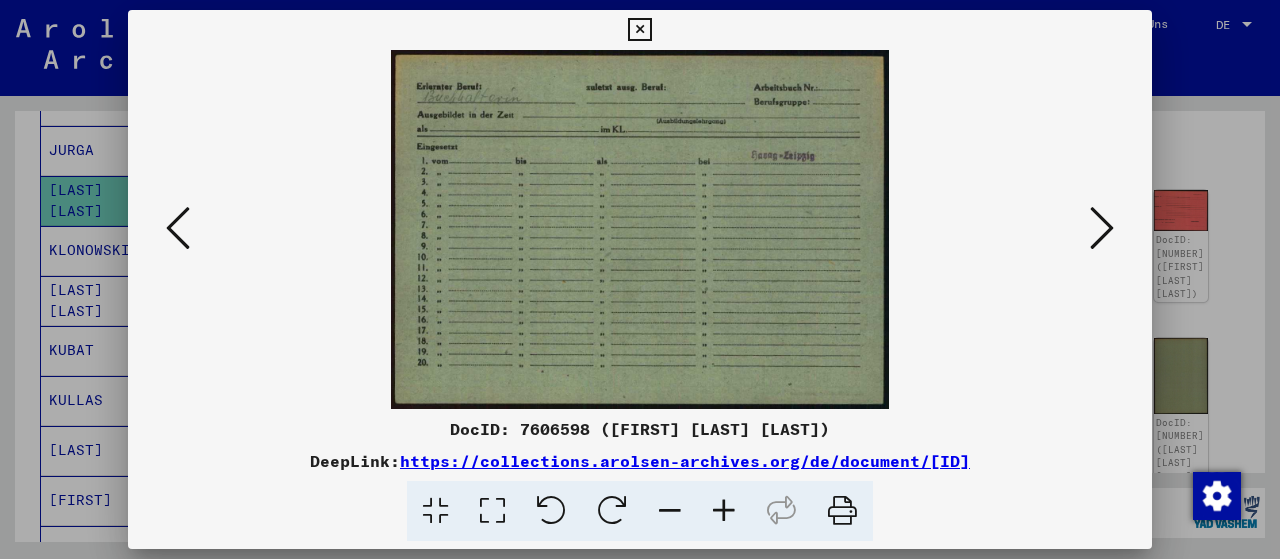 click at bounding box center [1102, 228] 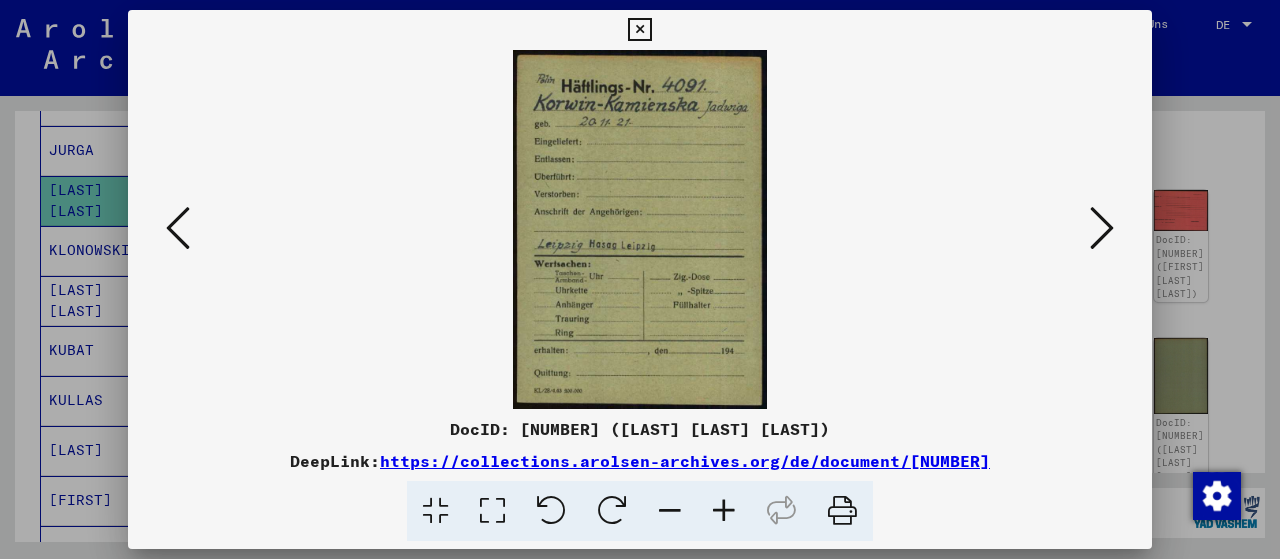 click at bounding box center [178, 228] 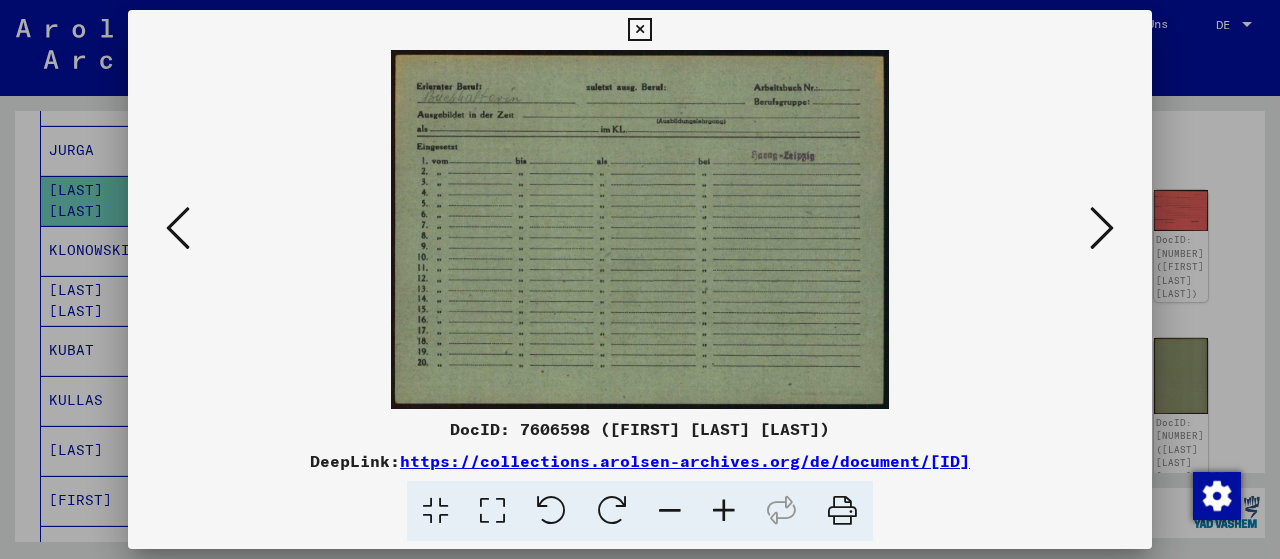 click at bounding box center [178, 228] 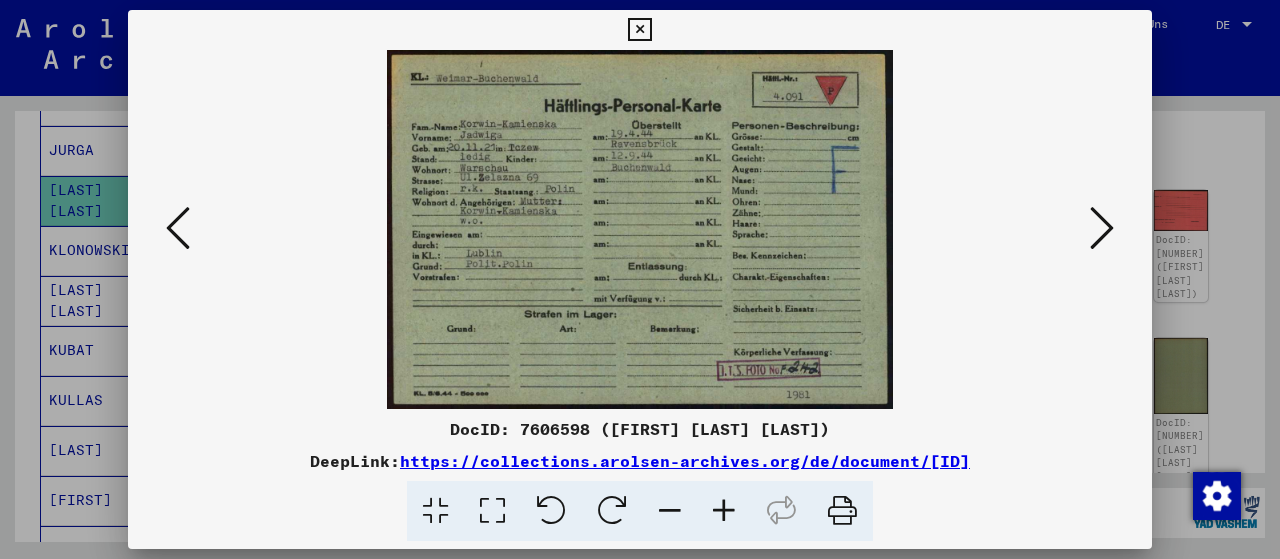 click at bounding box center [1102, 228] 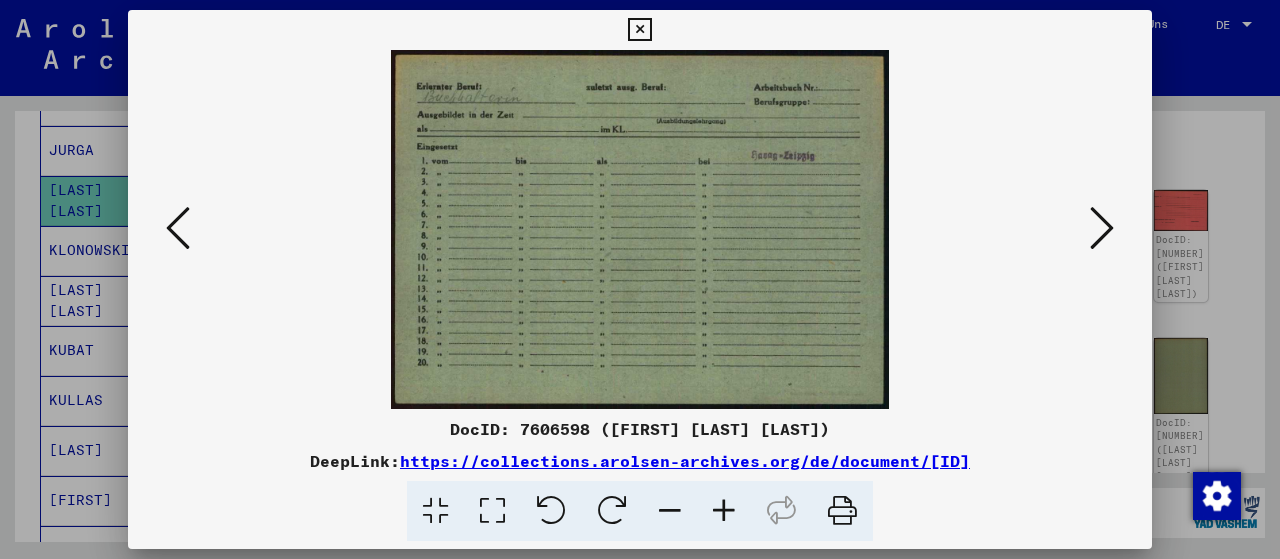 click at bounding box center (1102, 228) 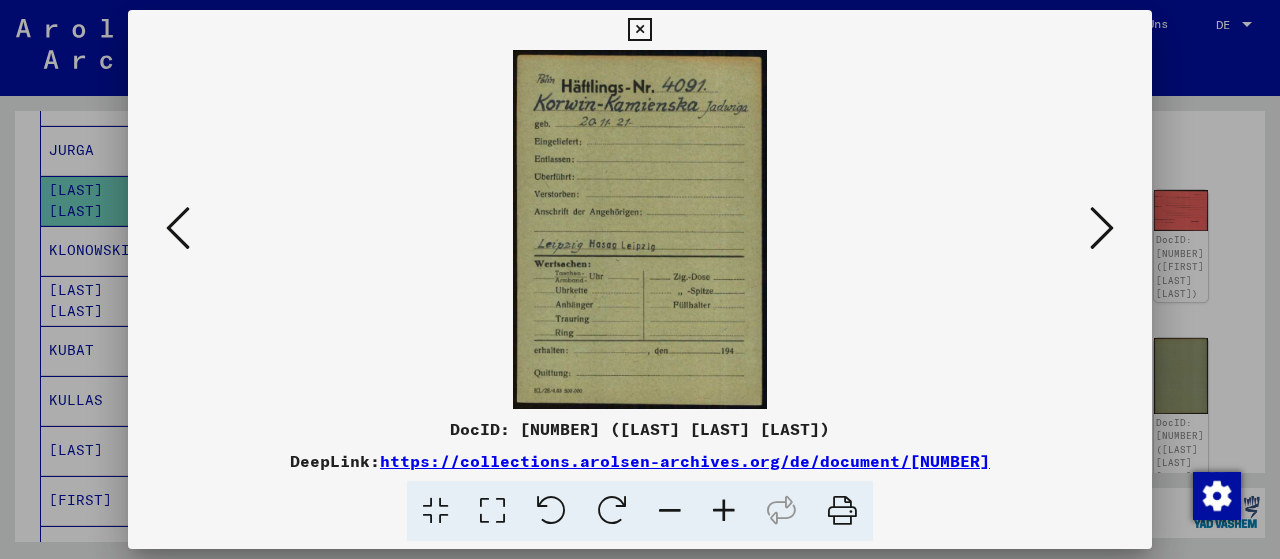 click at bounding box center (1102, 228) 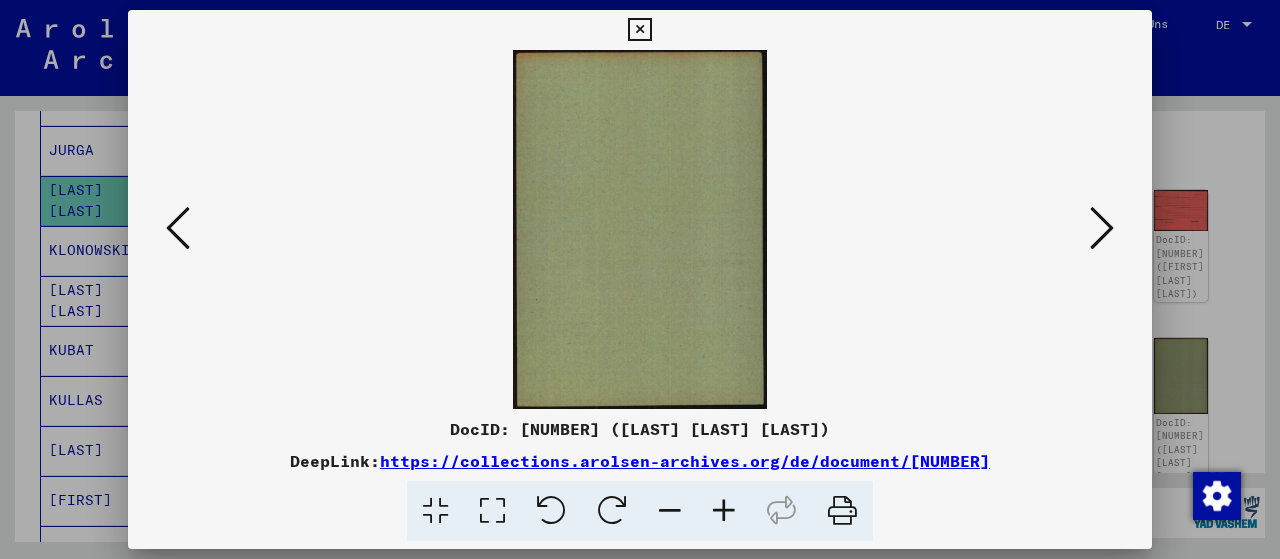 click at bounding box center [1102, 228] 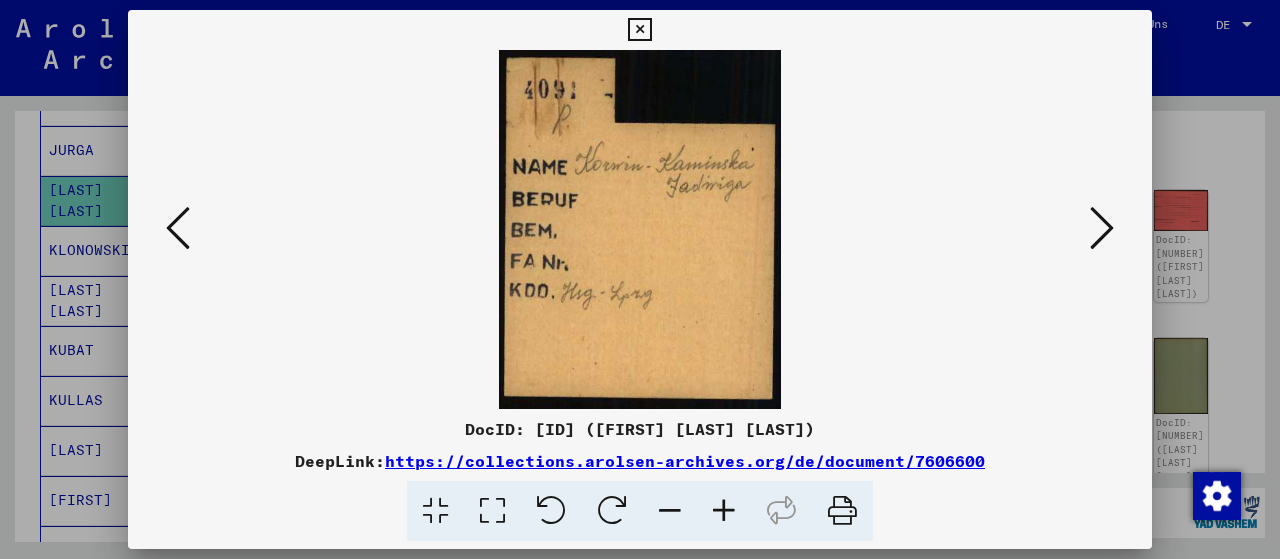 click at bounding box center (1102, 228) 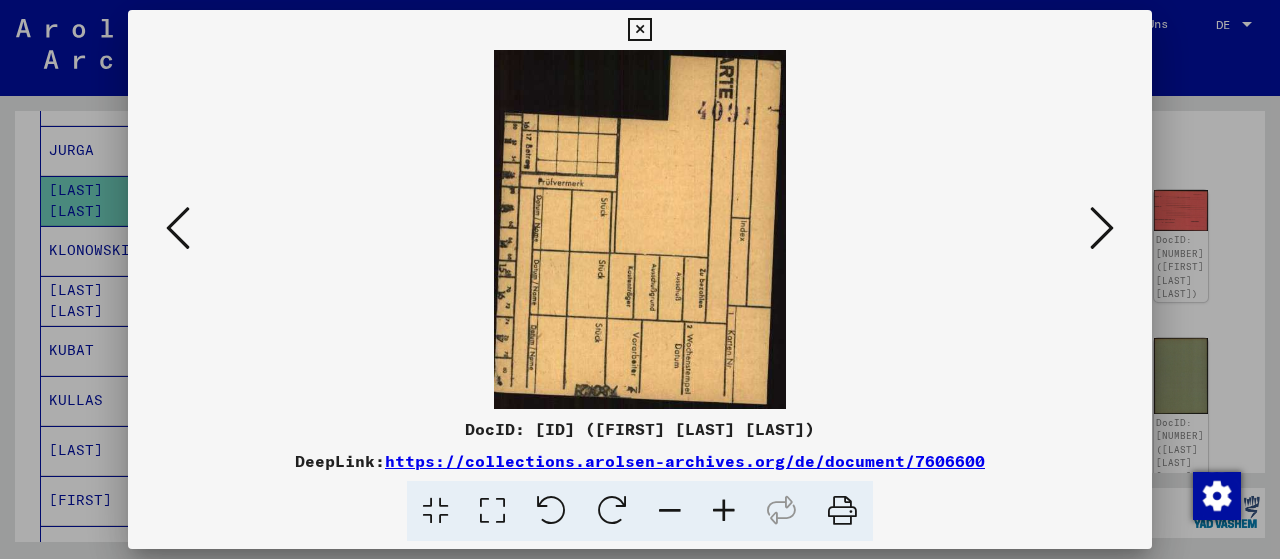 click at bounding box center (1102, 228) 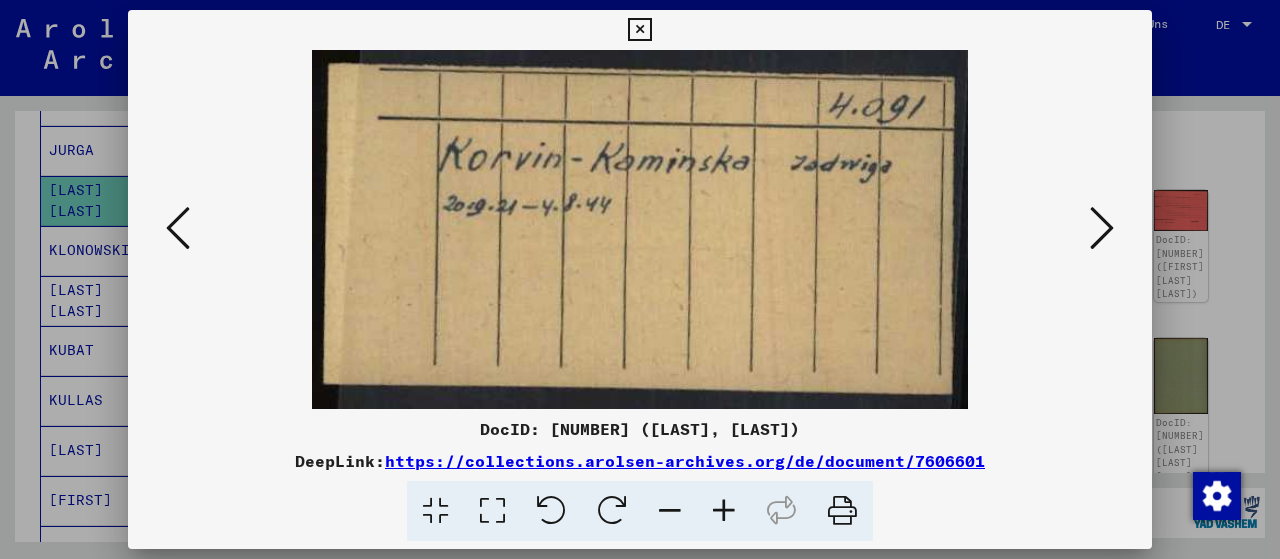 click at bounding box center [1102, 228] 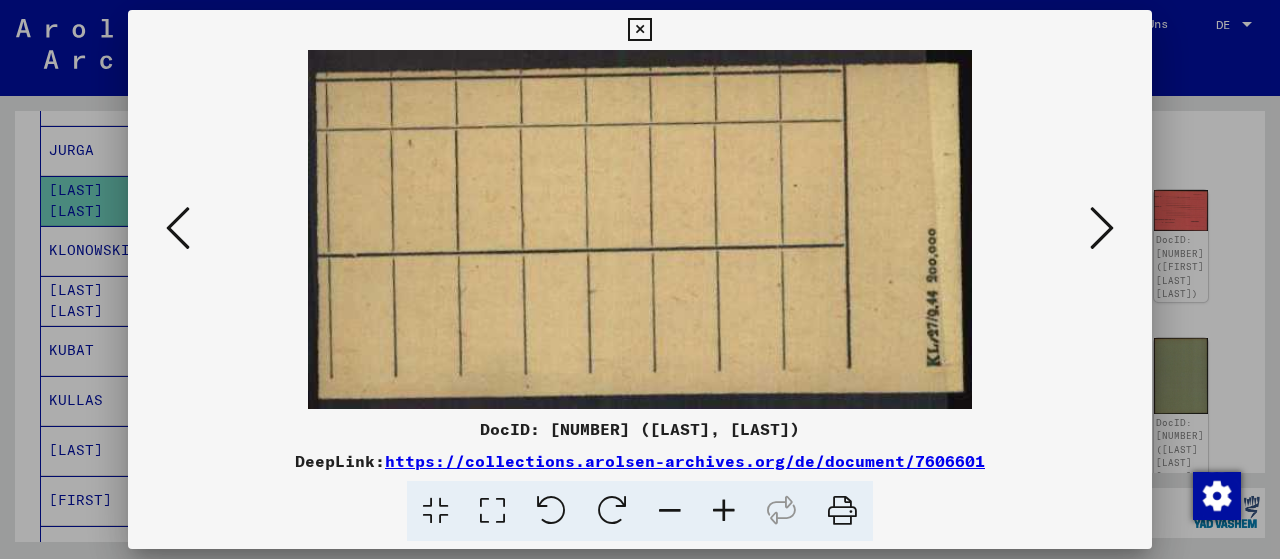 click at bounding box center (1102, 228) 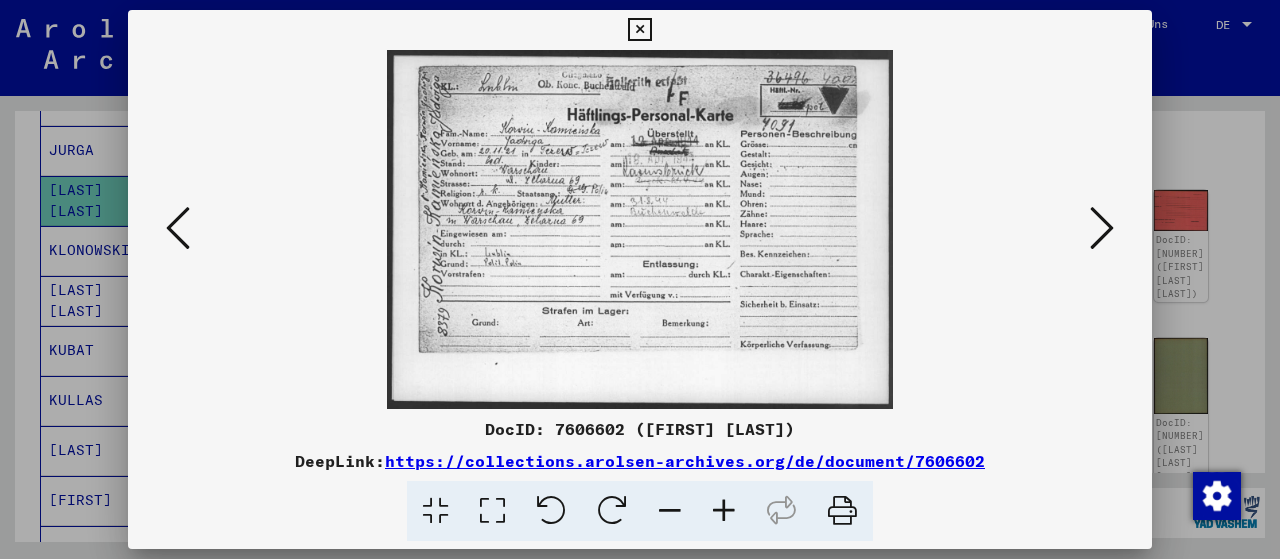 click at bounding box center [1102, 228] 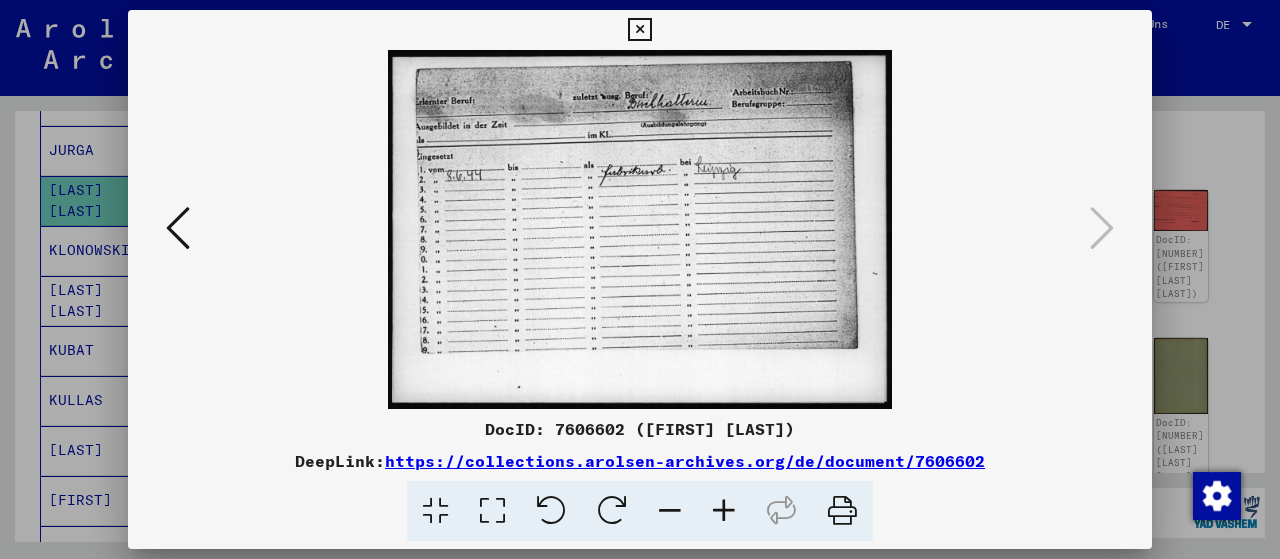 click at bounding box center (639, 30) 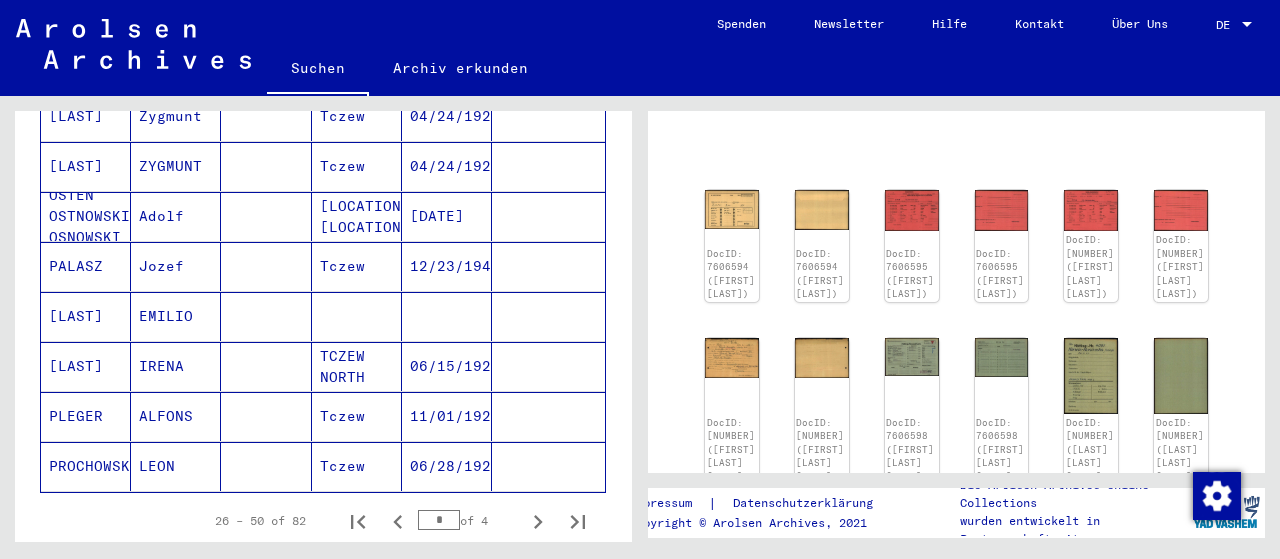 scroll, scrollTop: 1200, scrollLeft: 0, axis: vertical 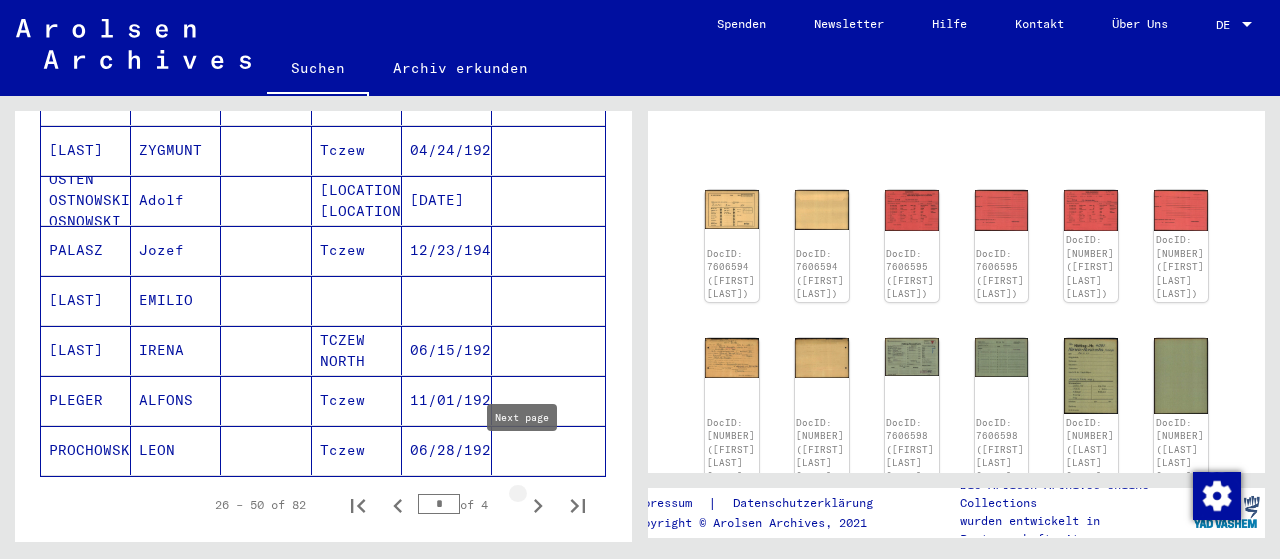 click 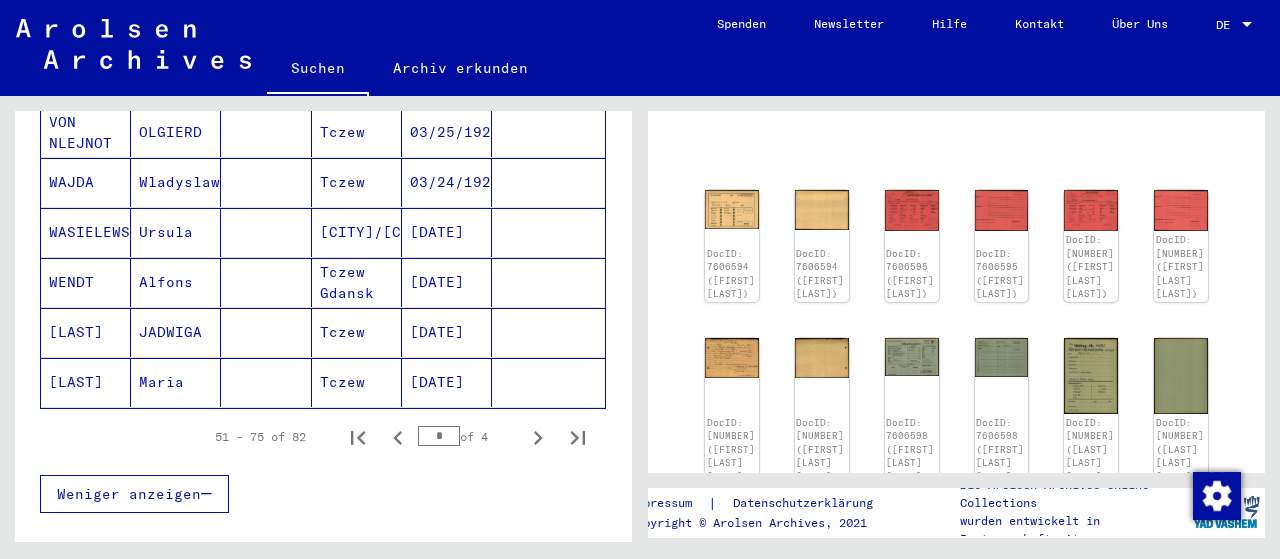 scroll, scrollTop: 1300, scrollLeft: 0, axis: vertical 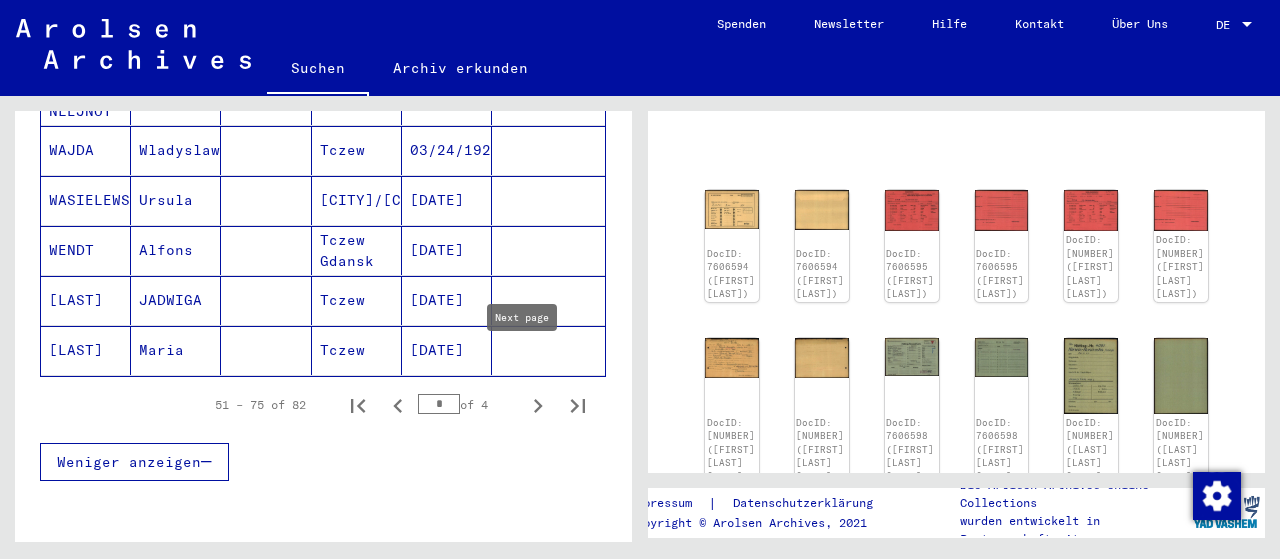 click 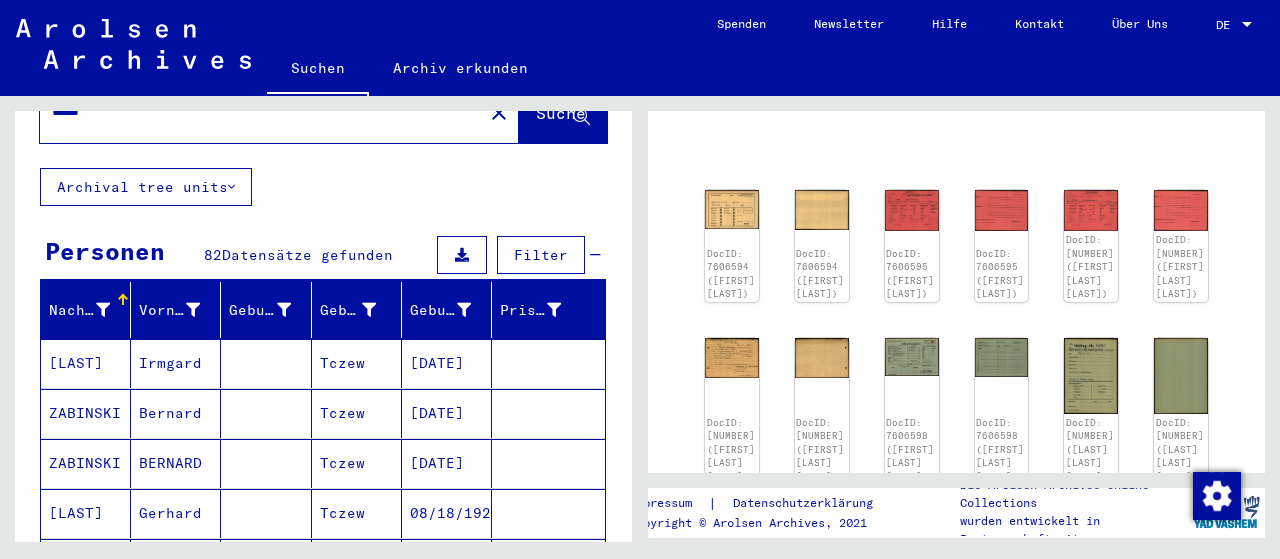 scroll, scrollTop: 0, scrollLeft: 0, axis: both 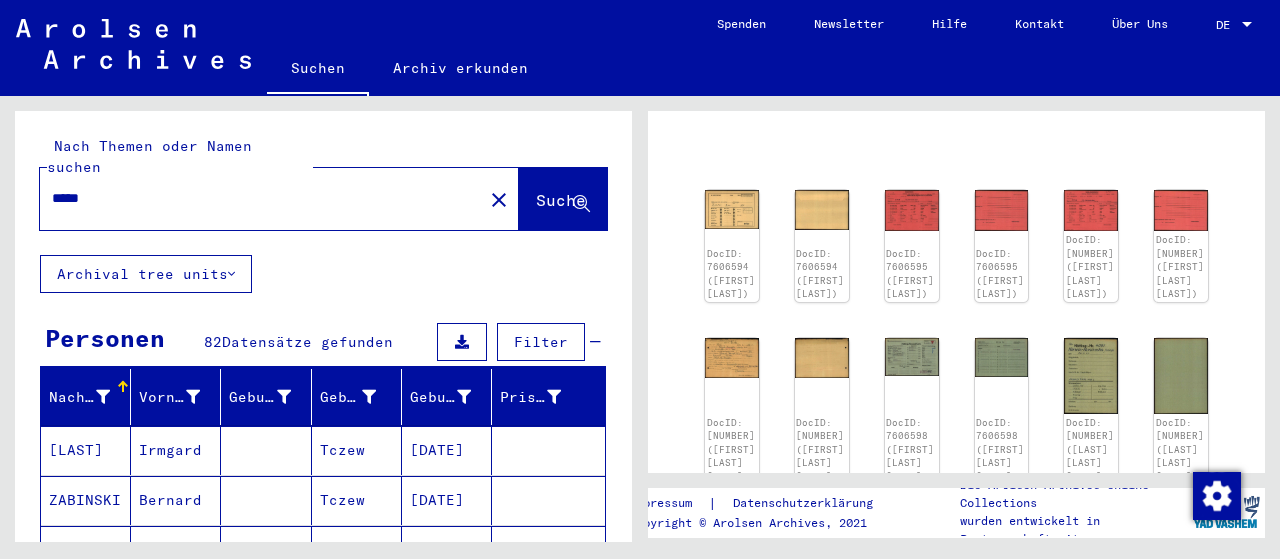click on "*****" at bounding box center (261, 198) 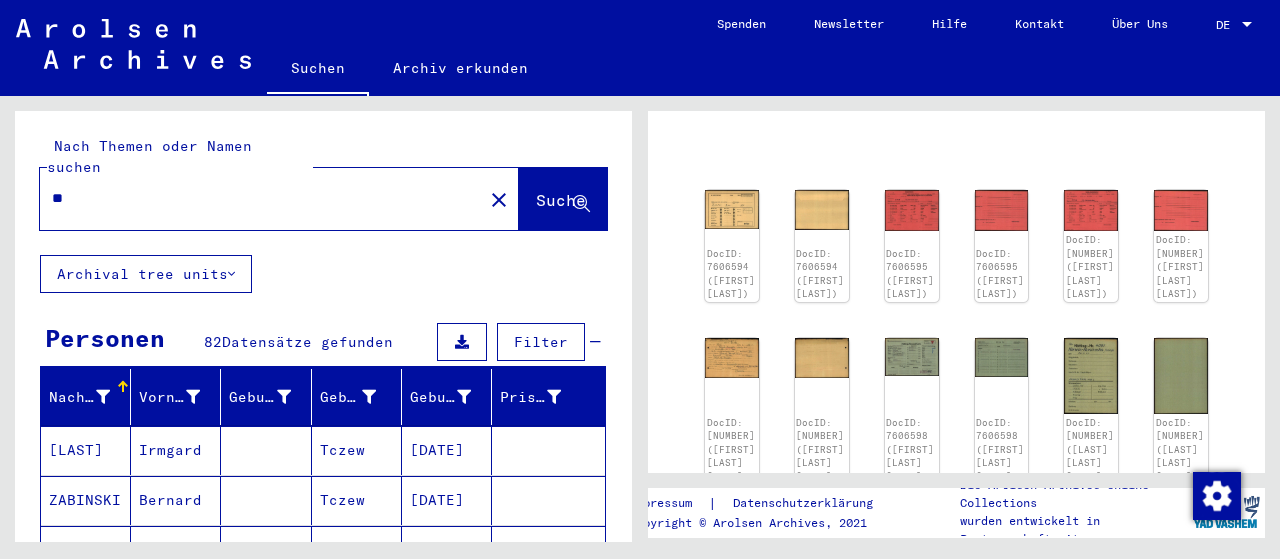 type on "*" 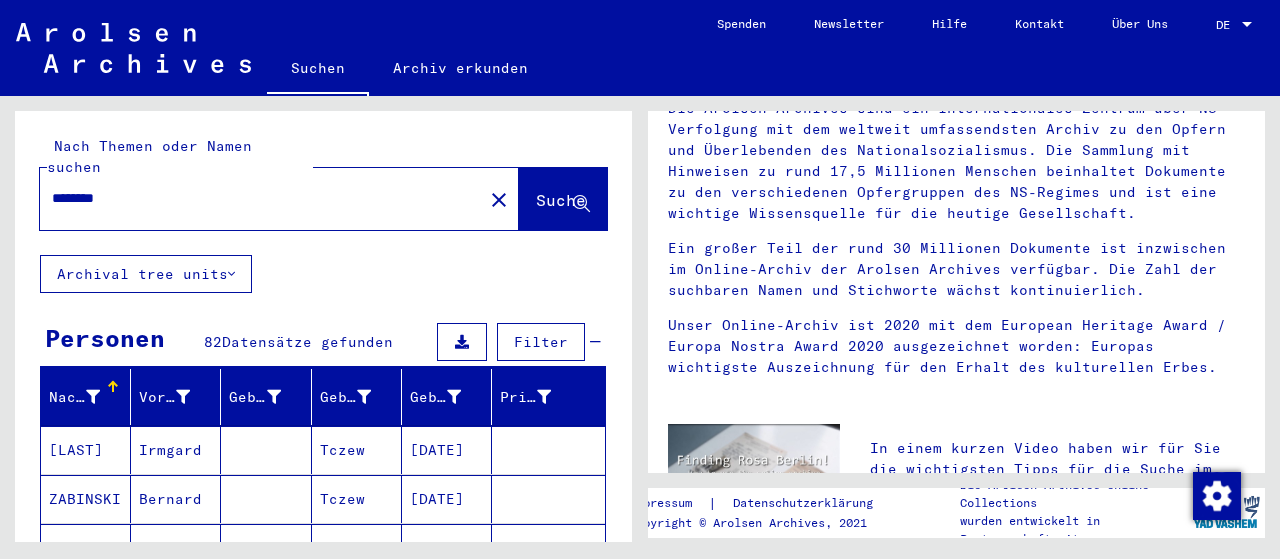 scroll, scrollTop: 0, scrollLeft: 0, axis: both 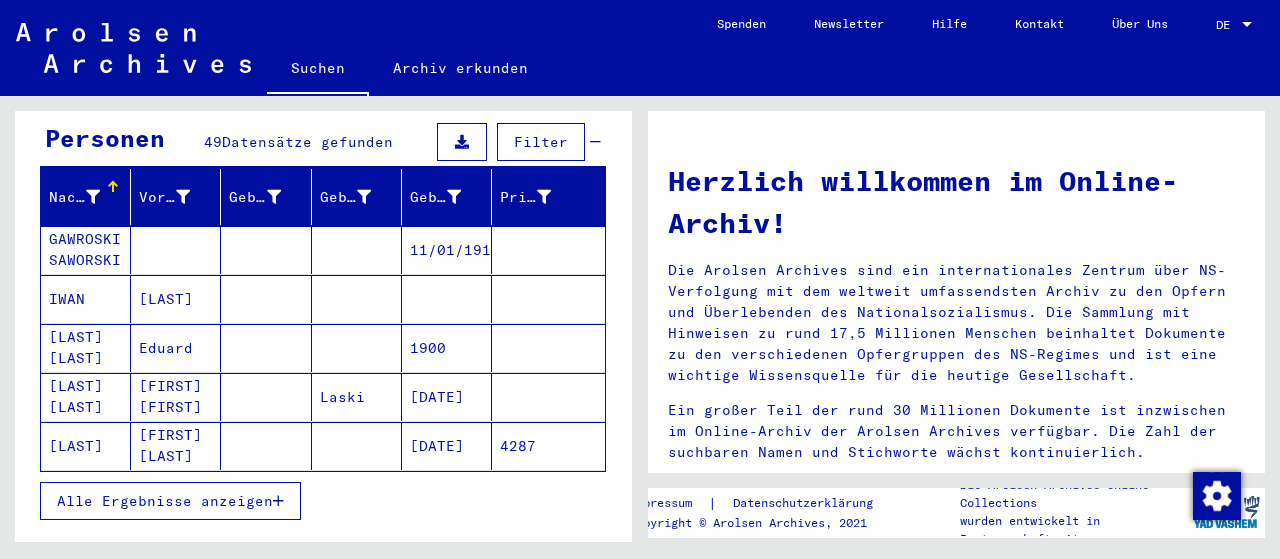 click at bounding box center (176, 299) 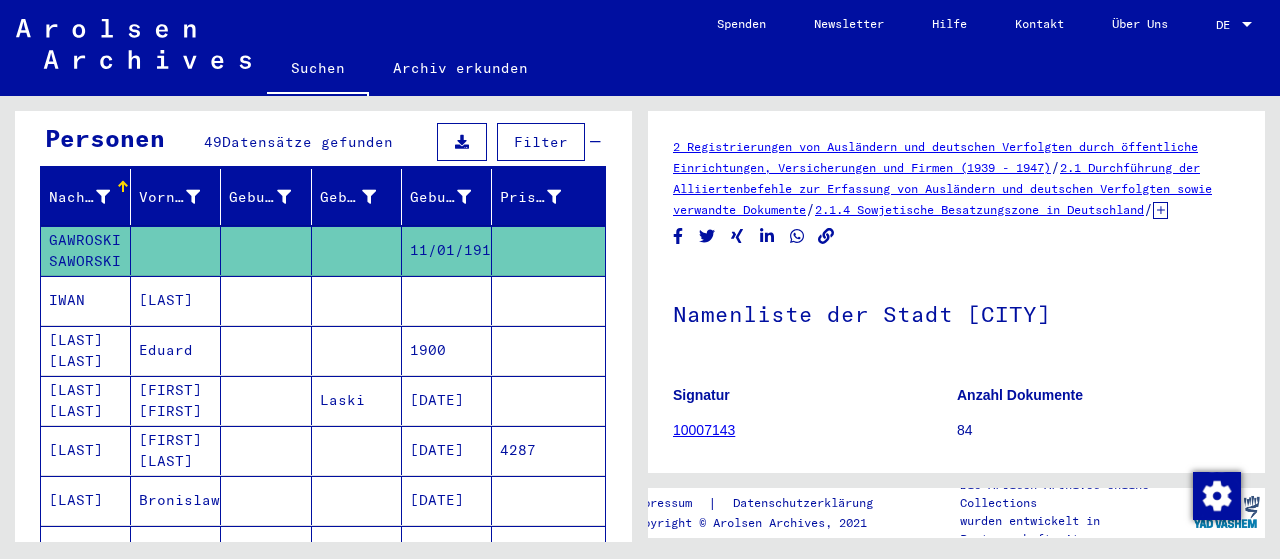 scroll, scrollTop: 0, scrollLeft: 0, axis: both 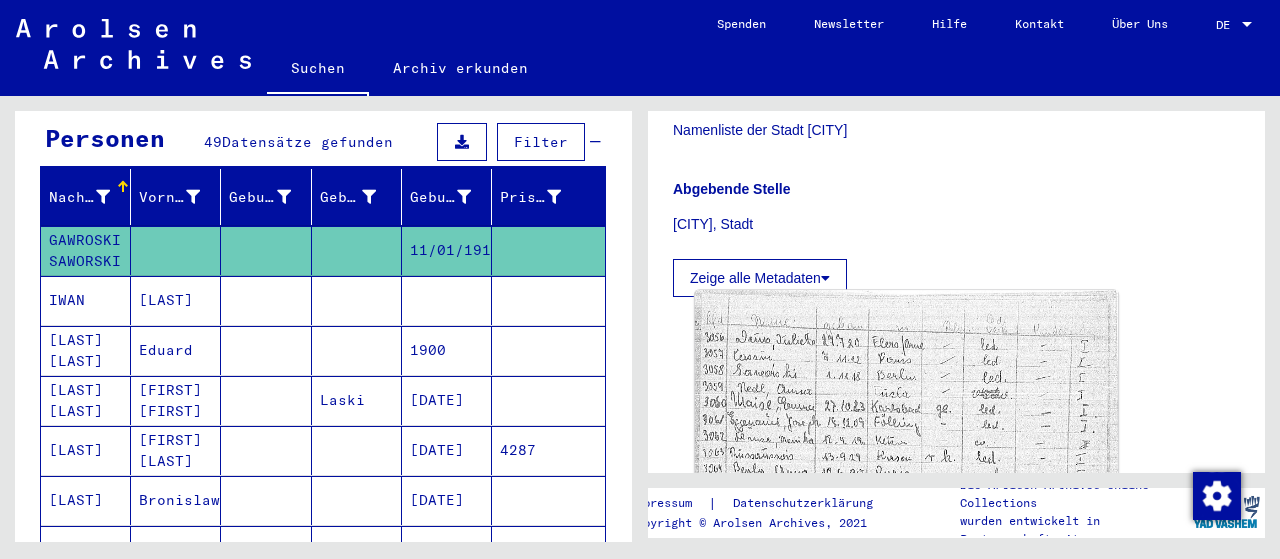 click 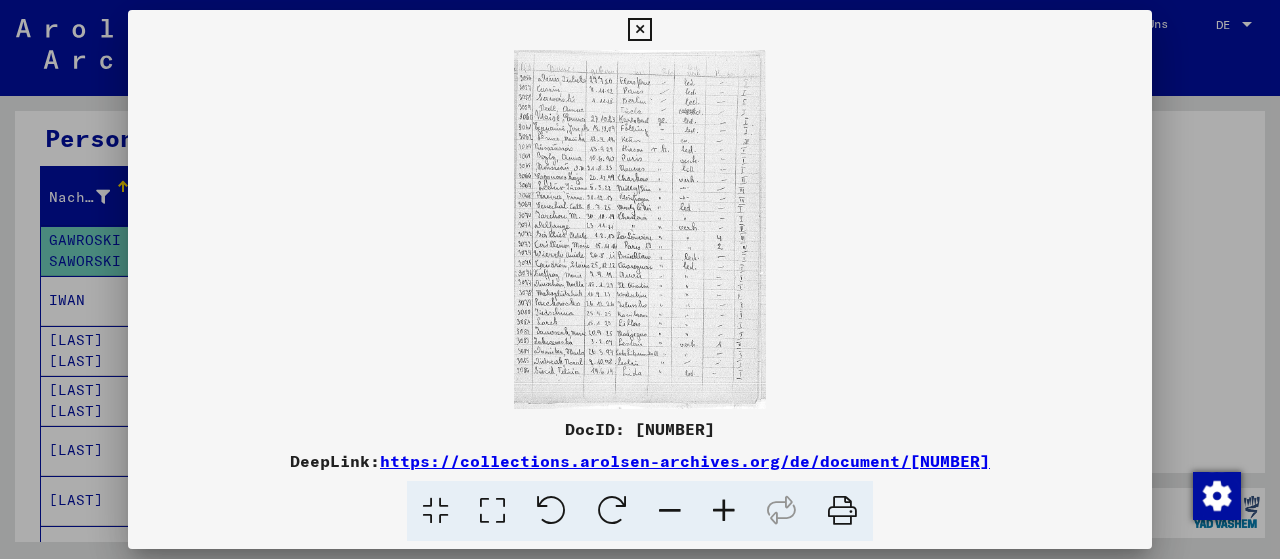 click at bounding box center [724, 511] 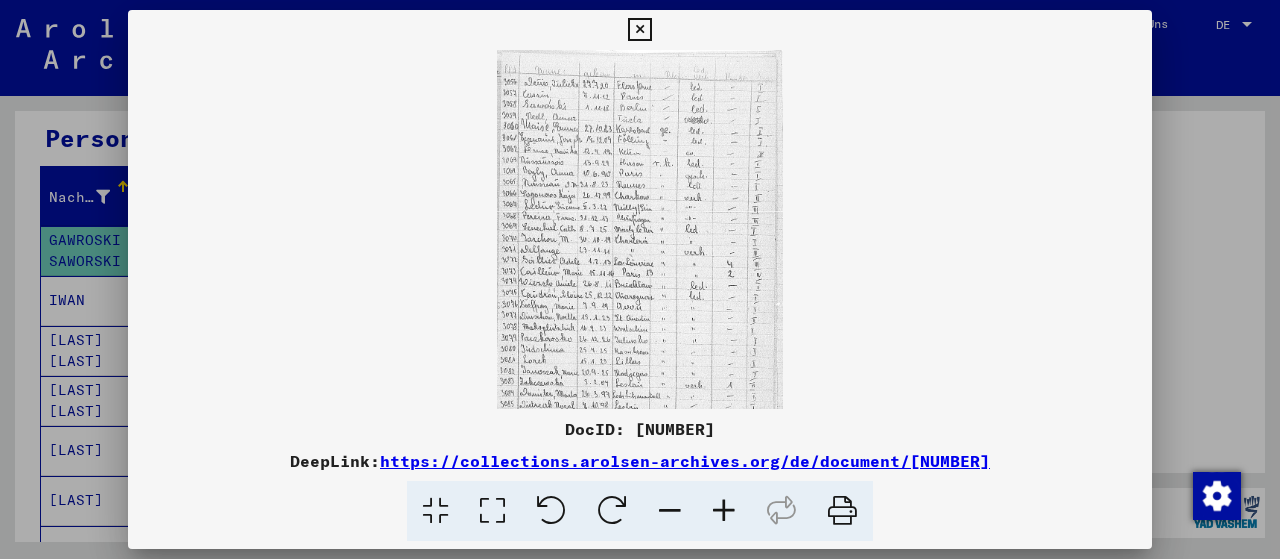 click at bounding box center [724, 511] 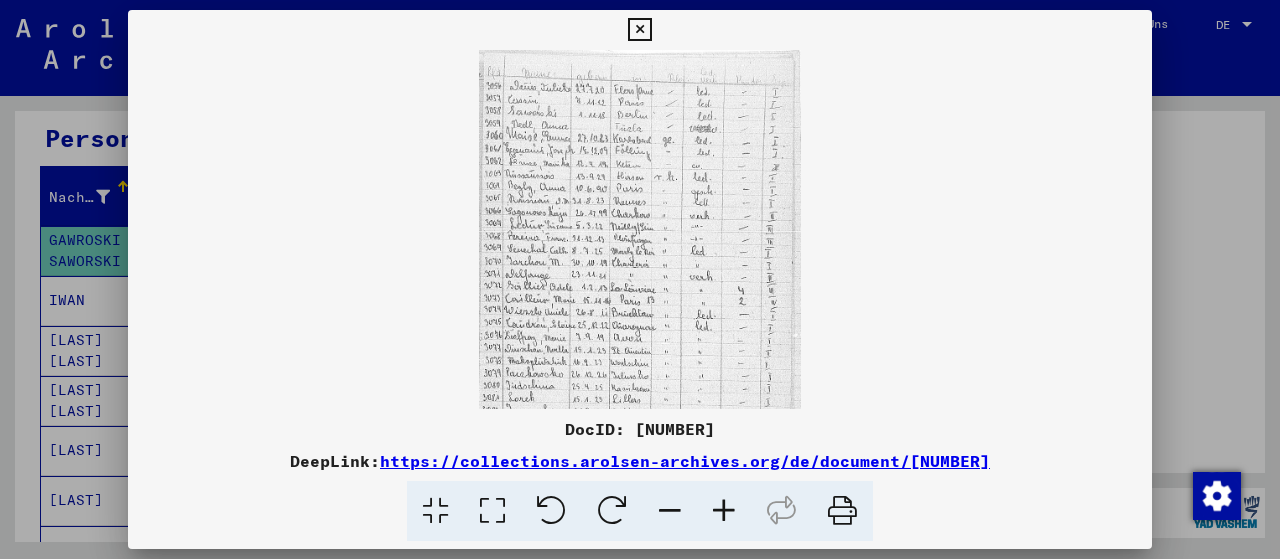 click at bounding box center (724, 511) 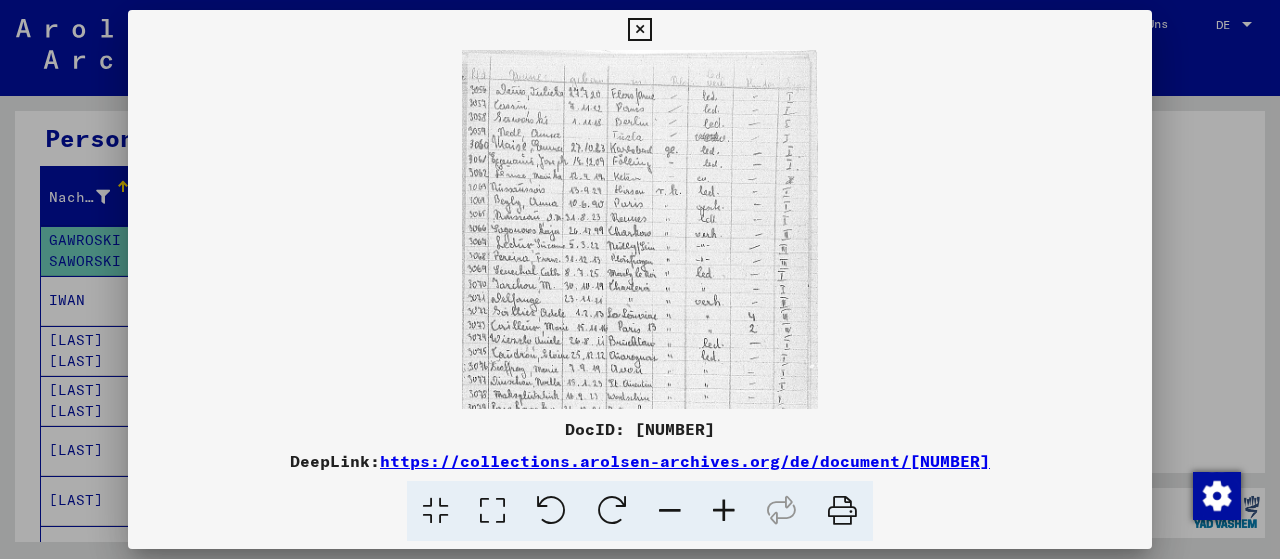 click at bounding box center [724, 511] 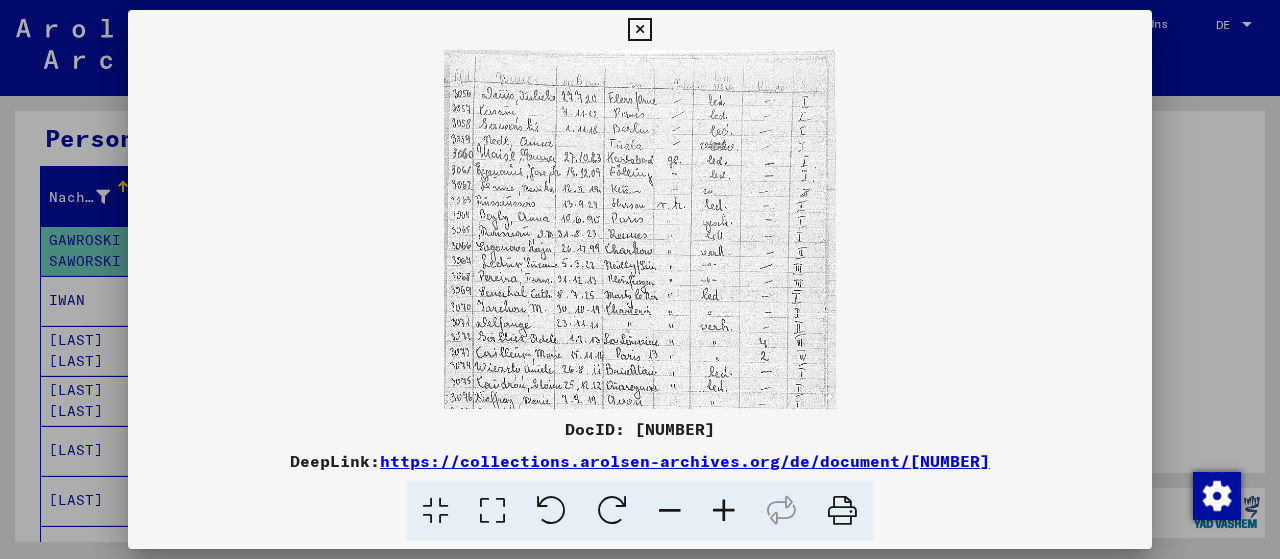 click at bounding box center [724, 511] 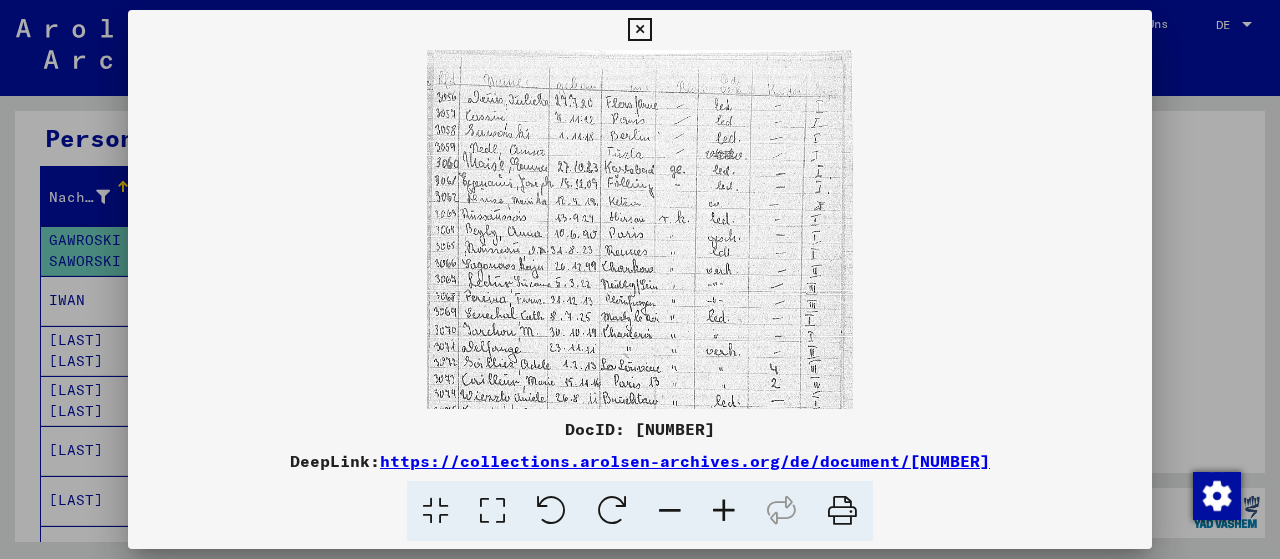 click at bounding box center [724, 511] 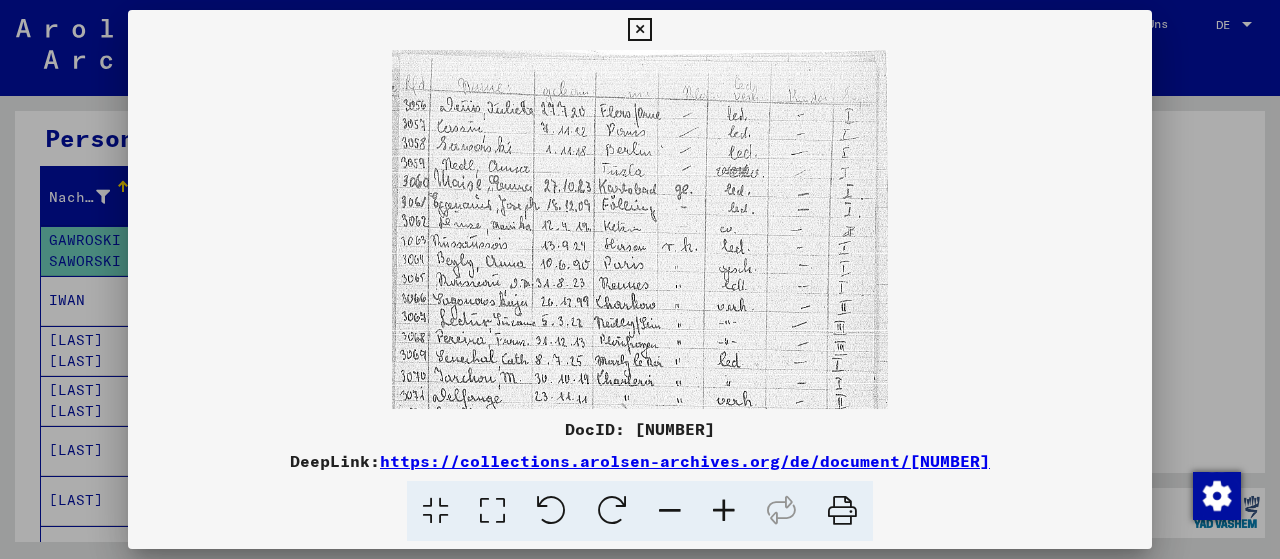 click at bounding box center (724, 511) 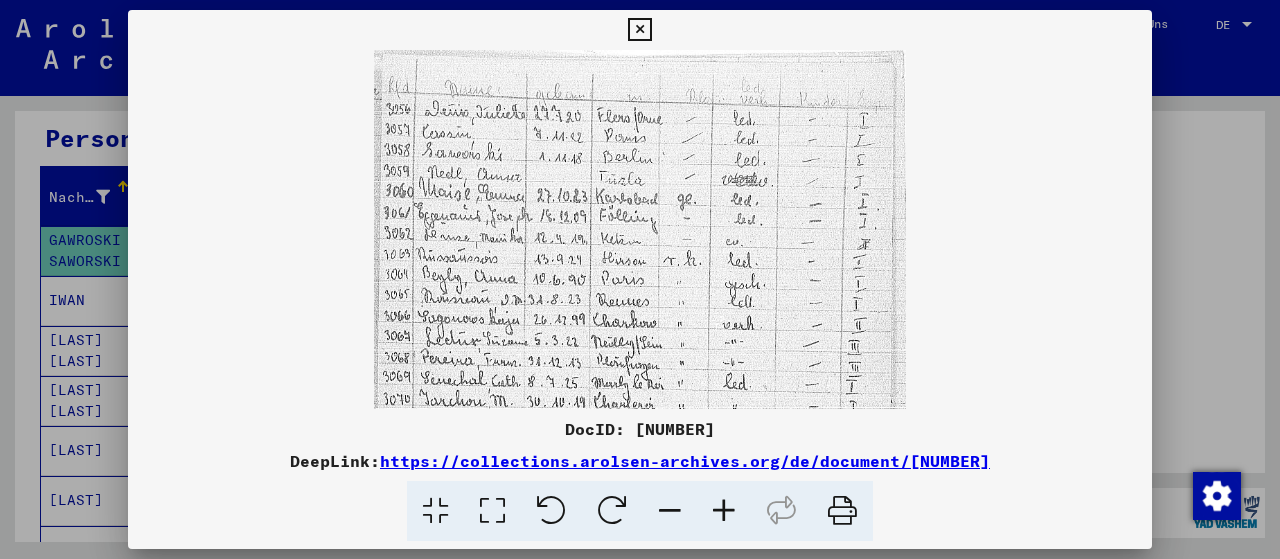 click at bounding box center [724, 511] 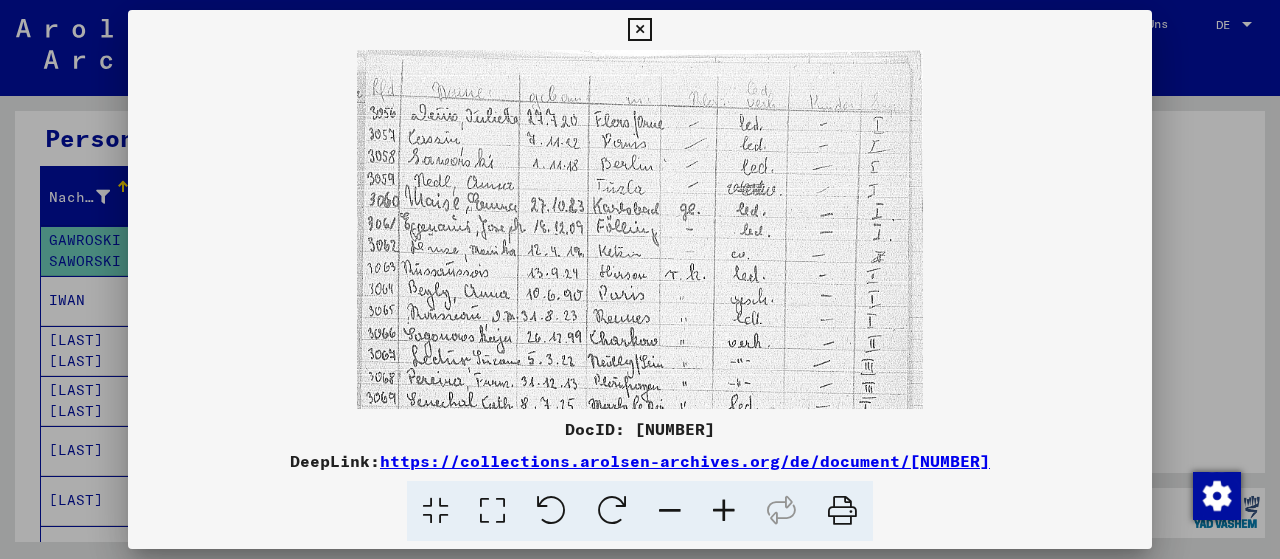 click at bounding box center [670, 511] 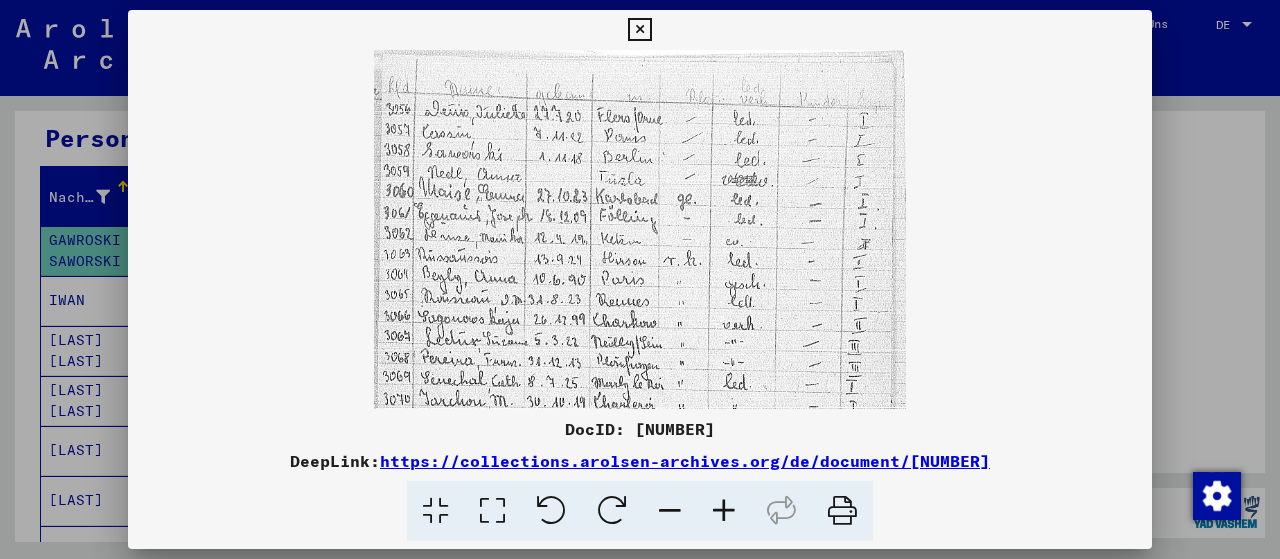 click at bounding box center [670, 511] 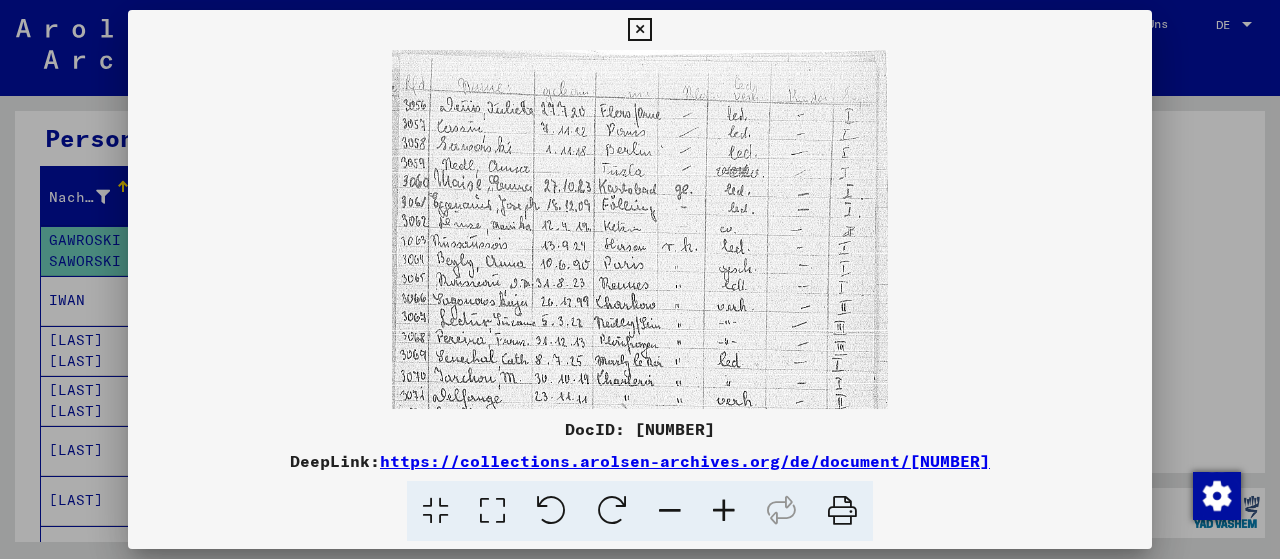 click at bounding box center (670, 511) 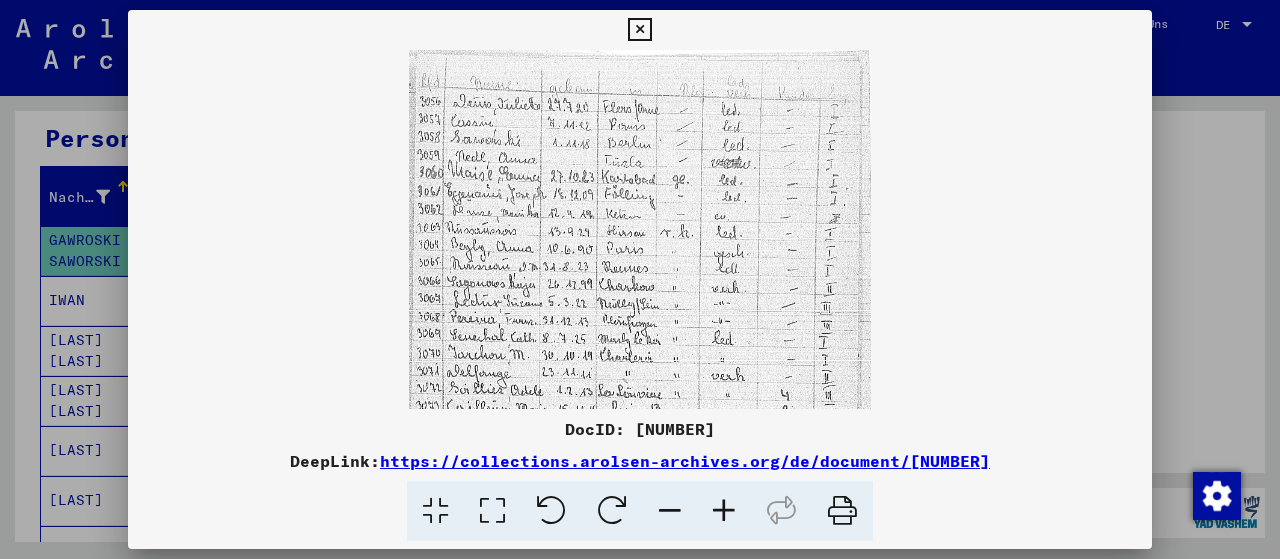 click at bounding box center (670, 511) 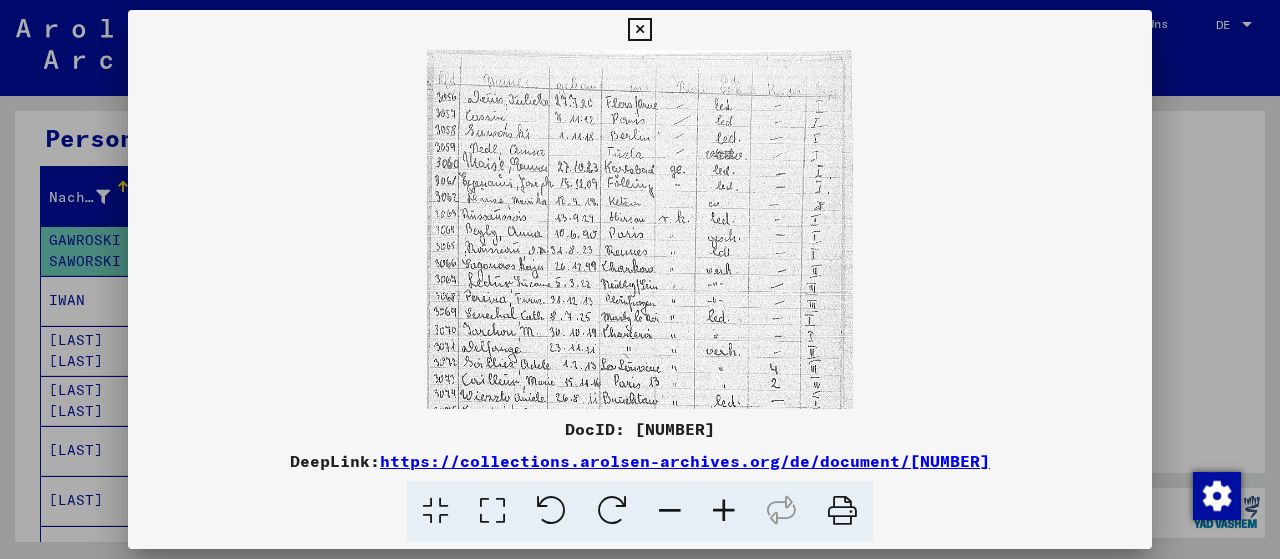 click at bounding box center [670, 511] 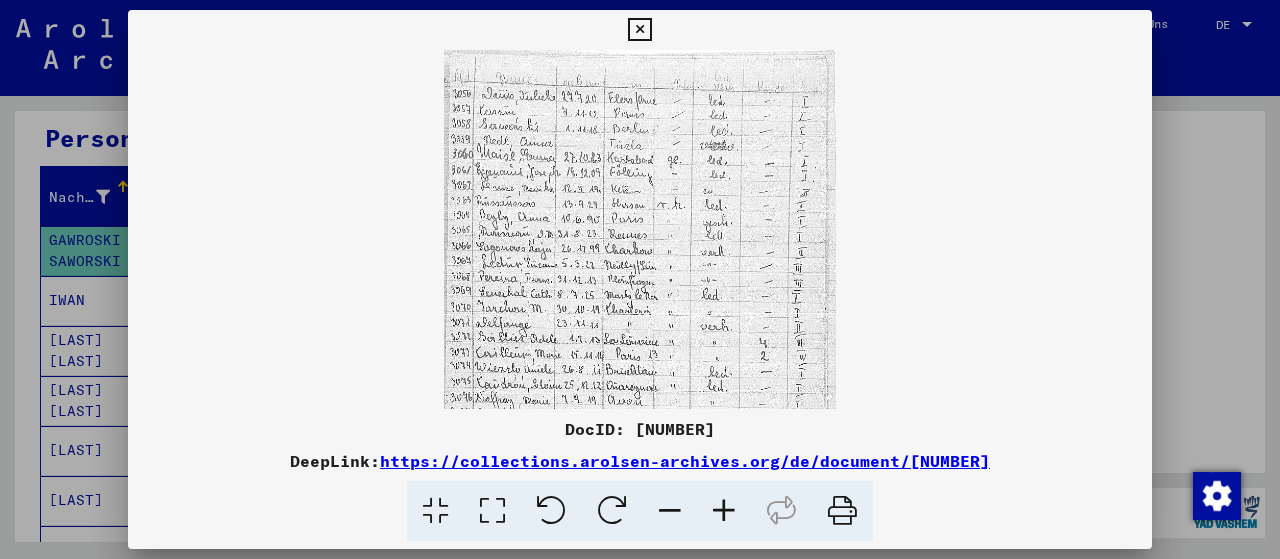 click at bounding box center (670, 511) 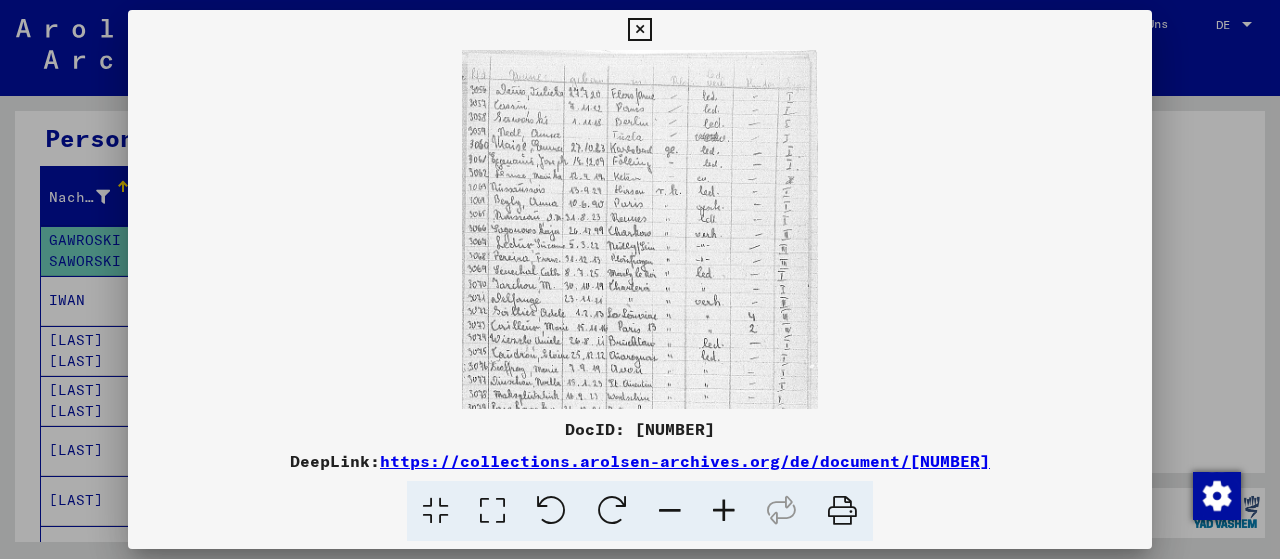 click at bounding box center (670, 511) 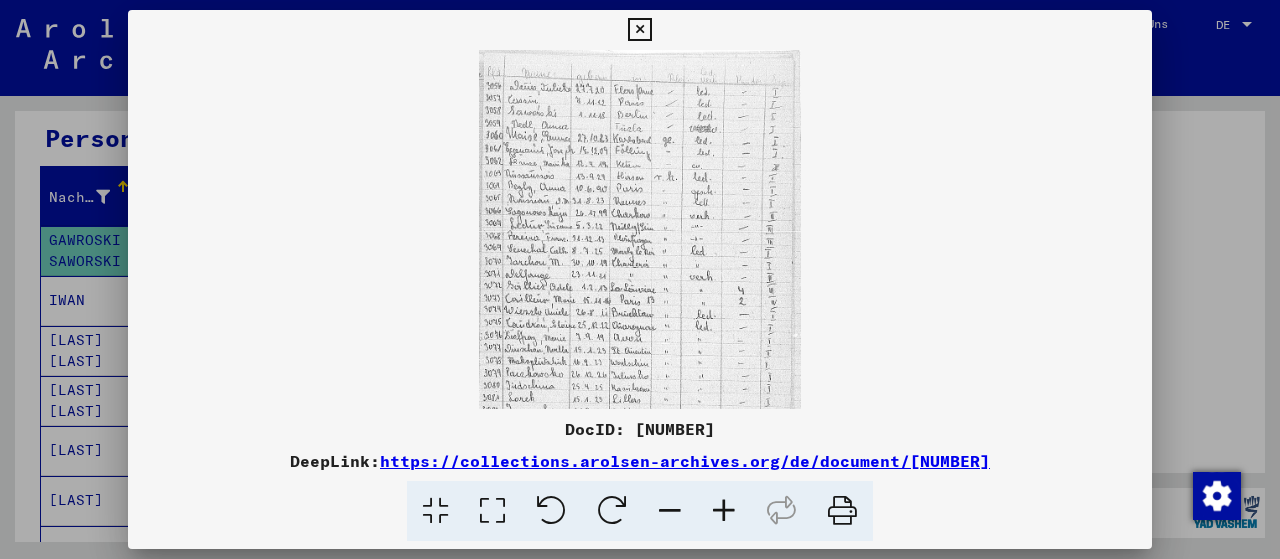 click at bounding box center (670, 511) 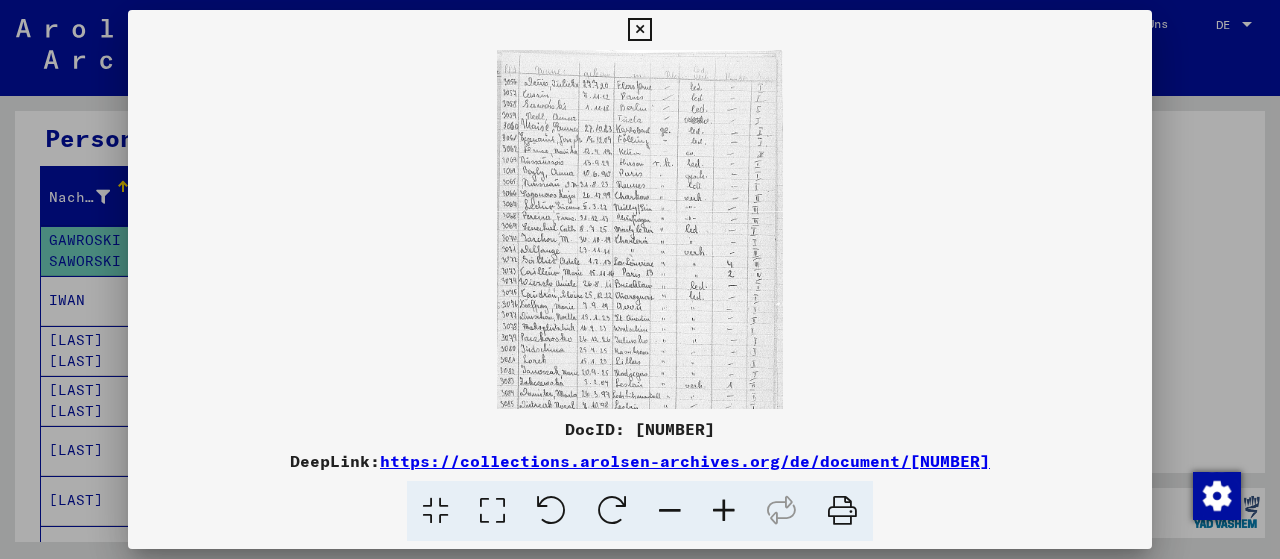 click at bounding box center (670, 511) 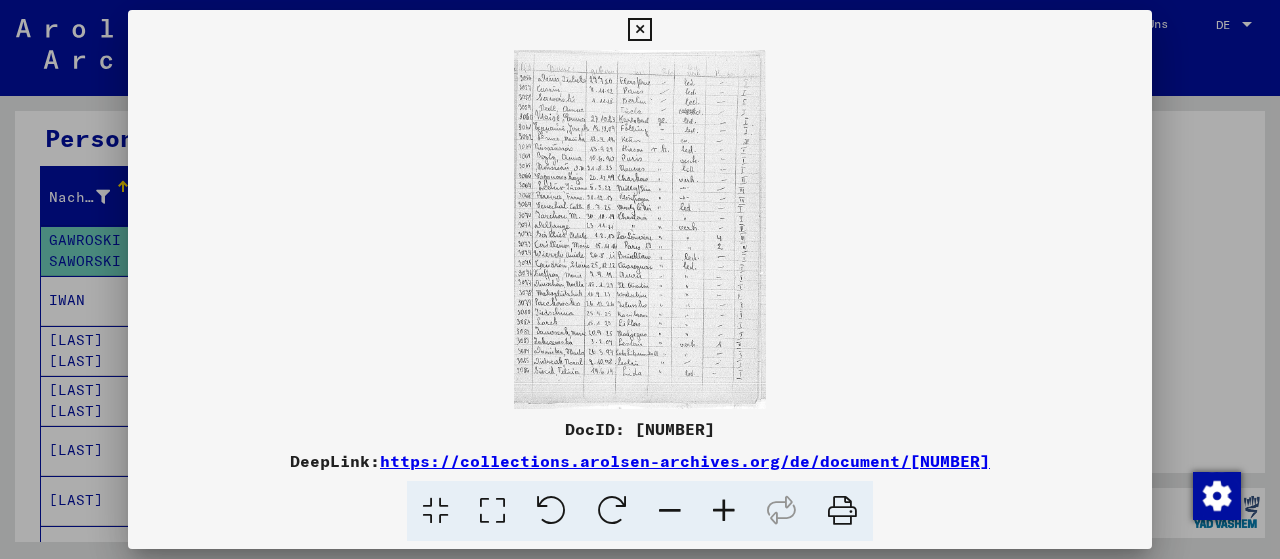 click at bounding box center (639, 30) 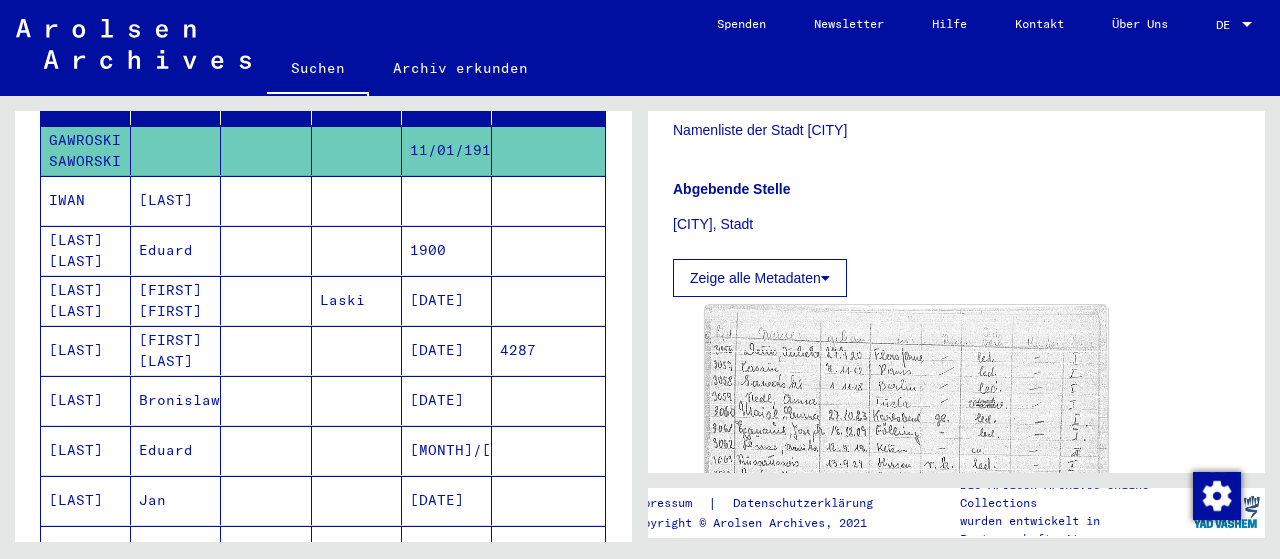 scroll, scrollTop: 400, scrollLeft: 0, axis: vertical 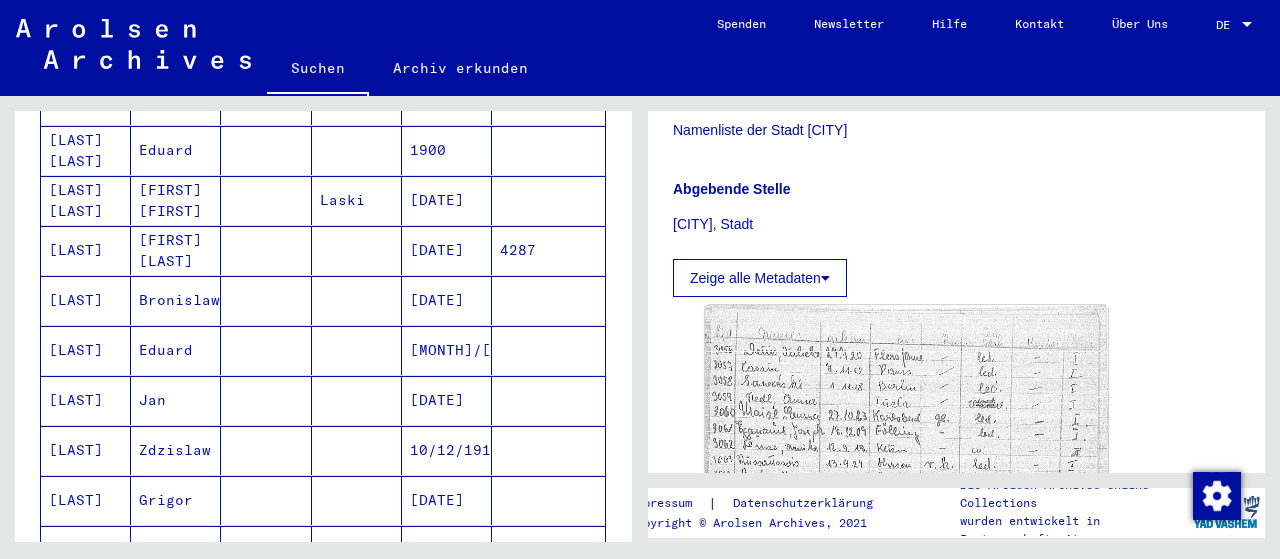 click on "[FIRST] [FIRST]" at bounding box center (176, 250) 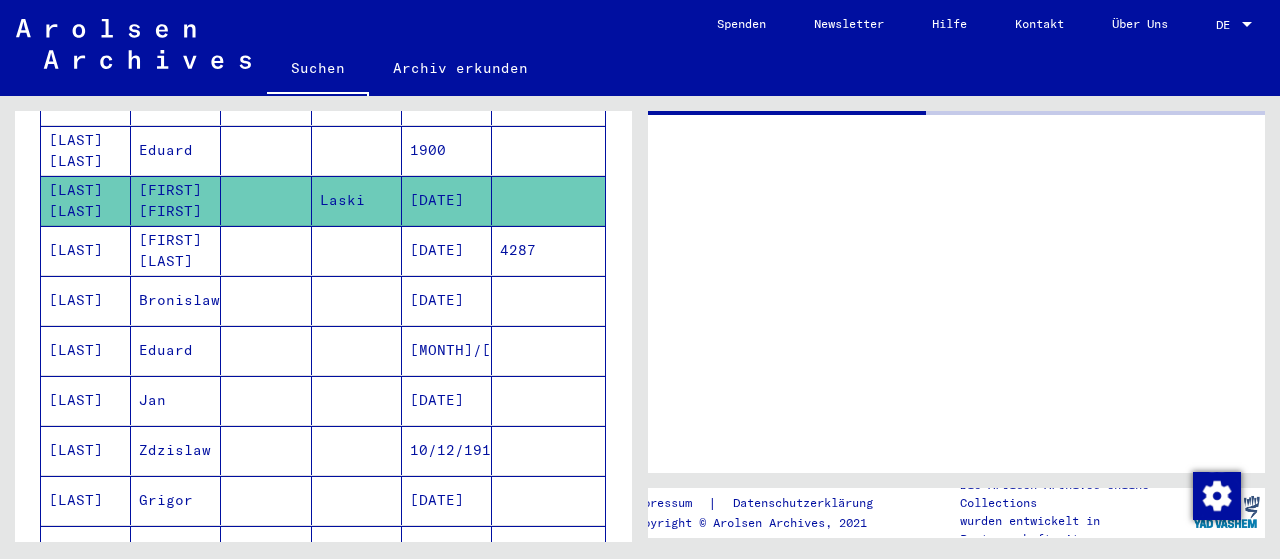scroll, scrollTop: 0, scrollLeft: 0, axis: both 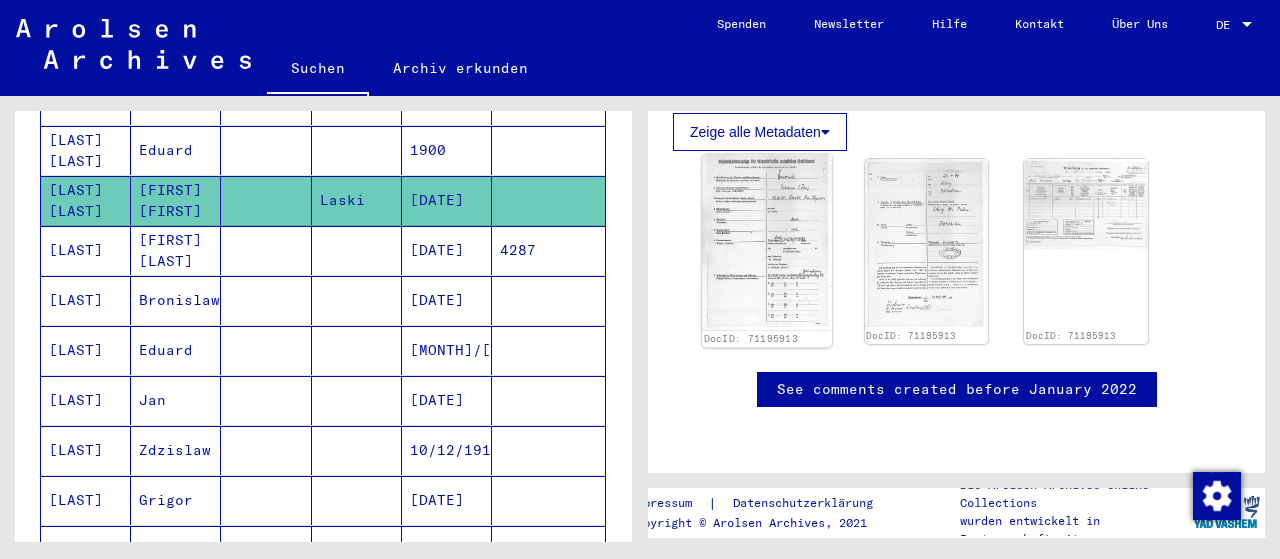 click 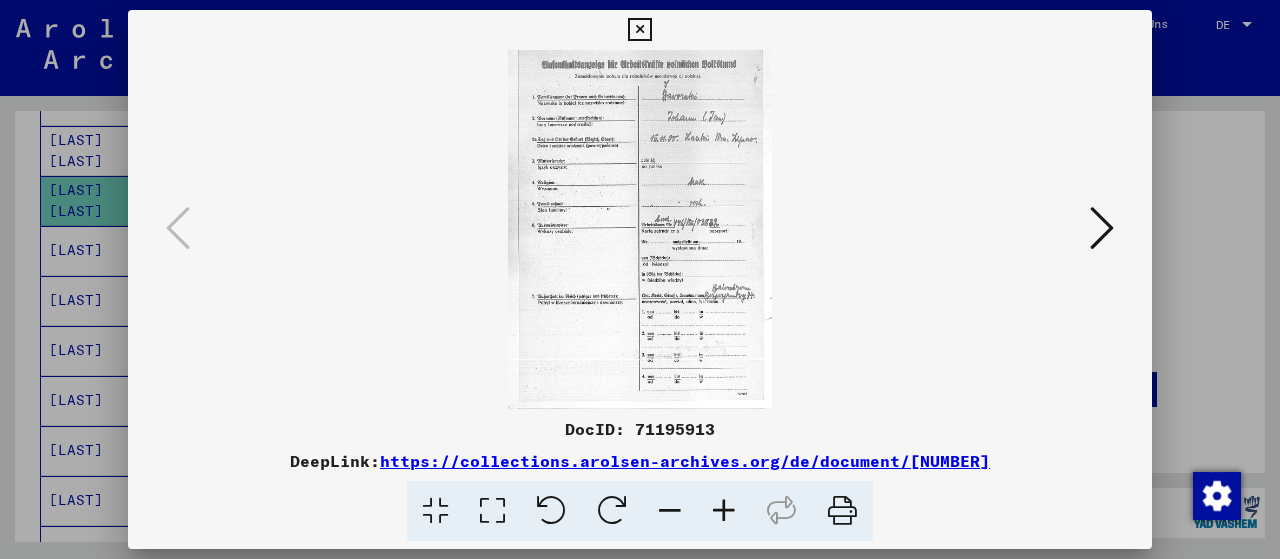 click at bounding box center (724, 511) 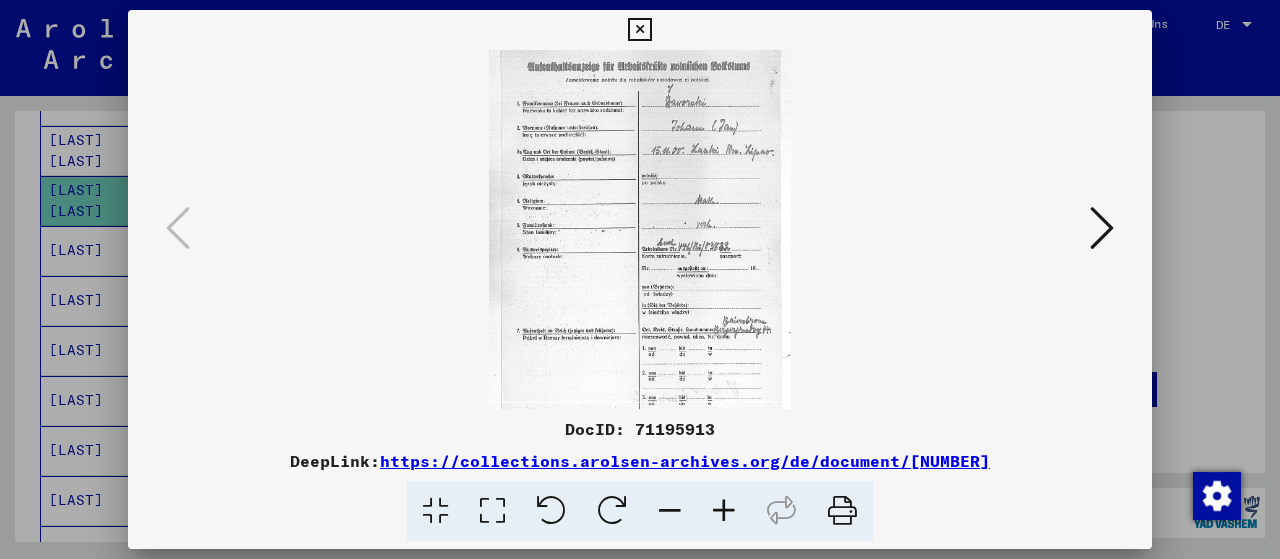 click at bounding box center [724, 511] 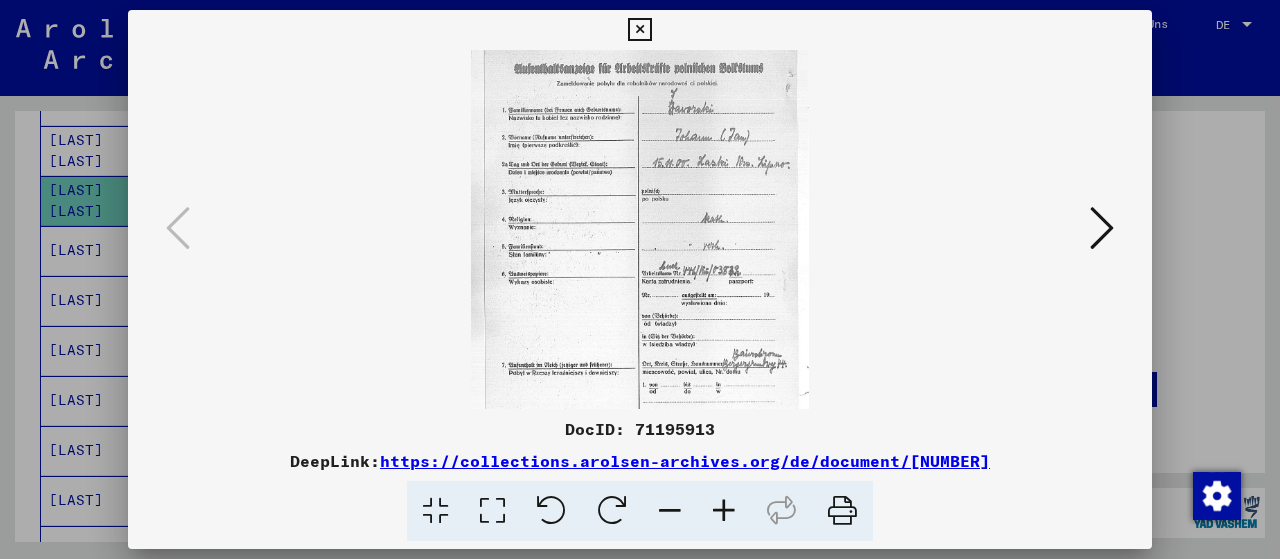 click at bounding box center [724, 511] 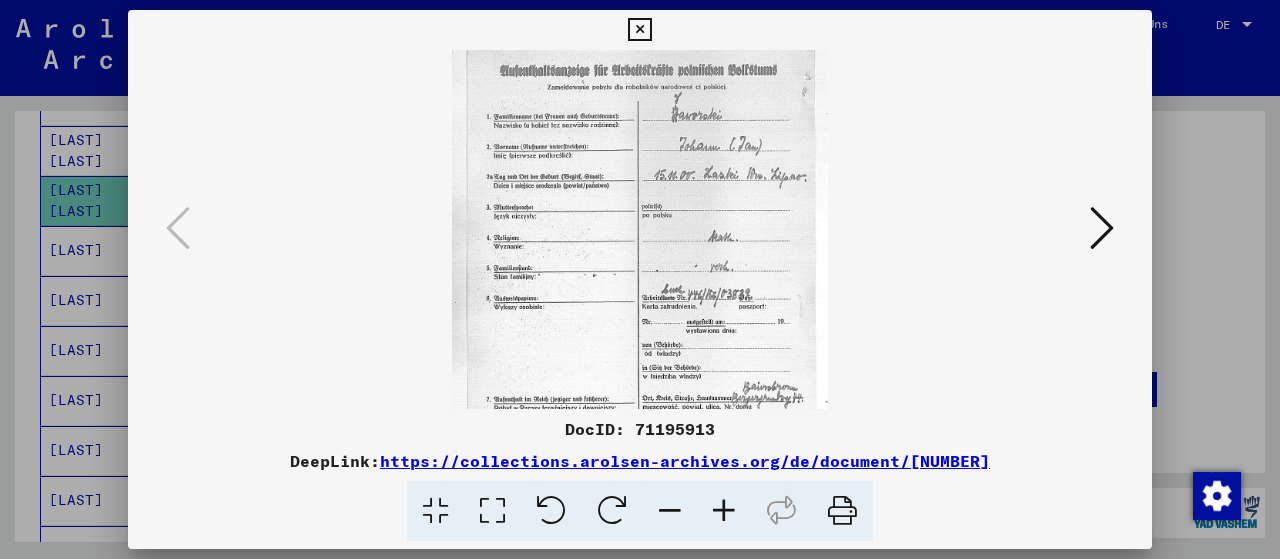 click at bounding box center (724, 511) 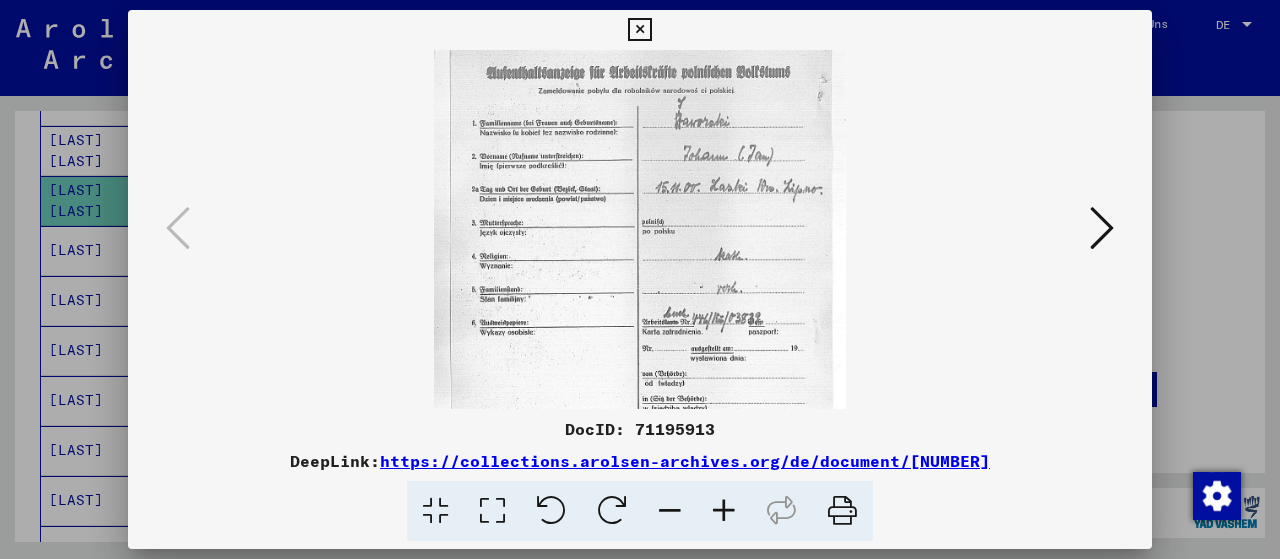 click at bounding box center (724, 511) 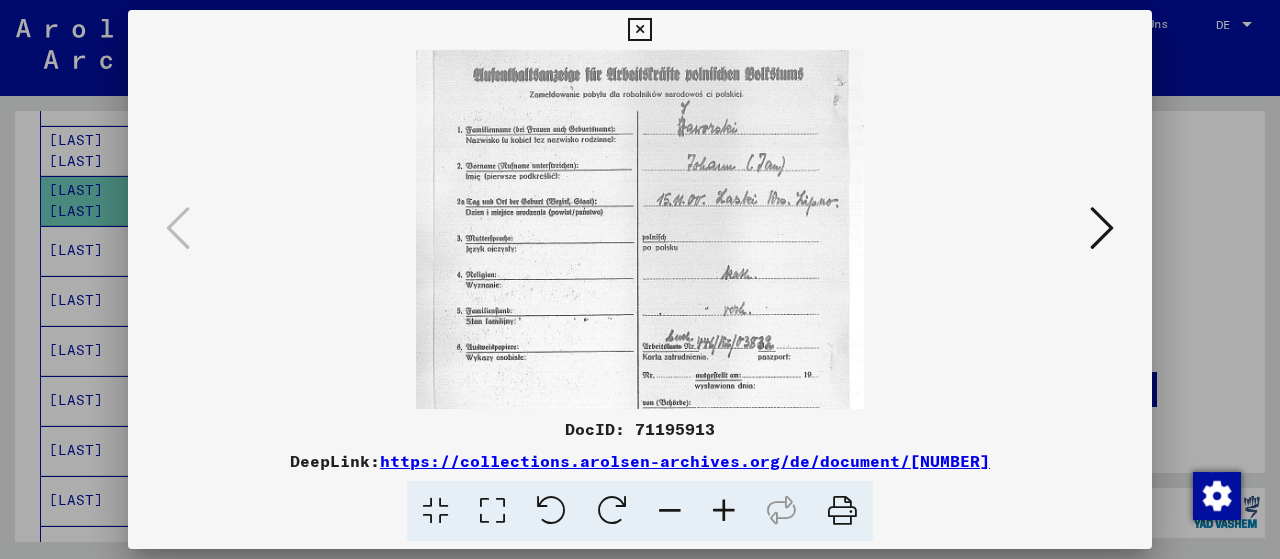 click at bounding box center [1102, 228] 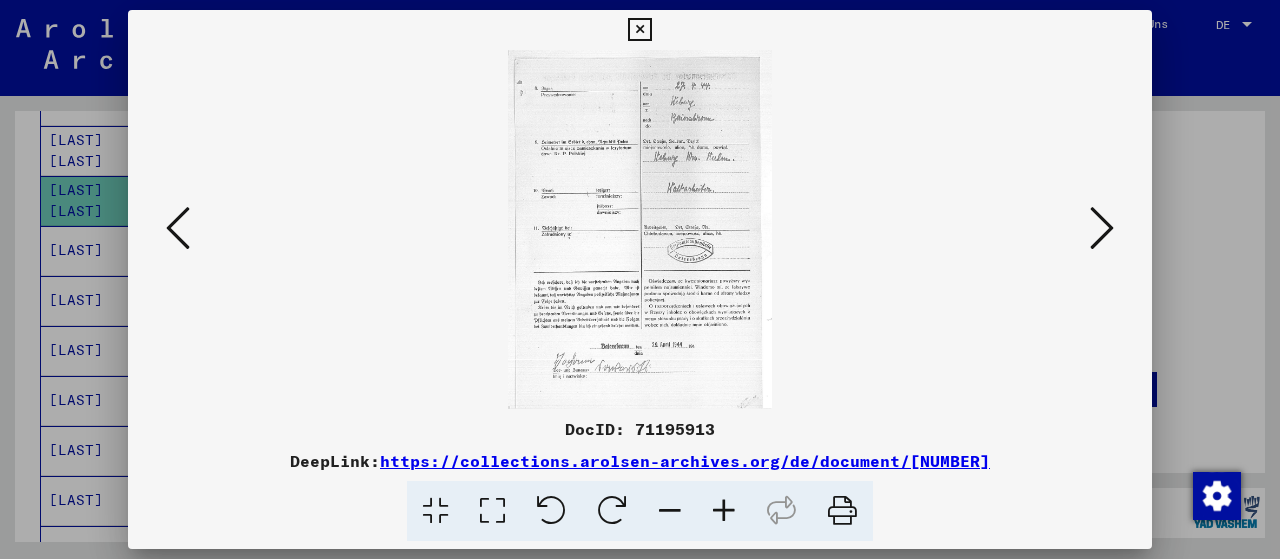 click at bounding box center [1102, 228] 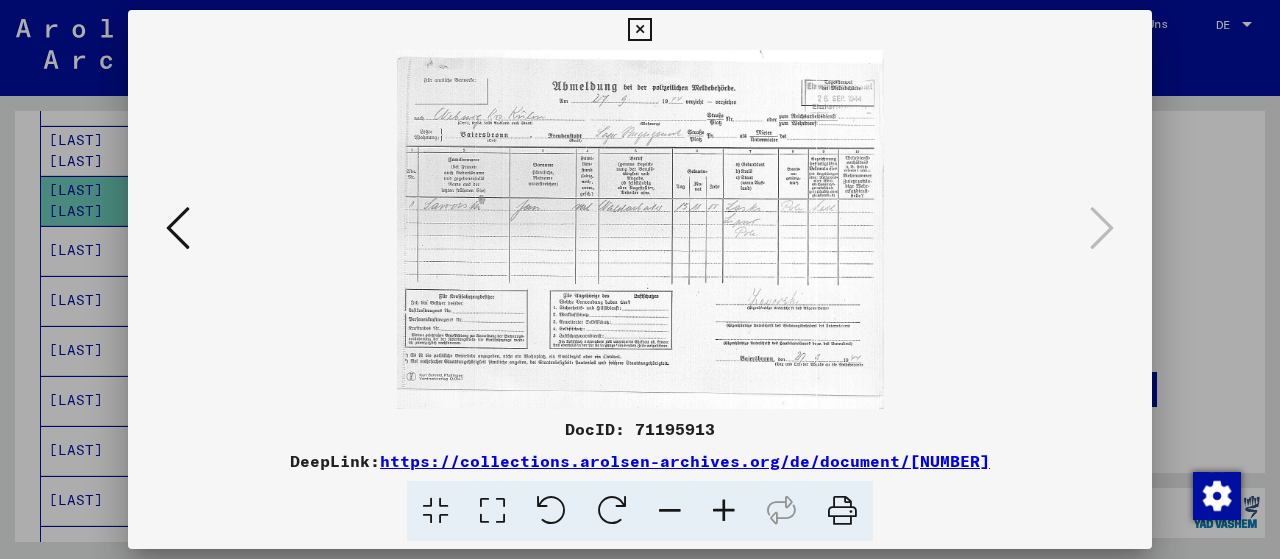 click at bounding box center [724, 511] 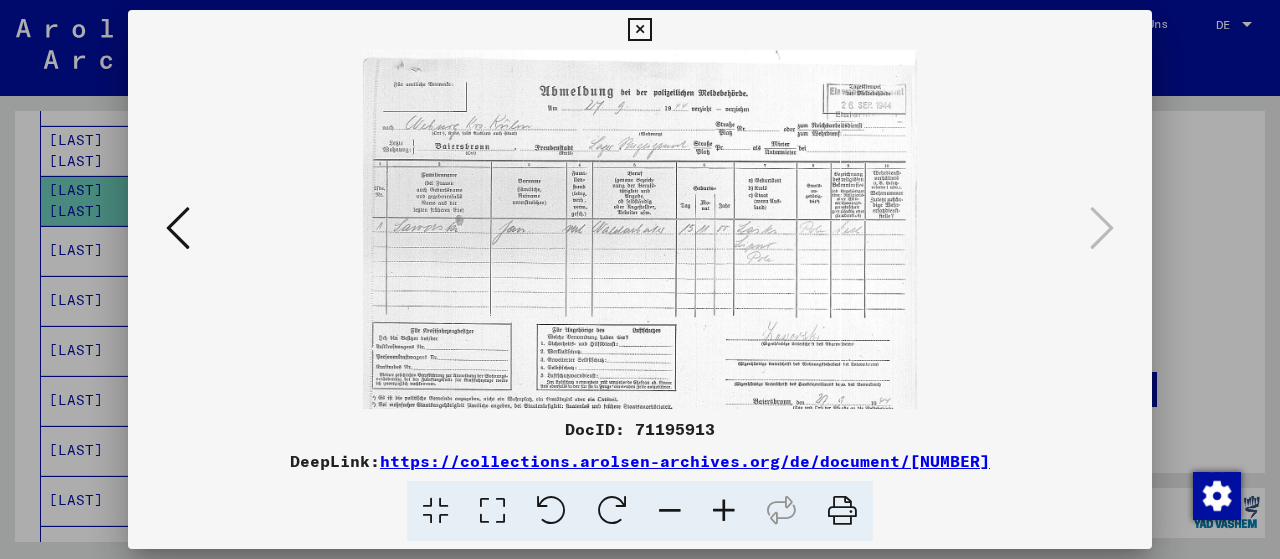 click at bounding box center [724, 511] 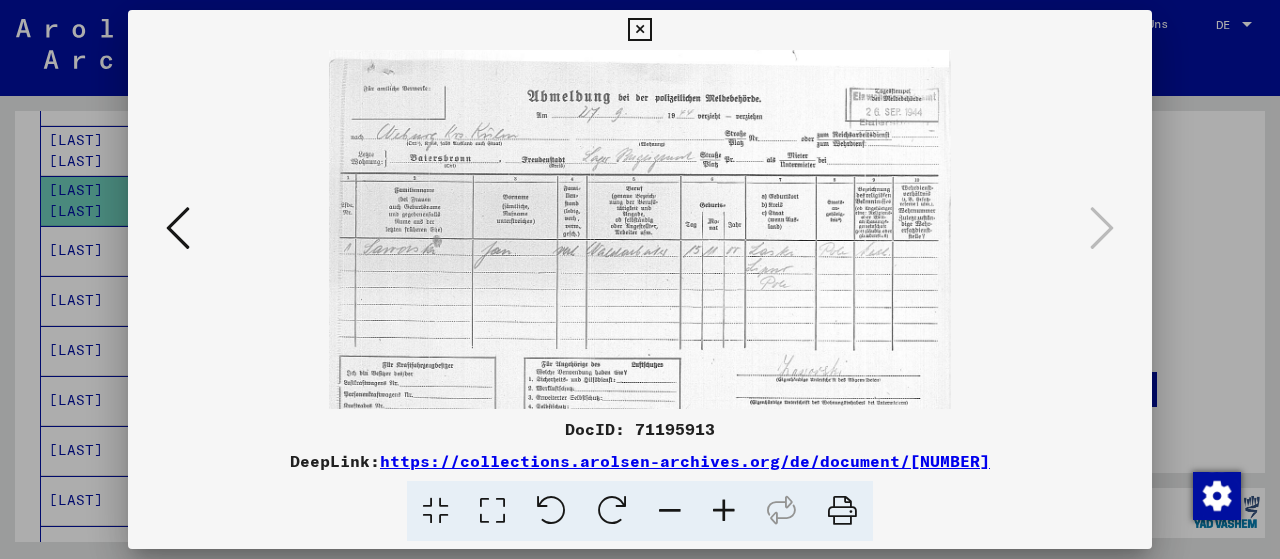 click at bounding box center (724, 511) 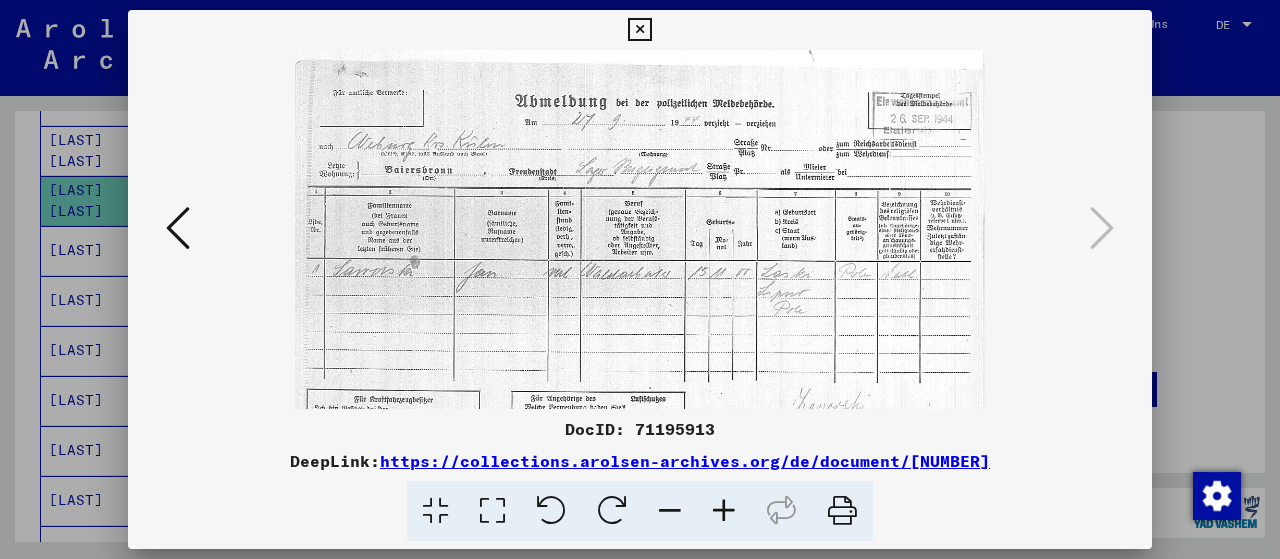 click at bounding box center (724, 511) 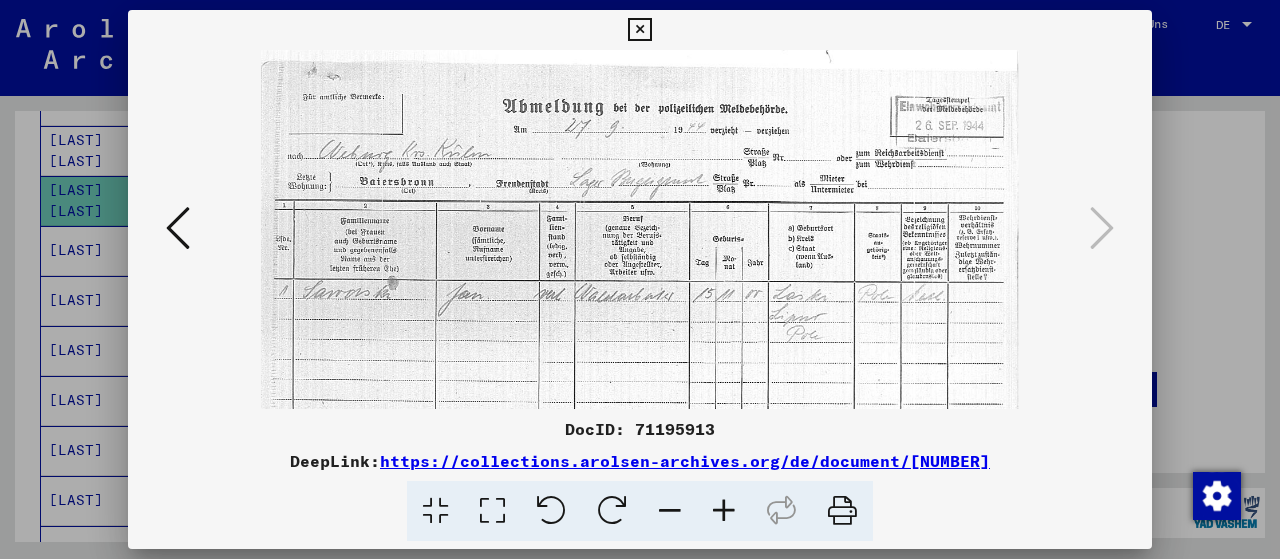 click at bounding box center (724, 511) 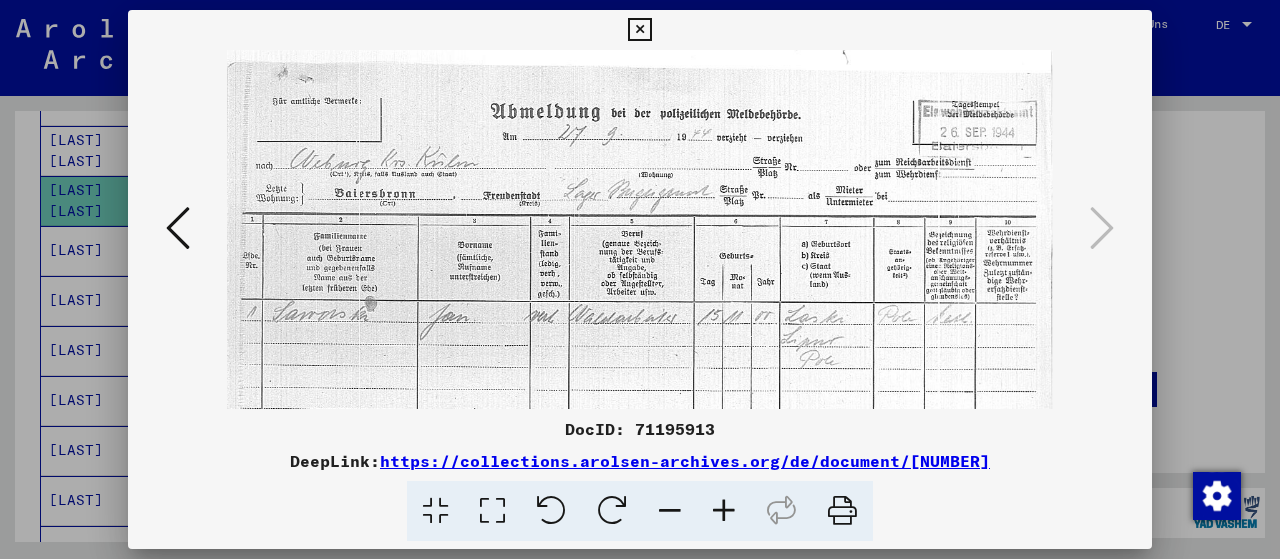 click at bounding box center [639, 30] 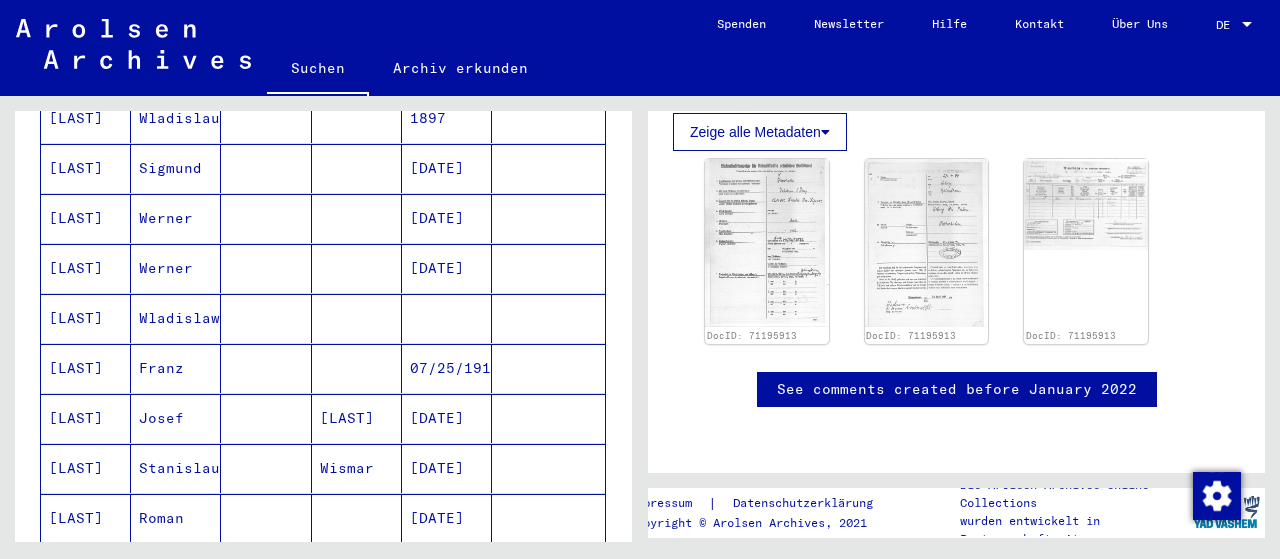 scroll, scrollTop: 1000, scrollLeft: 0, axis: vertical 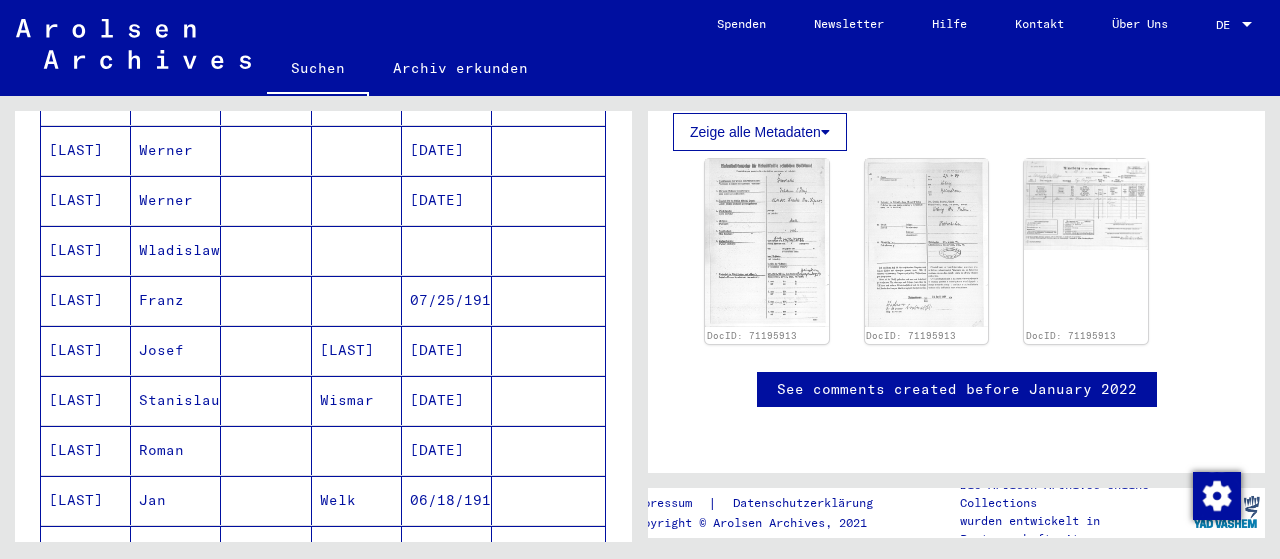 click on "Josef" at bounding box center [176, 400] 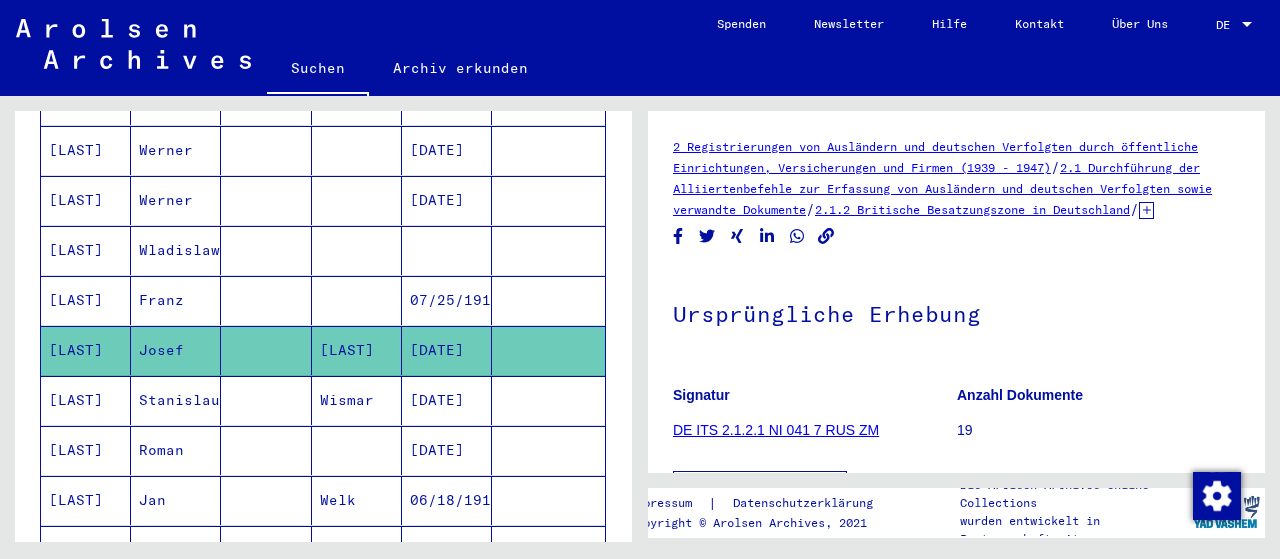 scroll, scrollTop: 0, scrollLeft: 0, axis: both 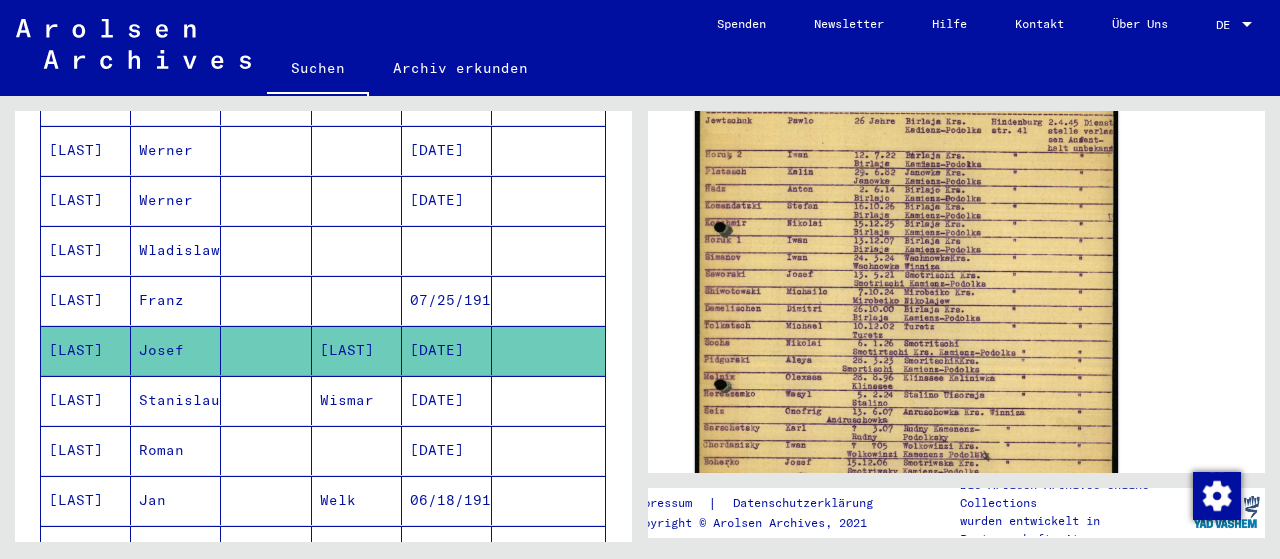 click 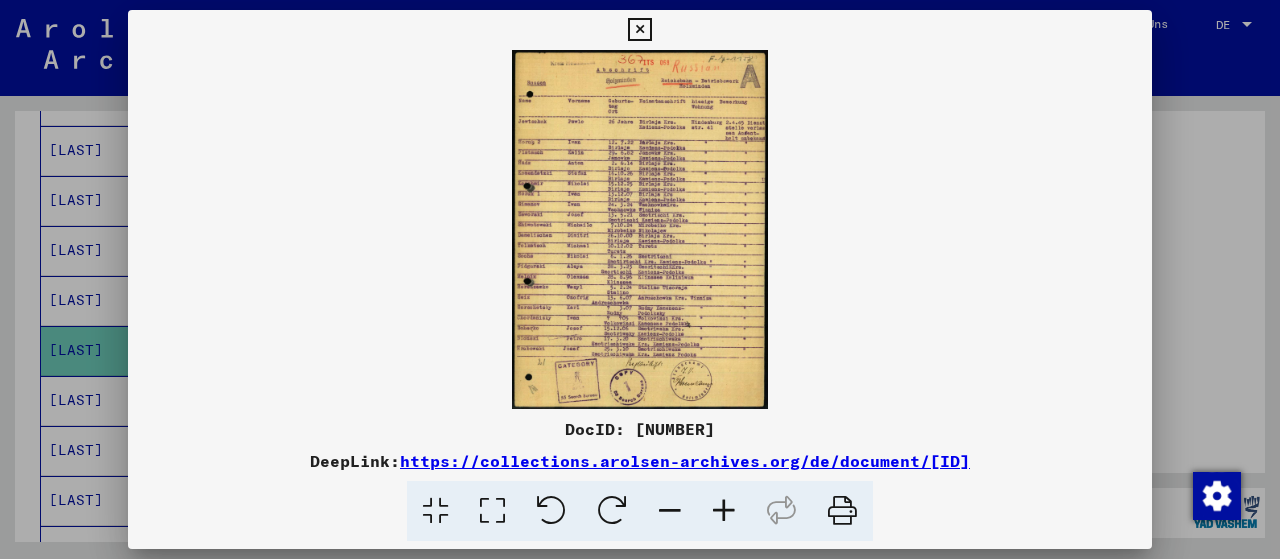 click at bounding box center [639, 30] 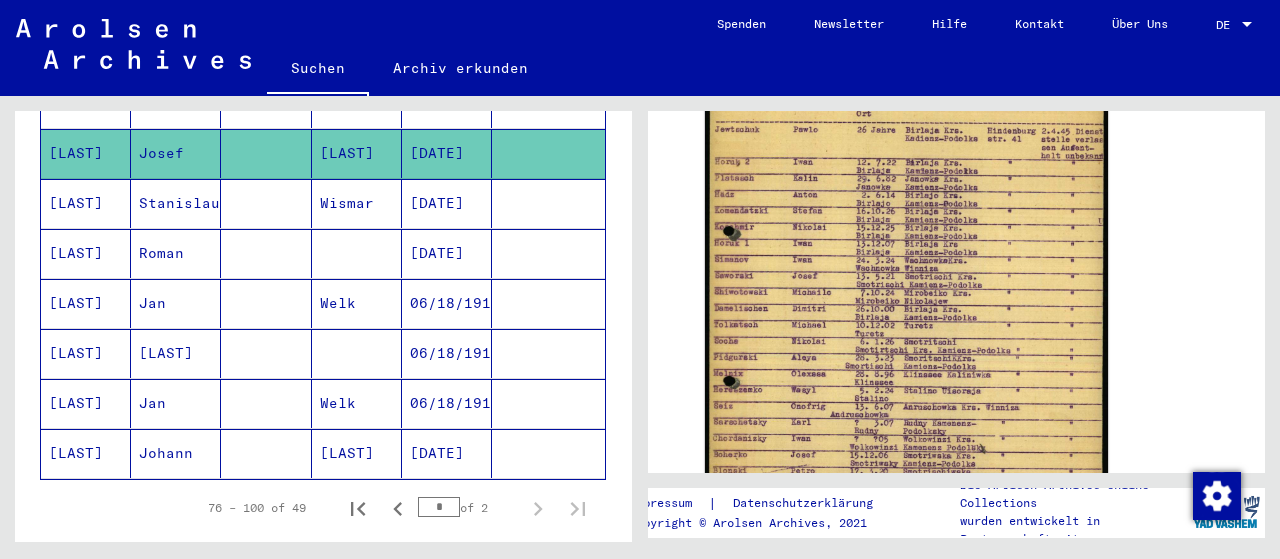 scroll, scrollTop: 1200, scrollLeft: 0, axis: vertical 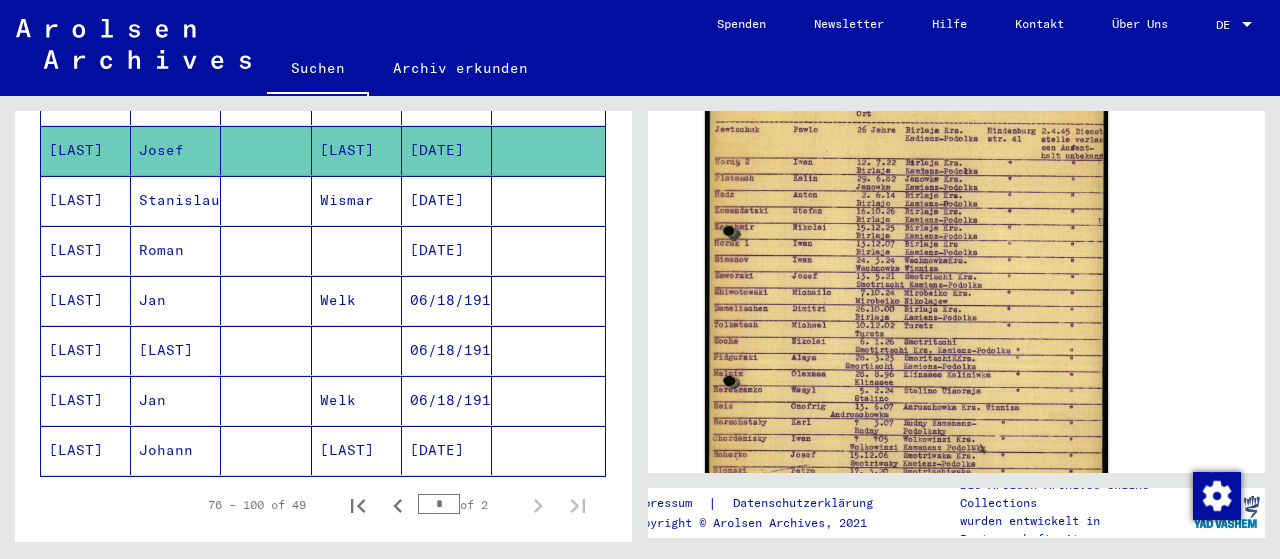 click on "Jan" at bounding box center (176, 450) 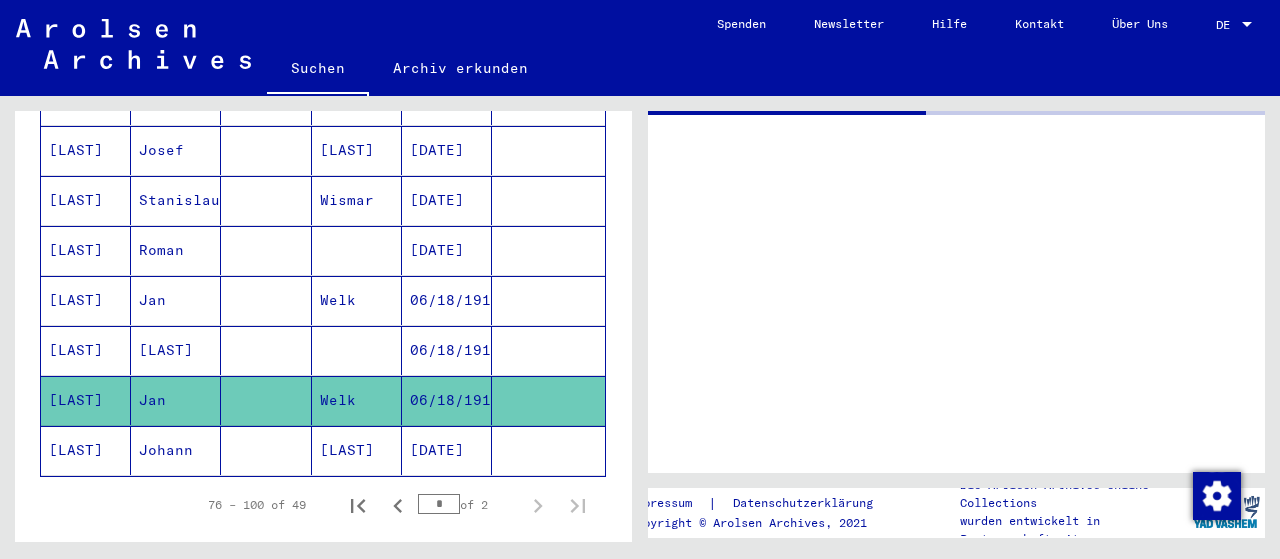 scroll, scrollTop: 0, scrollLeft: 0, axis: both 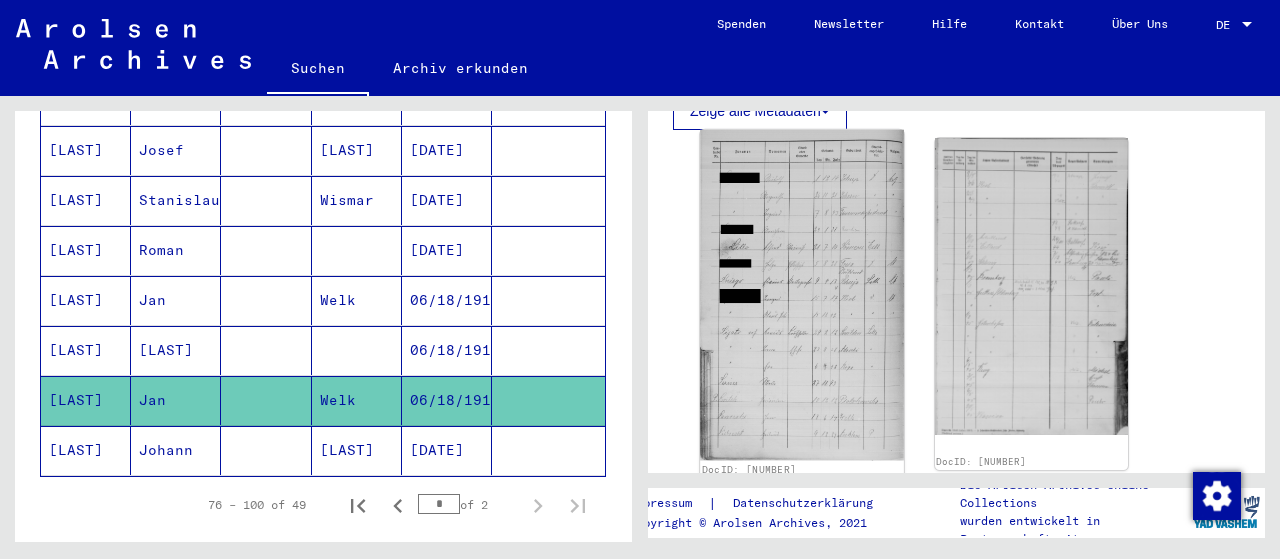 click 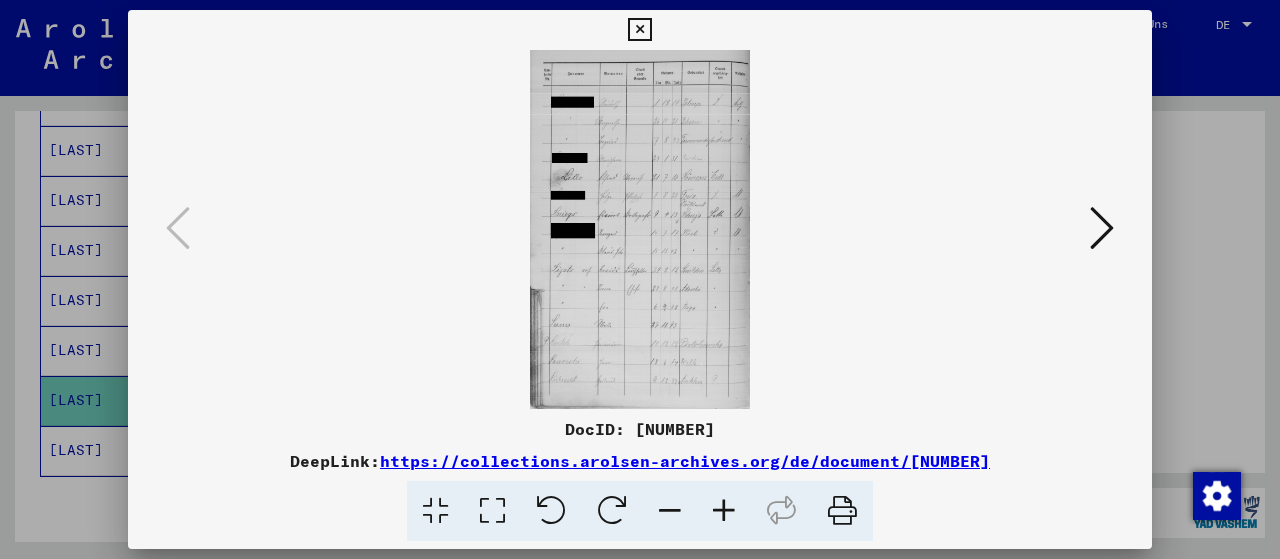 click at bounding box center (639, 30) 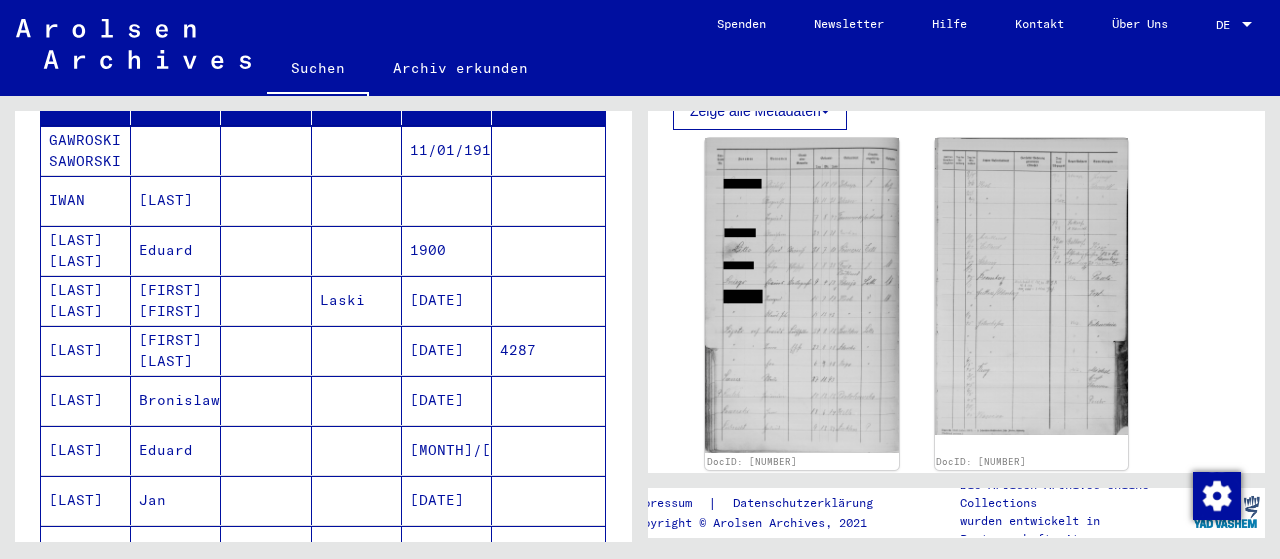 scroll, scrollTop: 0, scrollLeft: 0, axis: both 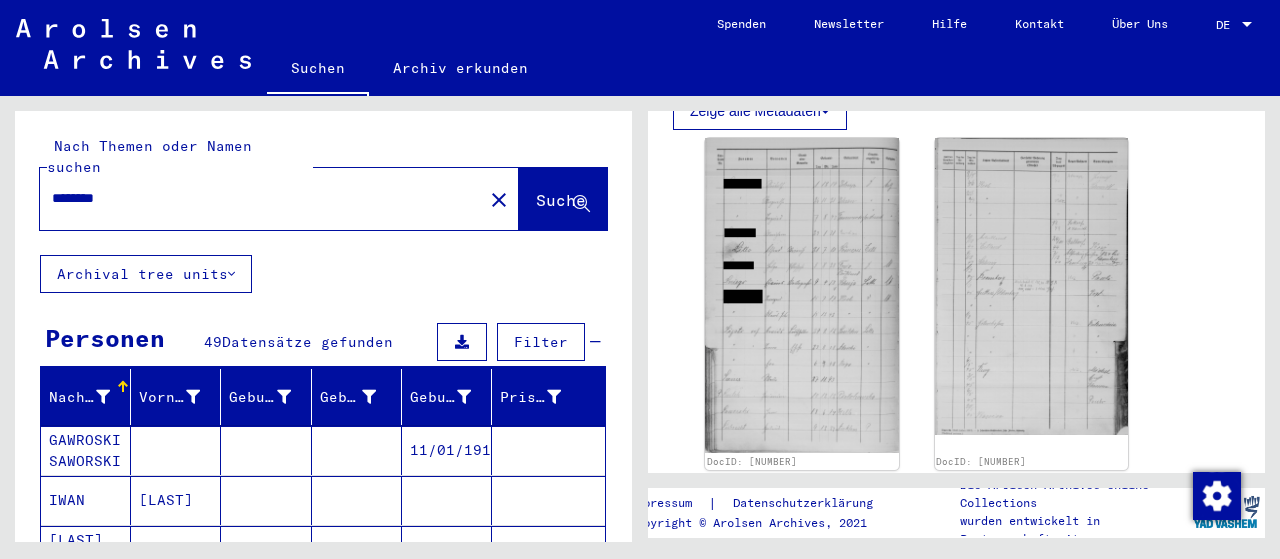 click on "********" at bounding box center [261, 198] 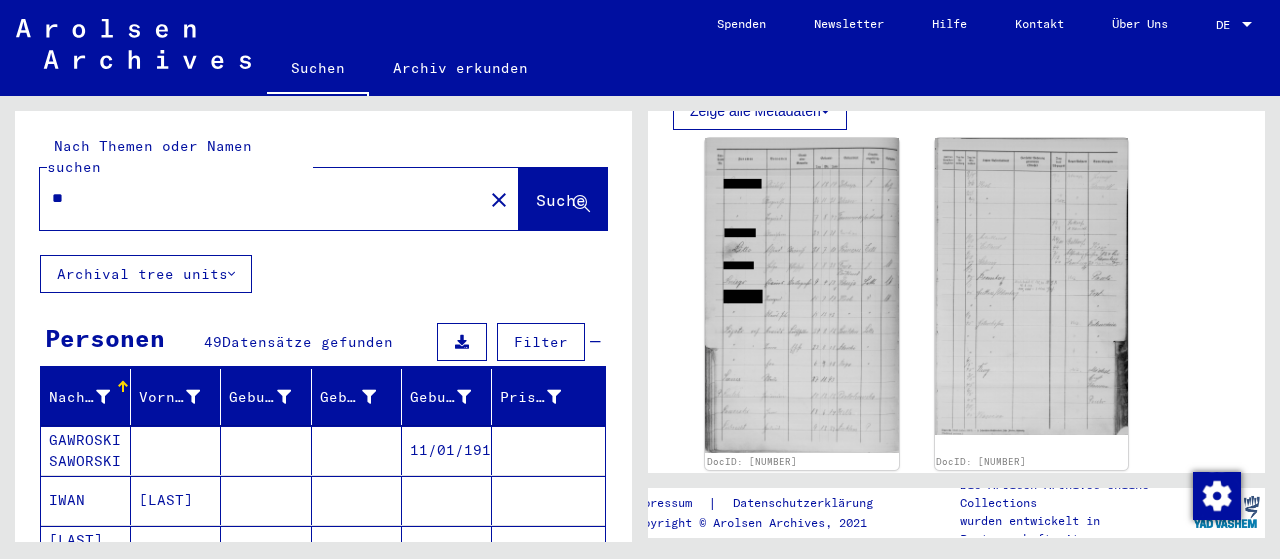 type on "*" 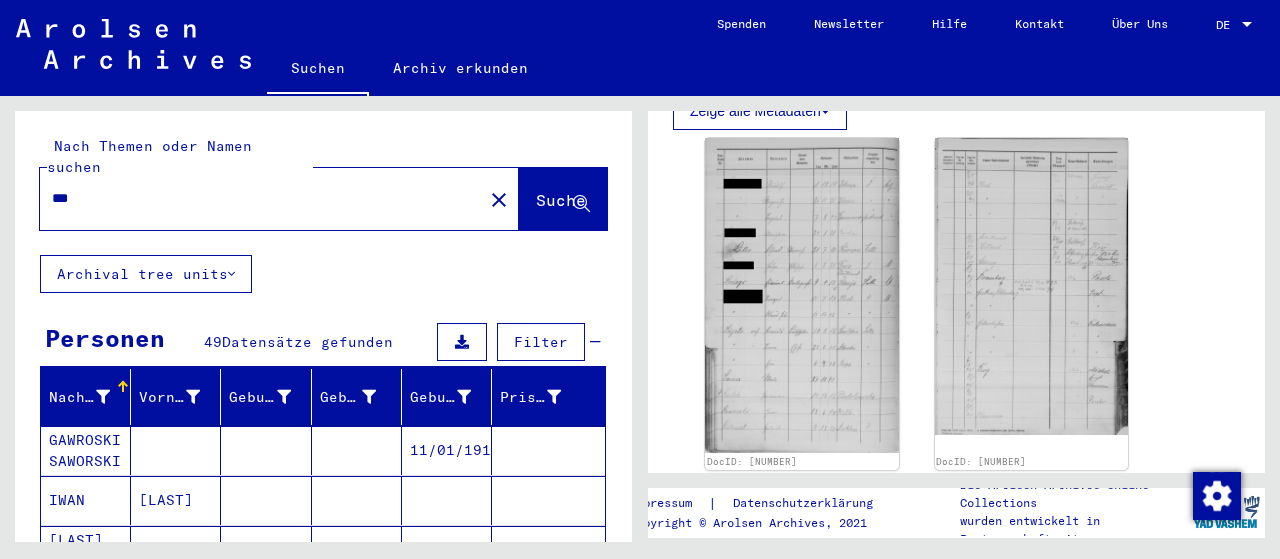 scroll, scrollTop: 0, scrollLeft: 0, axis: both 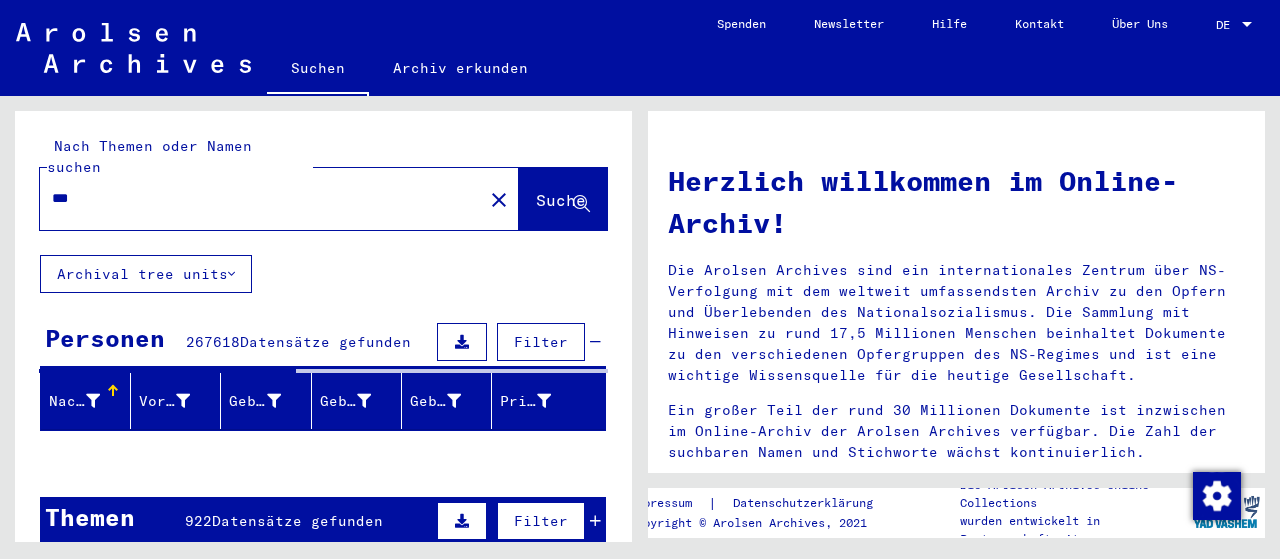click on "***" at bounding box center (255, 198) 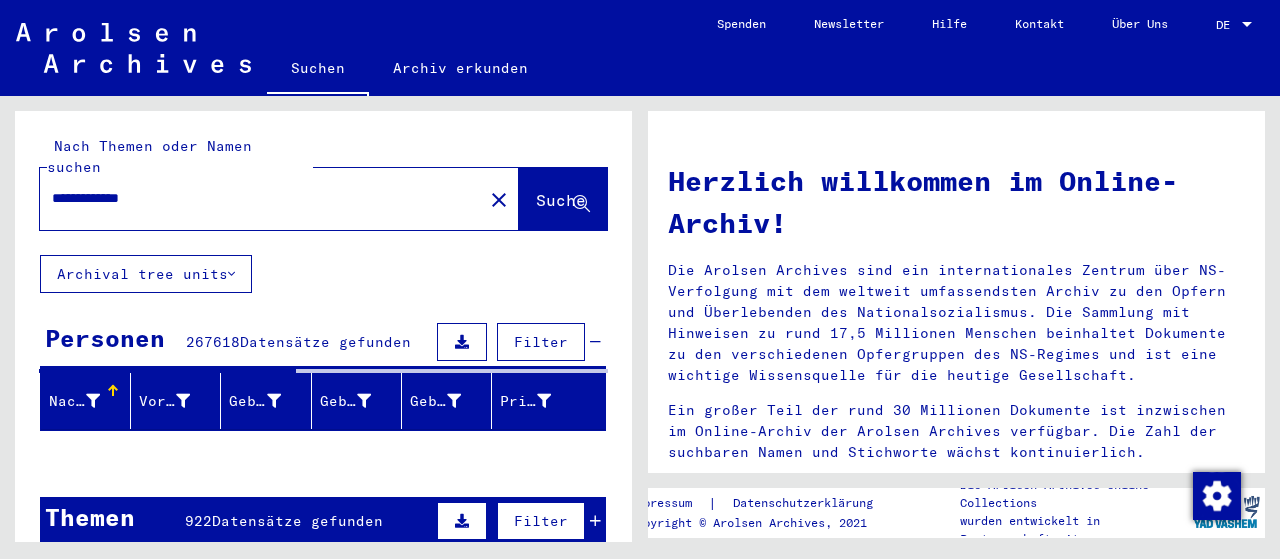 click on "**********" at bounding box center [255, 198] 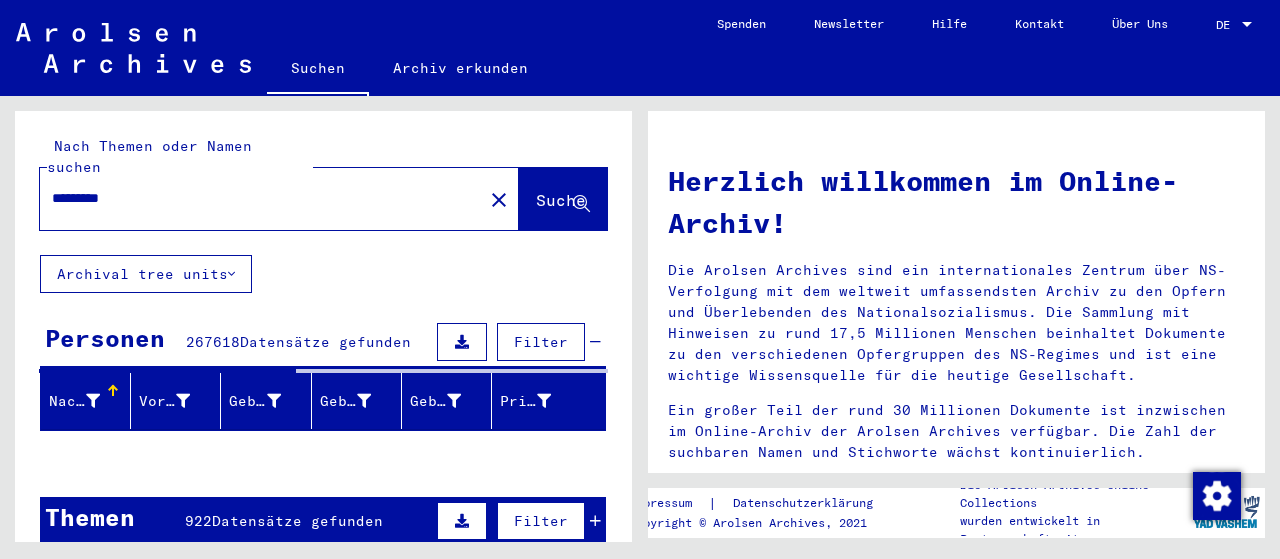 click on "Suche" 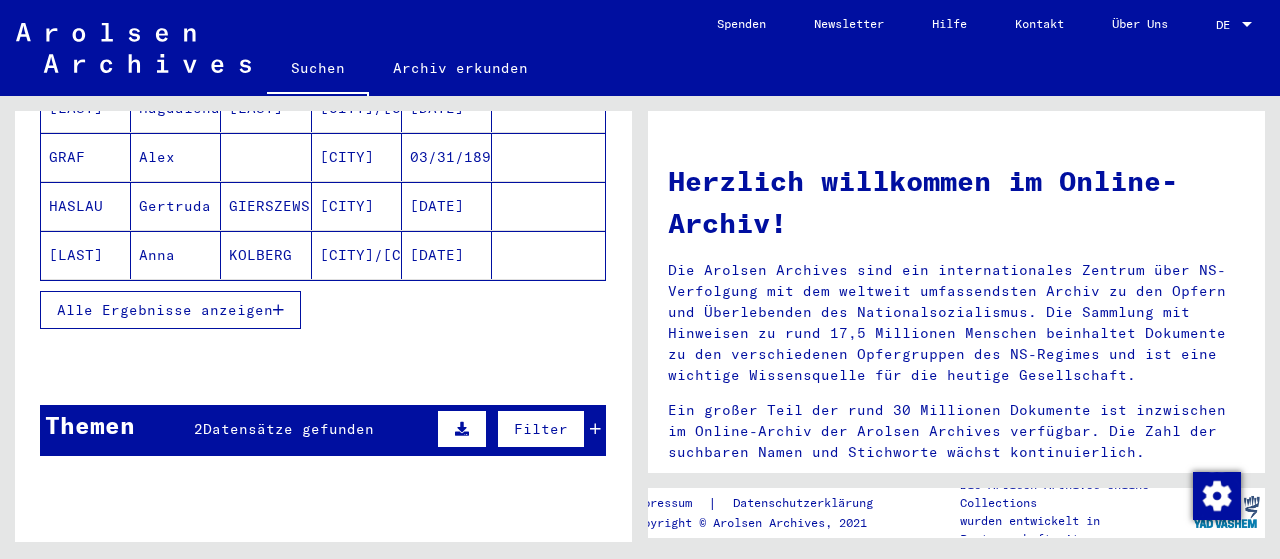 scroll, scrollTop: 500, scrollLeft: 0, axis: vertical 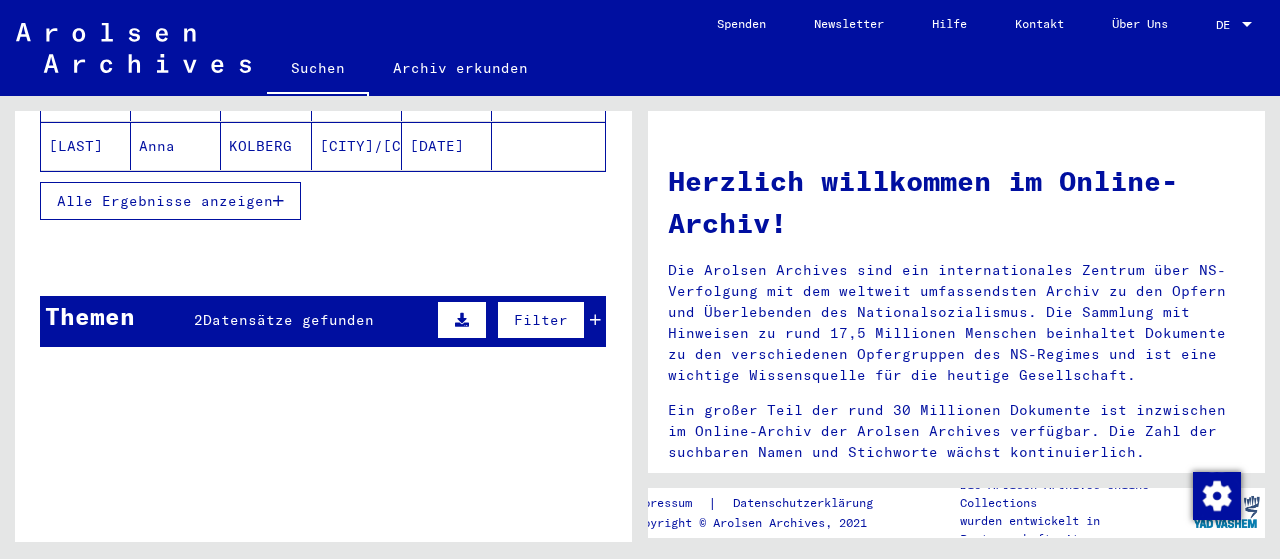 click on "Datensätze gefunden" at bounding box center [288, 320] 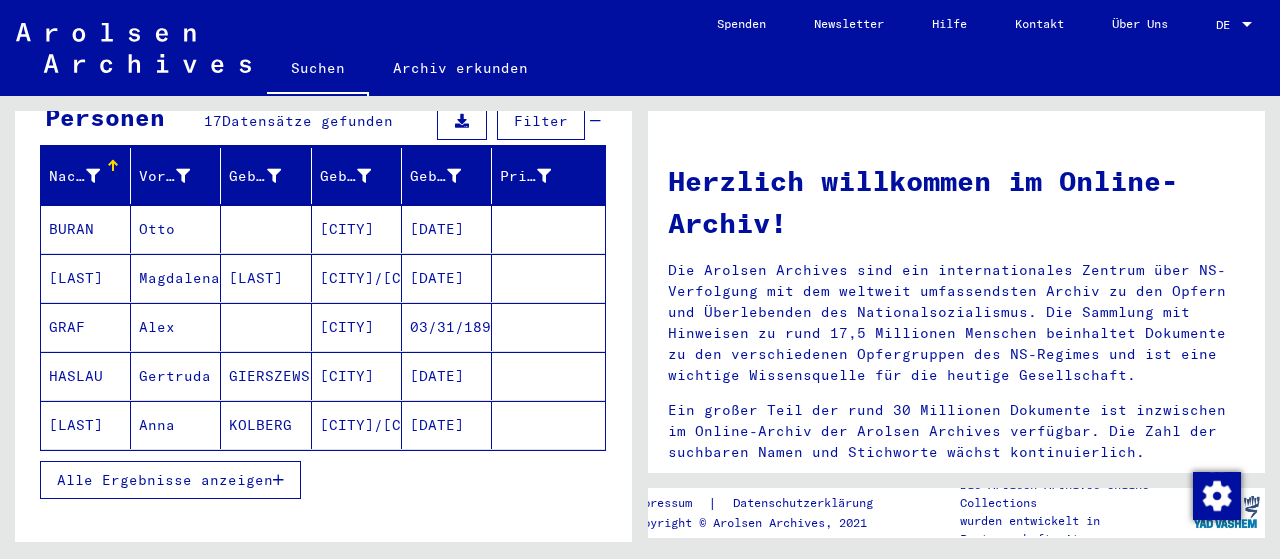 scroll, scrollTop: 0, scrollLeft: 0, axis: both 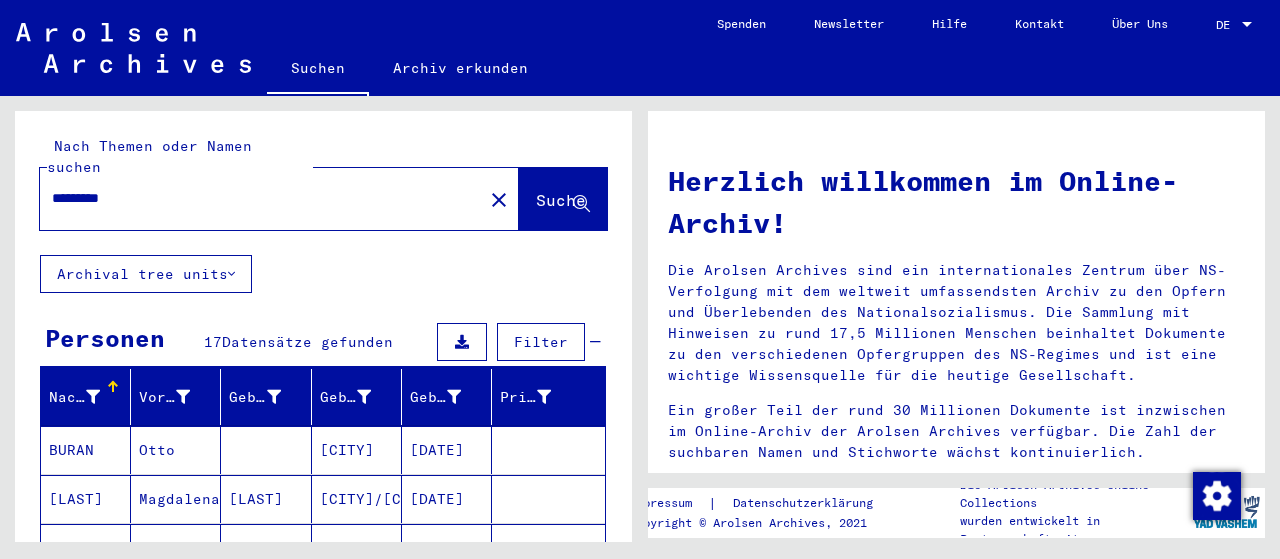 click on "*********" at bounding box center [255, 198] 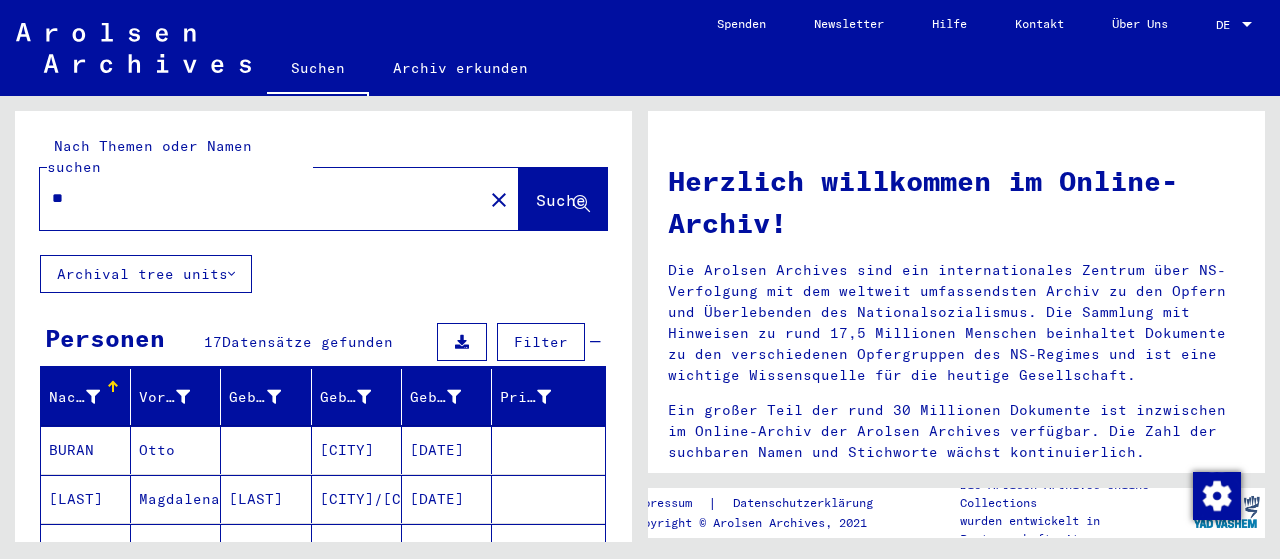 type on "*" 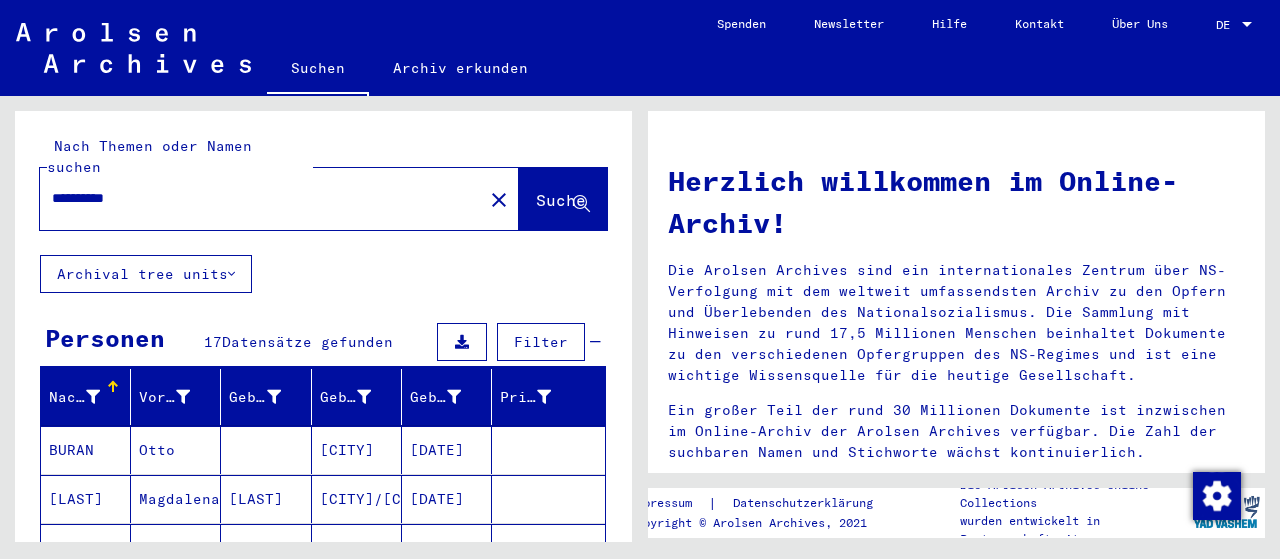 type on "**********" 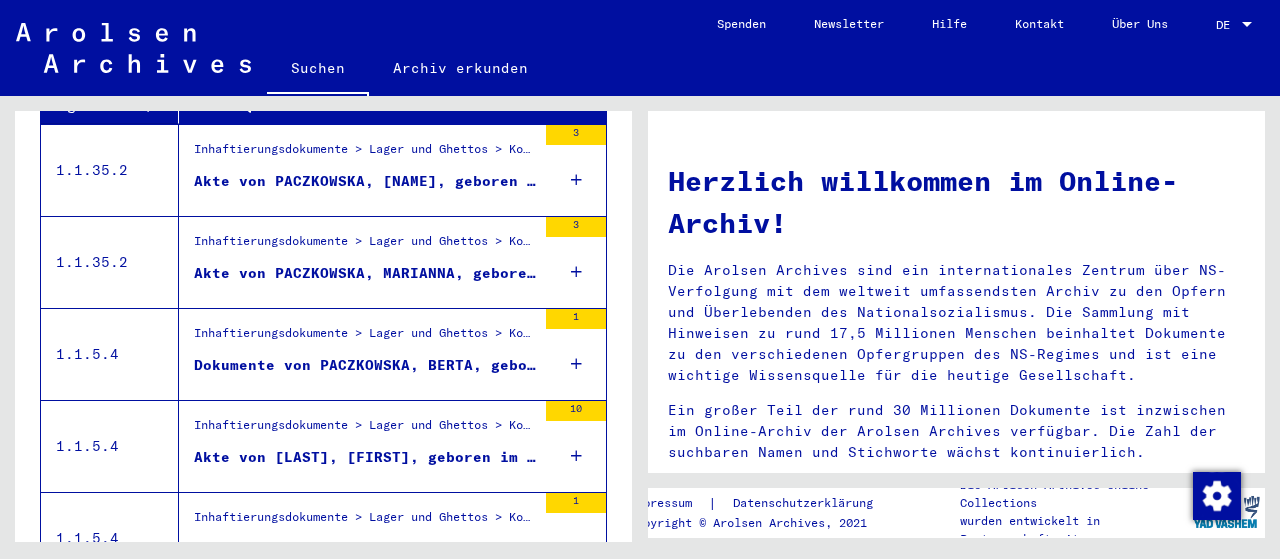 scroll, scrollTop: 830, scrollLeft: 0, axis: vertical 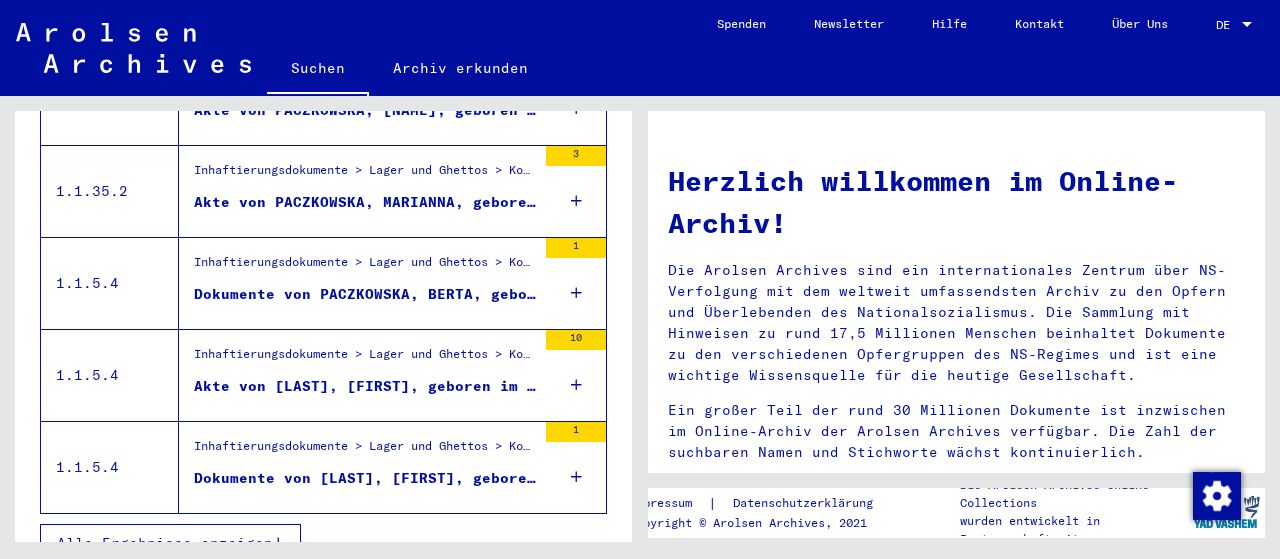 click on "Alle Ergebnisse anzeigen" at bounding box center [165, 543] 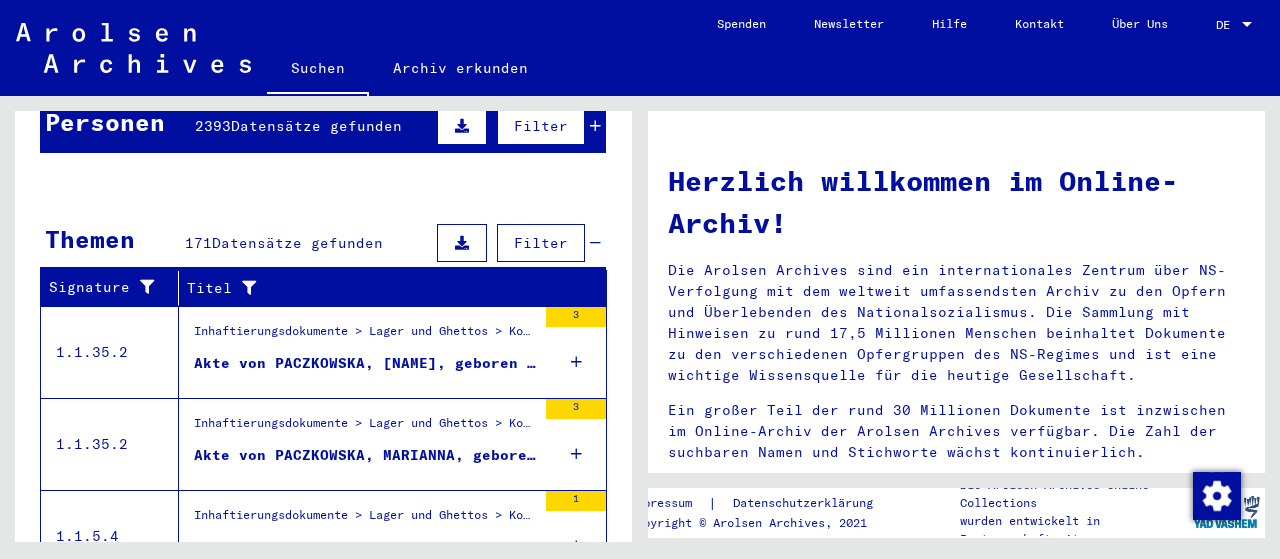 scroll, scrollTop: 400, scrollLeft: 0, axis: vertical 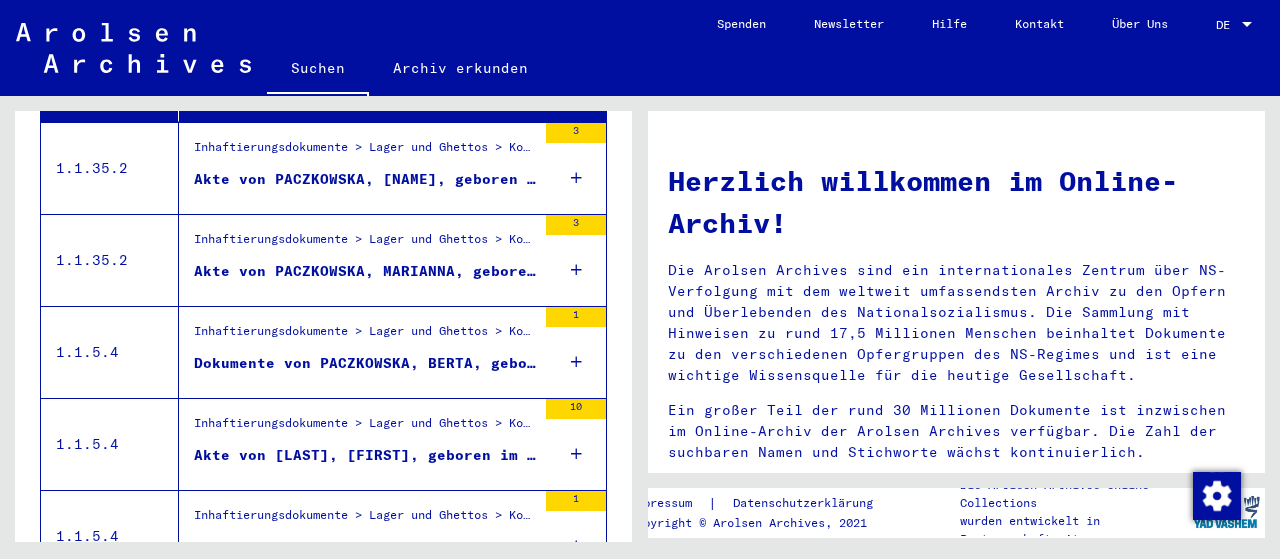 click on "Akte von PACZKOWSKA, [NAME], geboren am [DAY].[MONTH].[YEAR], geboren in Warschau" at bounding box center [365, 179] 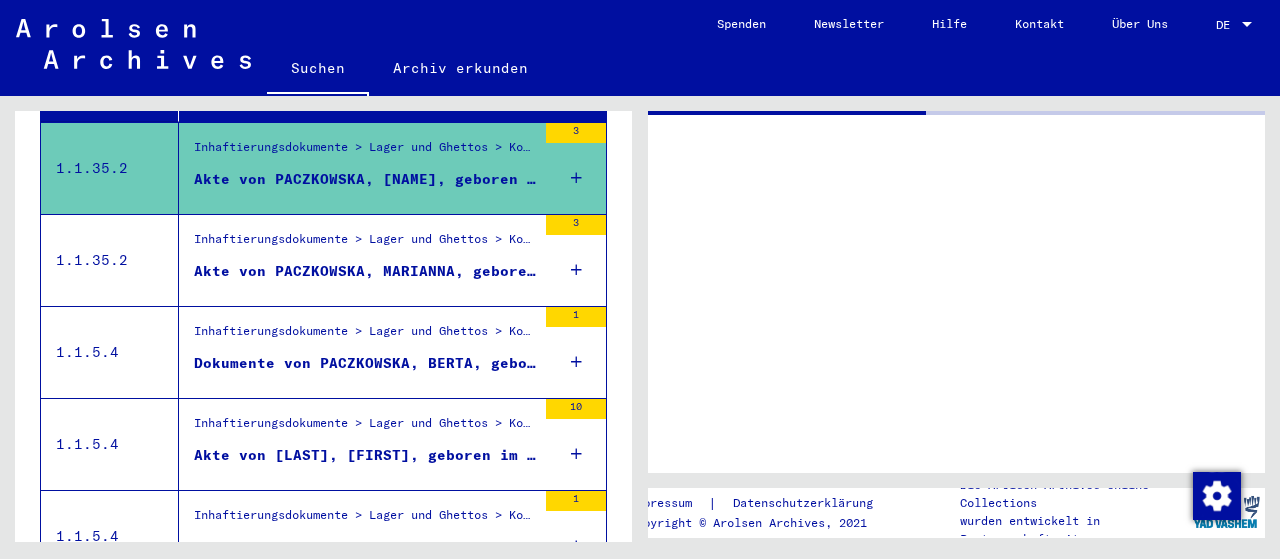 scroll, scrollTop: 401, scrollLeft: 0, axis: vertical 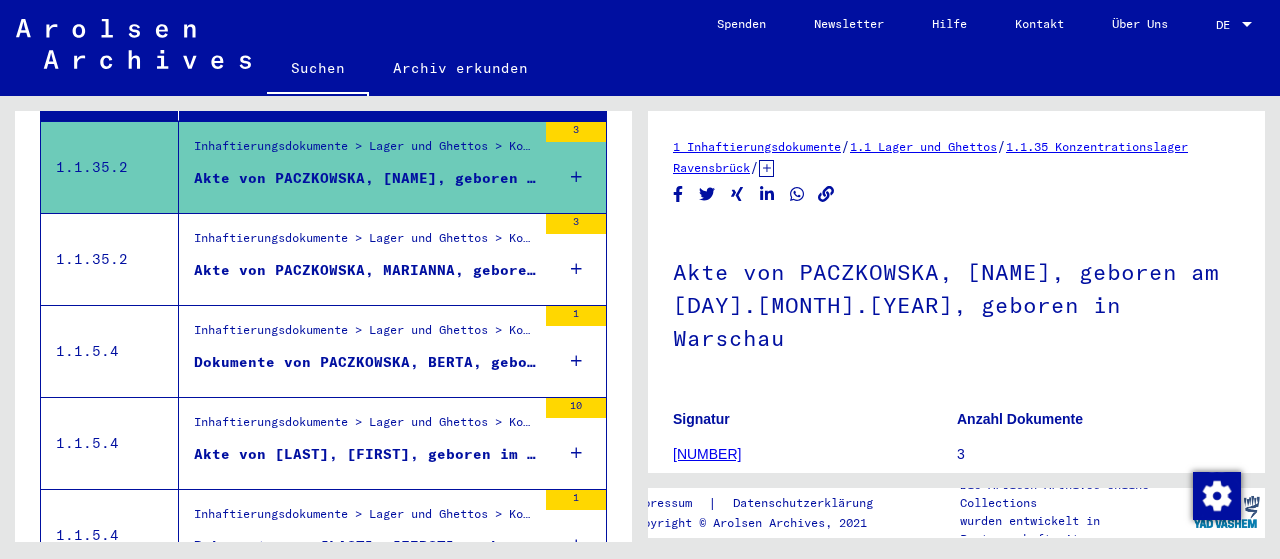 click on "Akte von PACZKOWSKA, MARIANNA, geboren am [DATE], geboren in LASKARZEW" at bounding box center [365, 270] 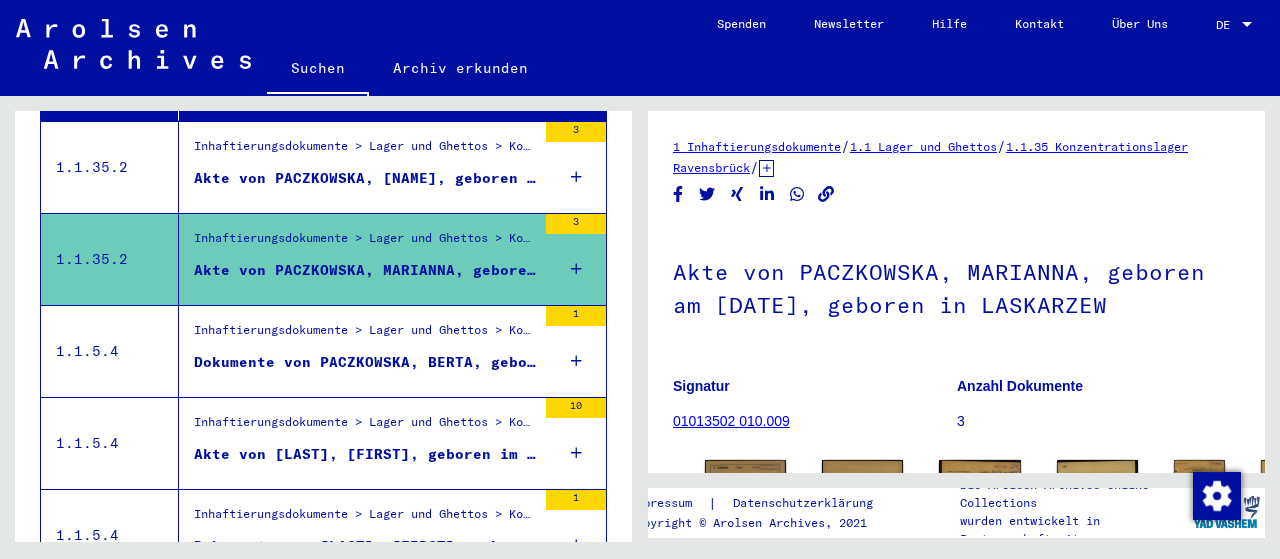 scroll, scrollTop: 0, scrollLeft: 0, axis: both 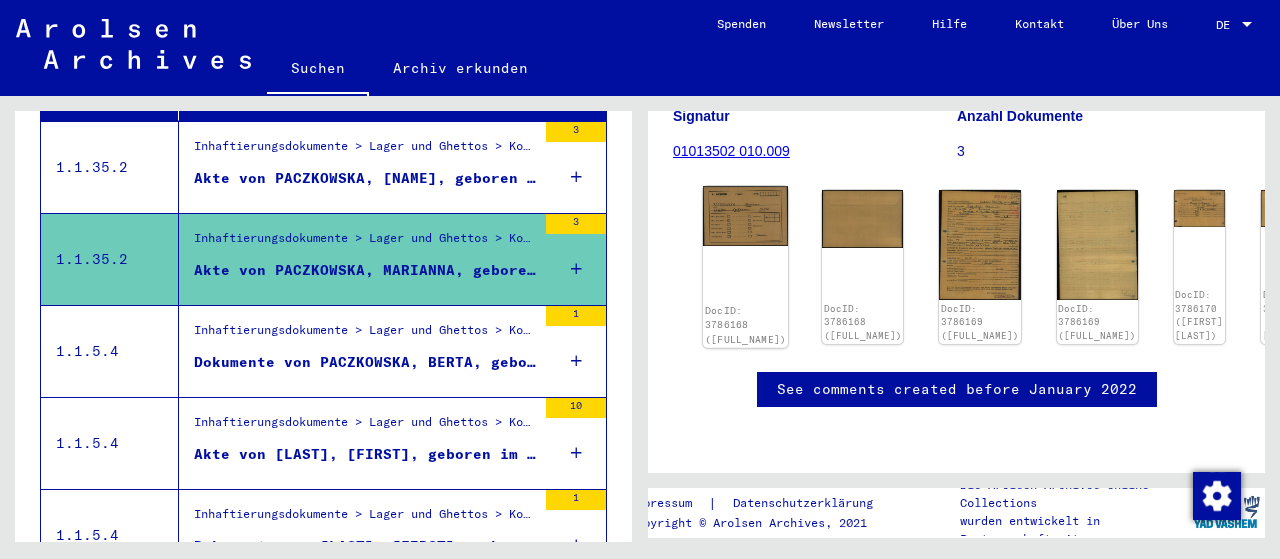click 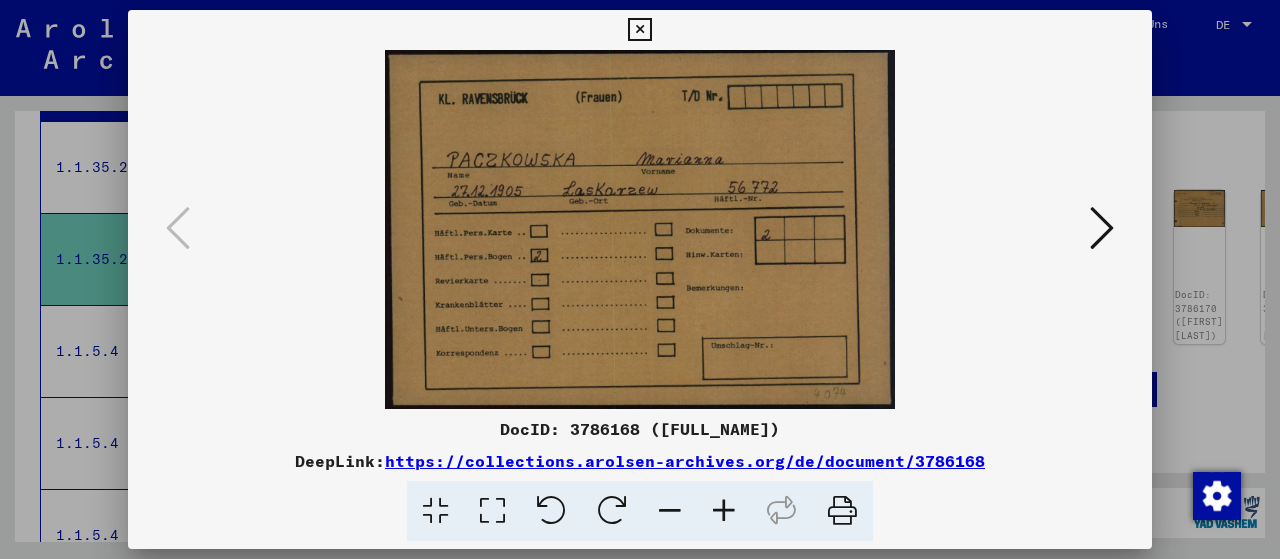 click at bounding box center [639, 30] 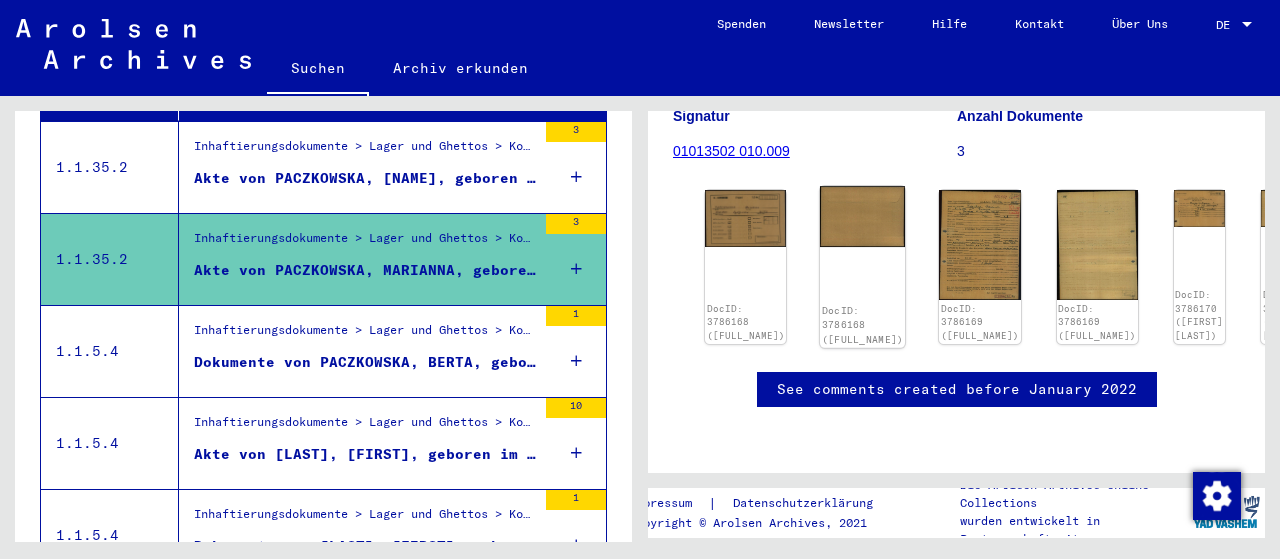 click on "DocID: 3786168 ([FULL_NAME])" 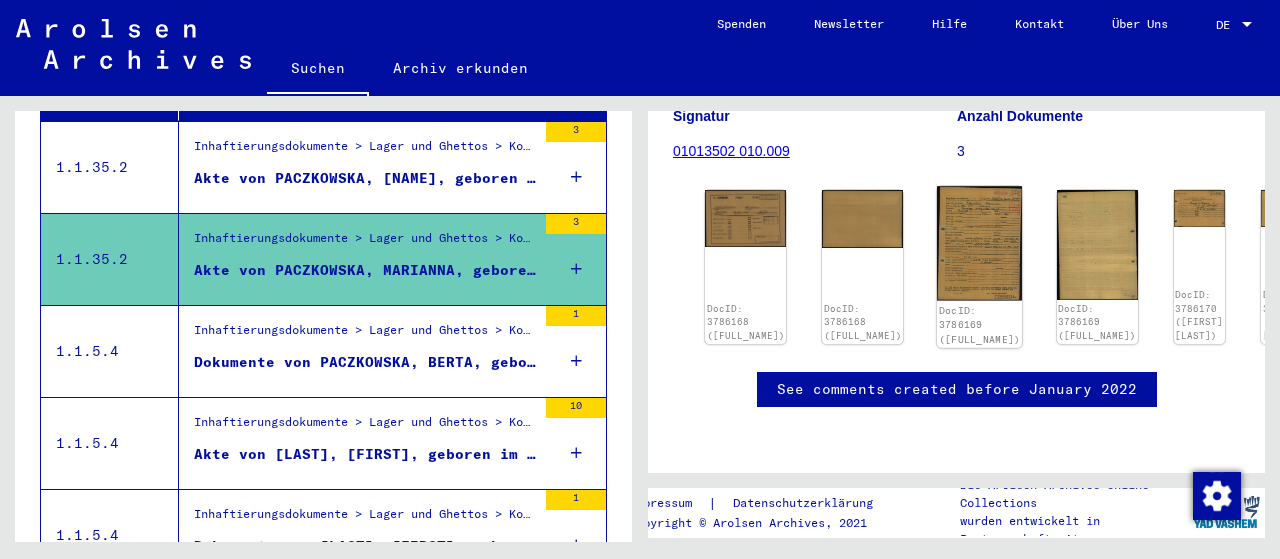 click 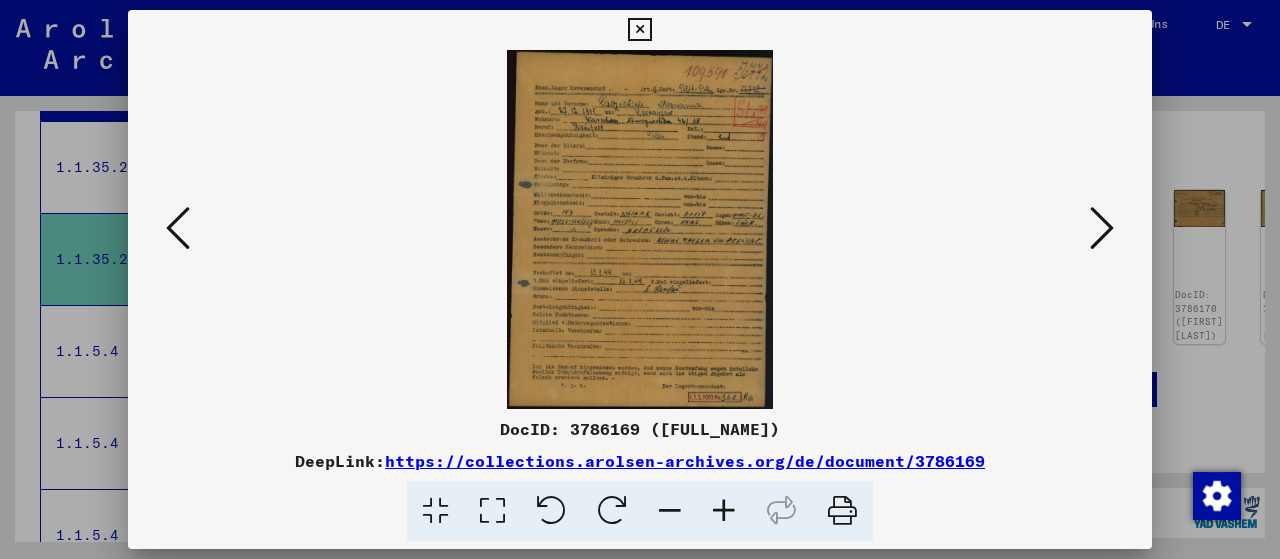 click at bounding box center [640, 229] 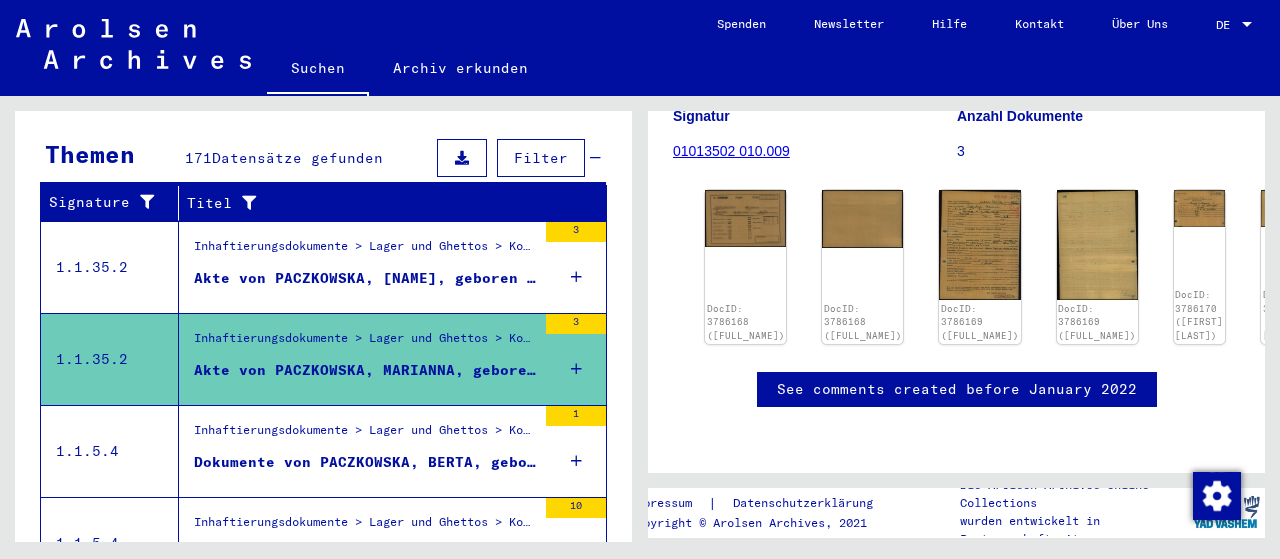 scroll, scrollTop: 201, scrollLeft: 0, axis: vertical 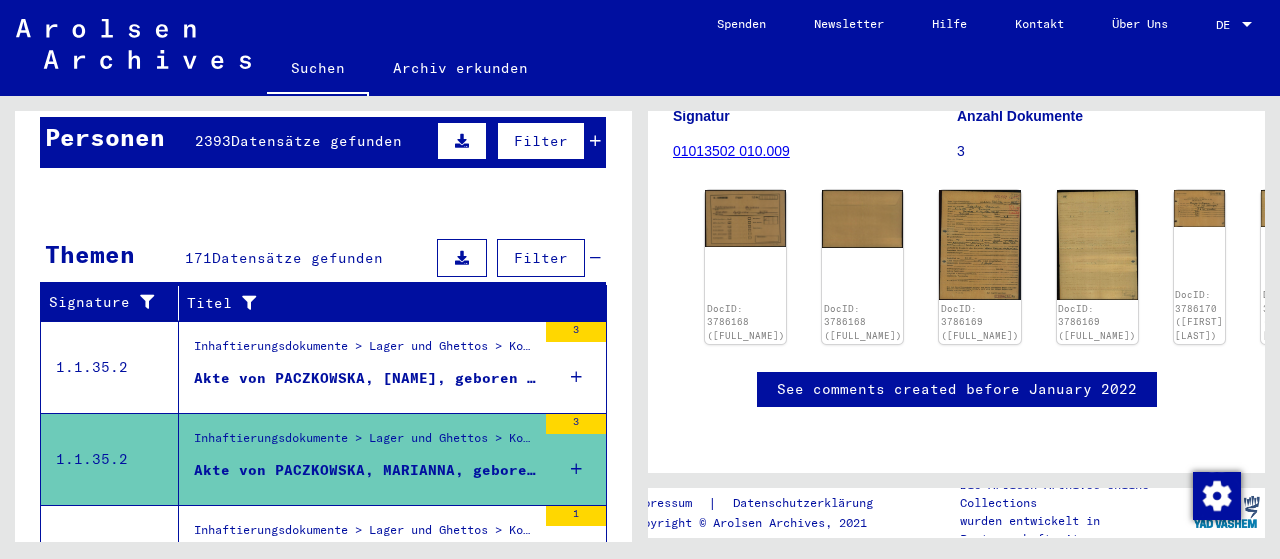 click on "Akte von PACZKOWSKA, [NAME], geboren am [DAY].[MONTH].[YEAR], geboren in Warschau" at bounding box center [365, 378] 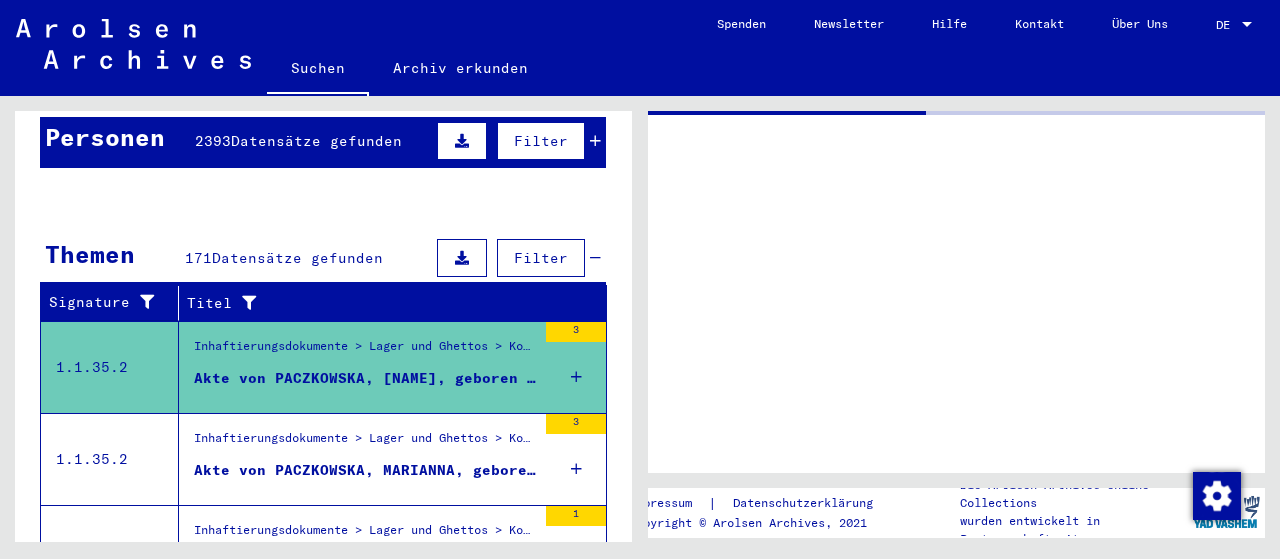 scroll, scrollTop: 0, scrollLeft: 0, axis: both 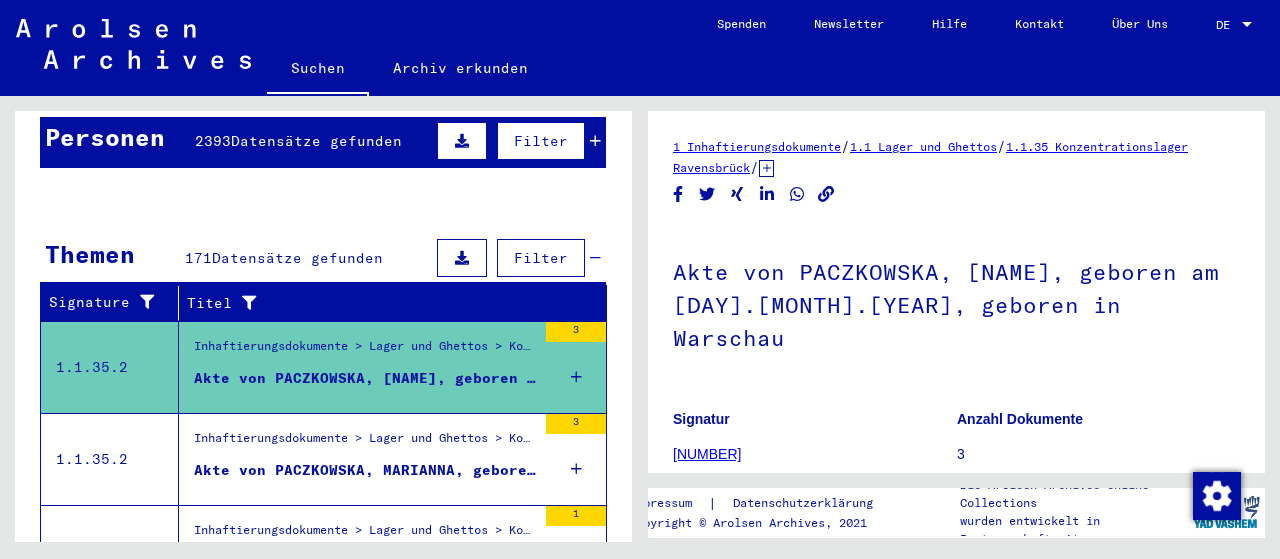 click on "Inhaftierungsdokumente > Lager und Ghettos > Konzentrationslager Ravensbrück > Individuelle Unterlagen Ravensbrück > Individuelle Häftlingsunterlagen - KL Ravensbrück > Akten mit Namen ab PACHOLCZAK" at bounding box center (365, 443) 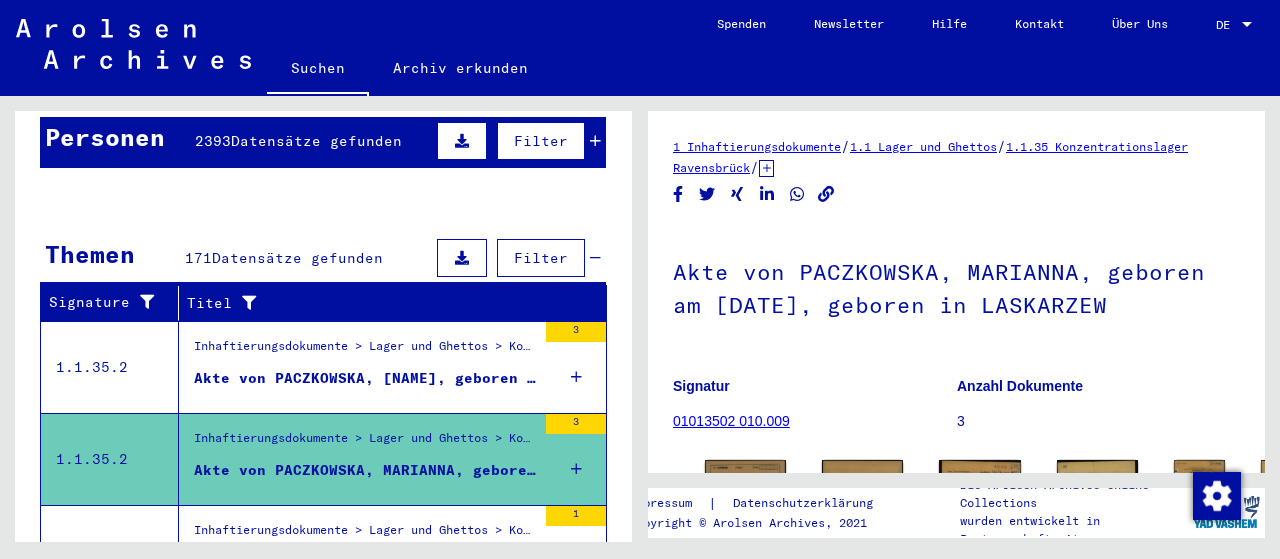 scroll, scrollTop: 0, scrollLeft: 0, axis: both 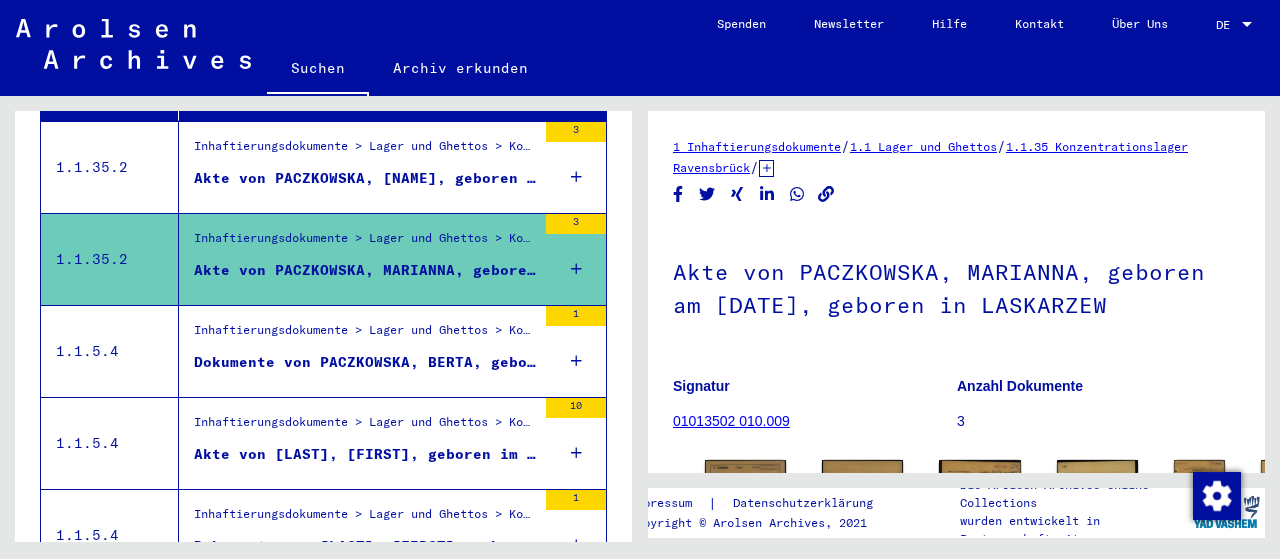 click on "Dokumente von PACZKOWSKA, BERTA, geboren im Jahr [YEAR]" at bounding box center [365, 362] 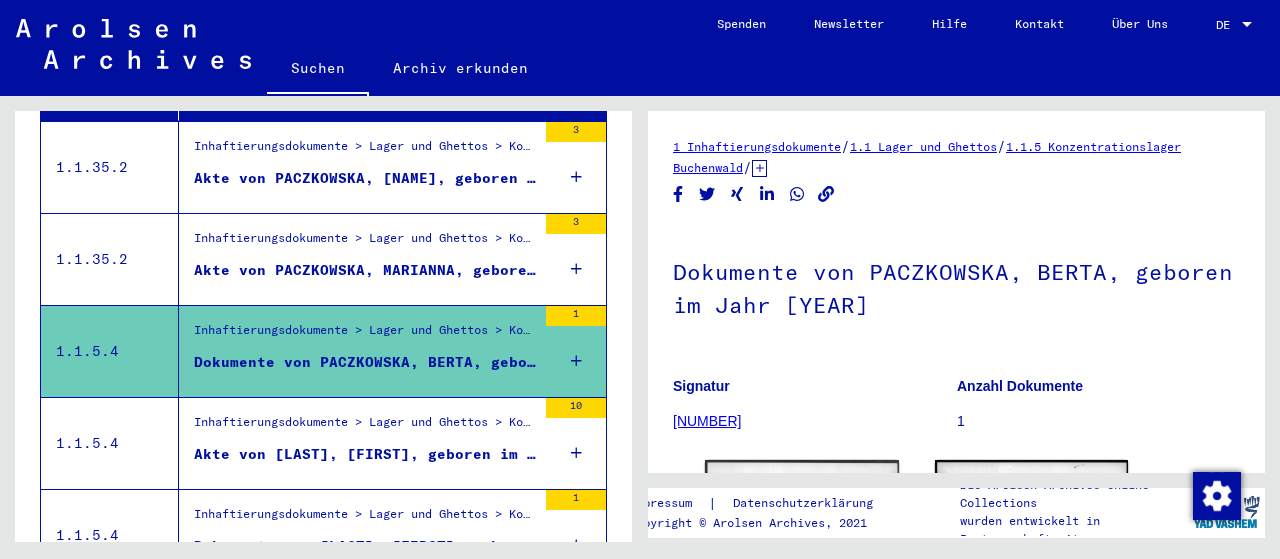 scroll, scrollTop: 0, scrollLeft: 0, axis: both 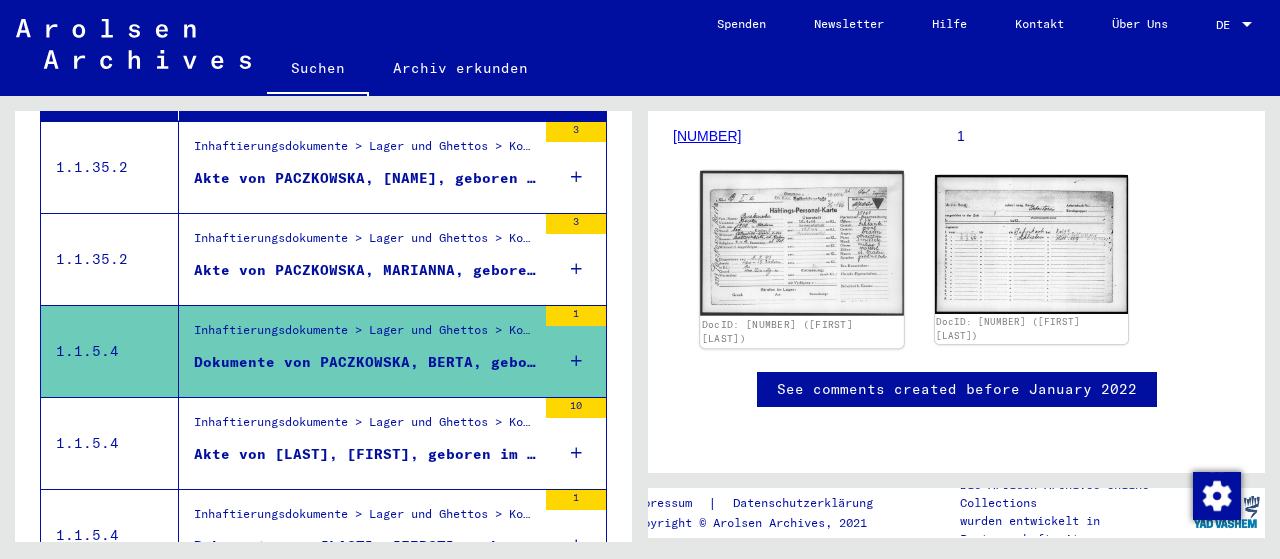 click 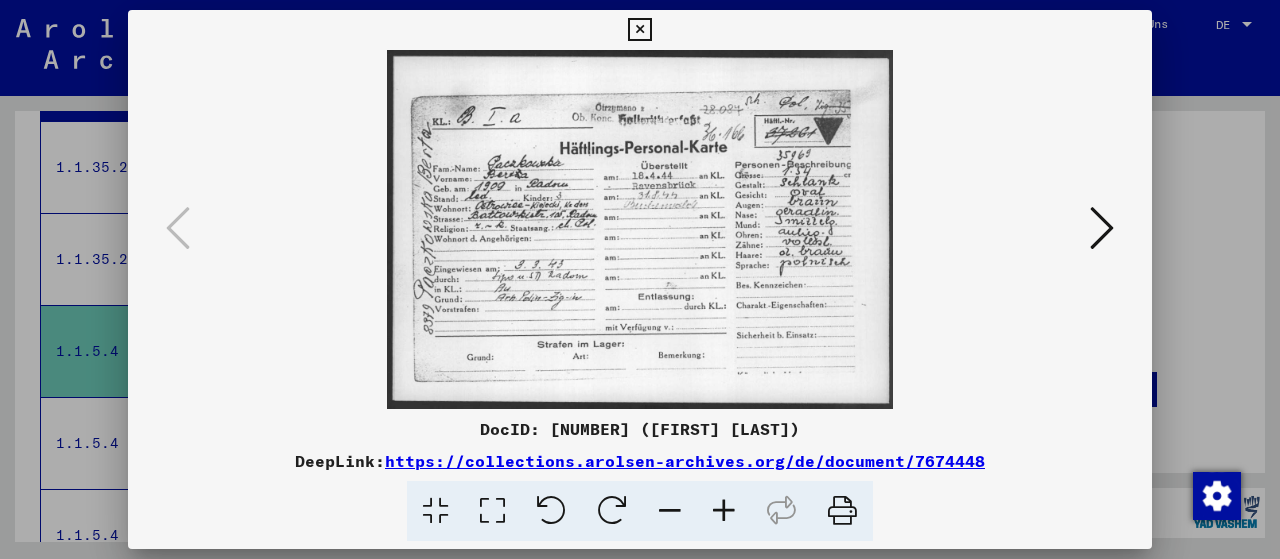 click at bounding box center [640, 229] 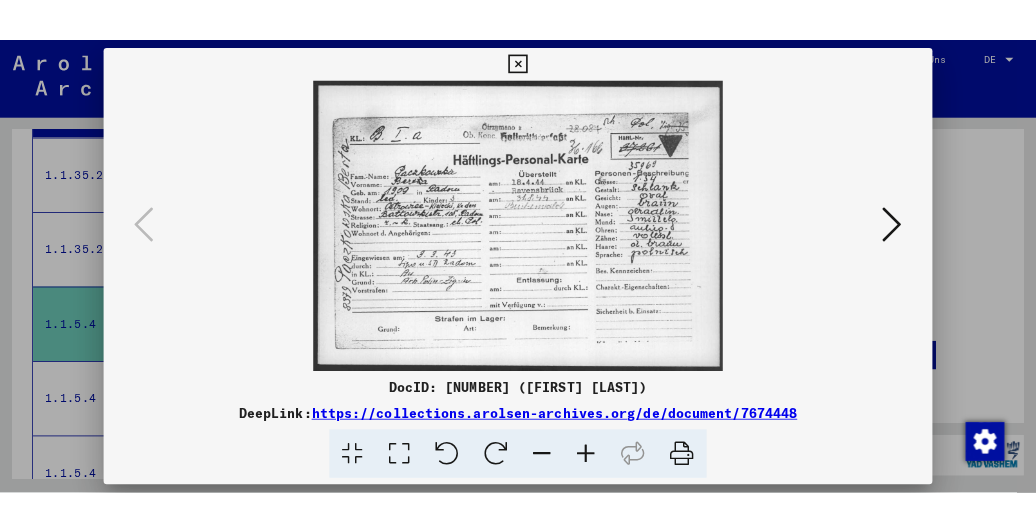 scroll, scrollTop: 410, scrollLeft: 0, axis: vertical 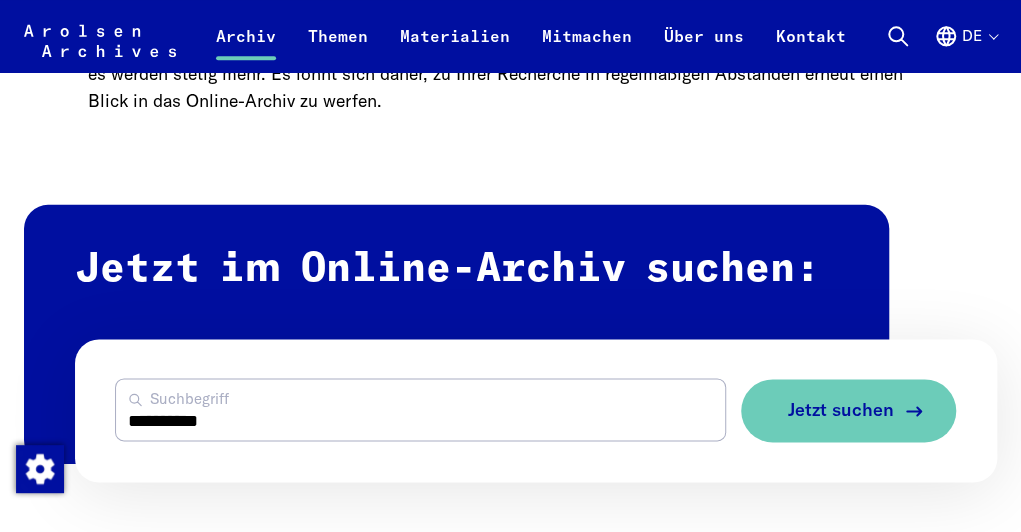 click on "Jetzt suchen" at bounding box center [841, 410] 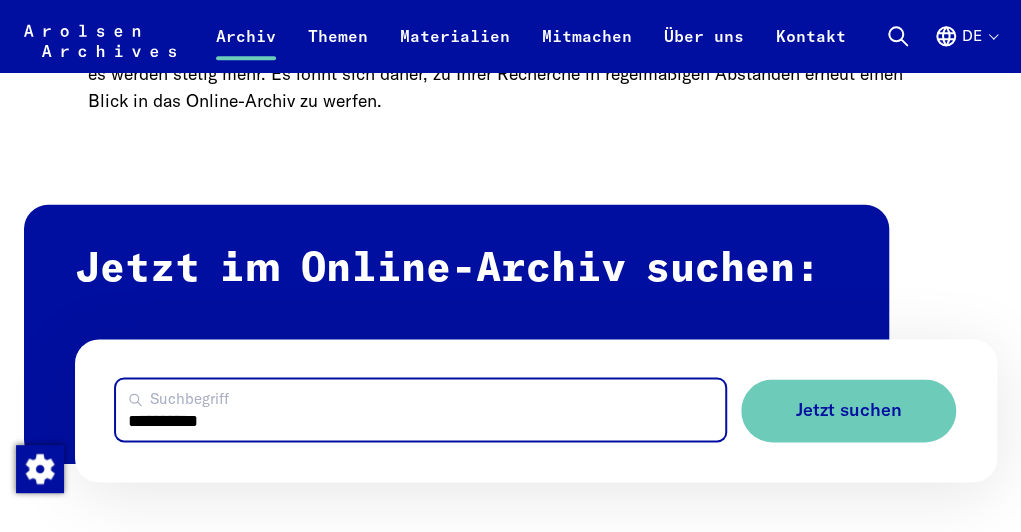drag, startPoint x: 268, startPoint y: 424, endPoint x: 80, endPoint y: 433, distance: 188.2153 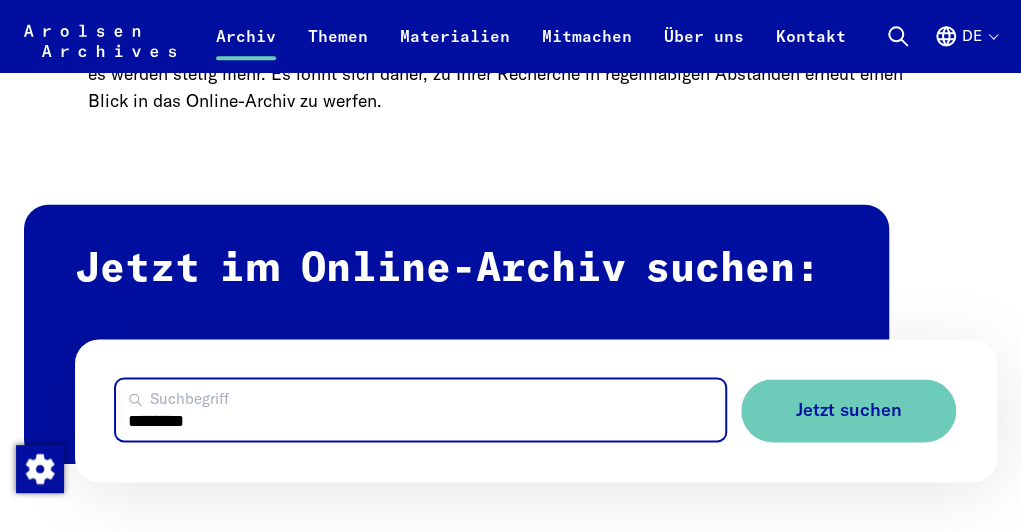 type on "********" 